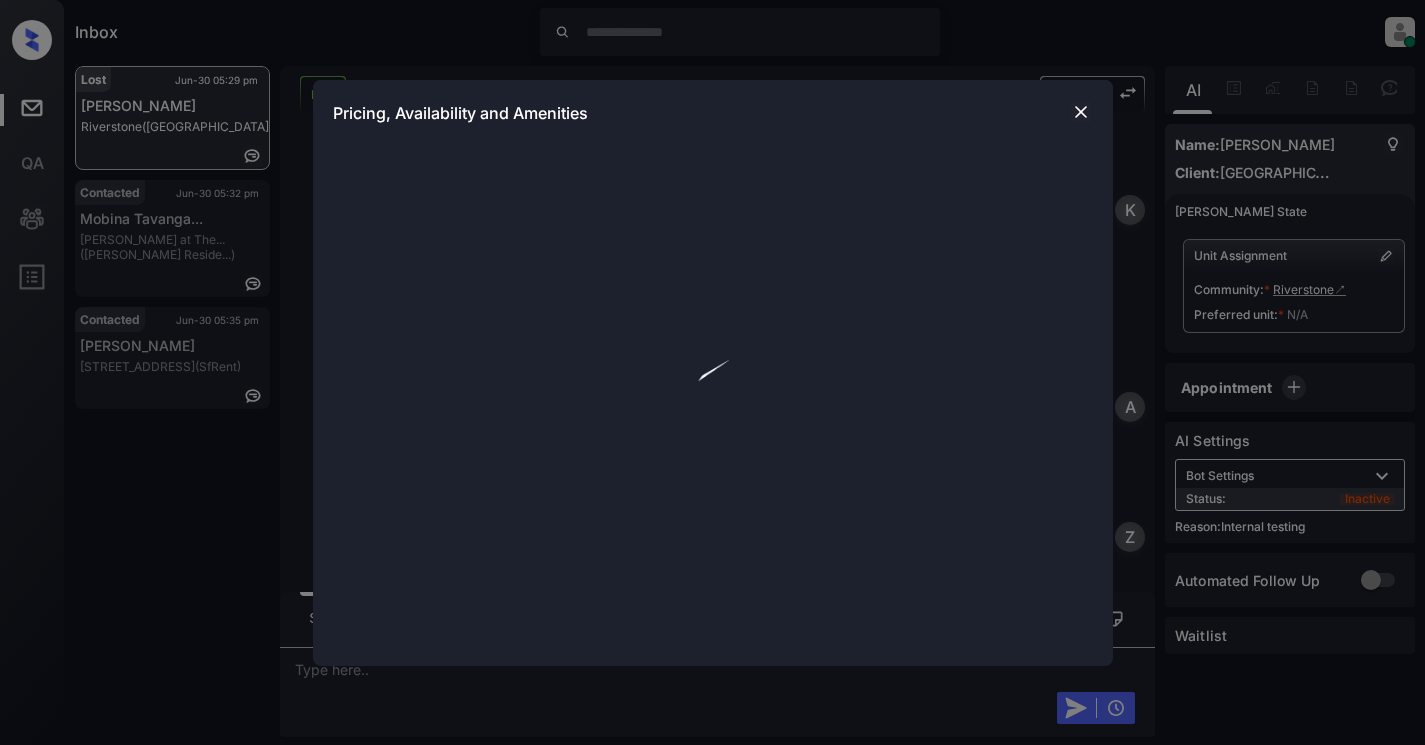 scroll, scrollTop: 0, scrollLeft: 0, axis: both 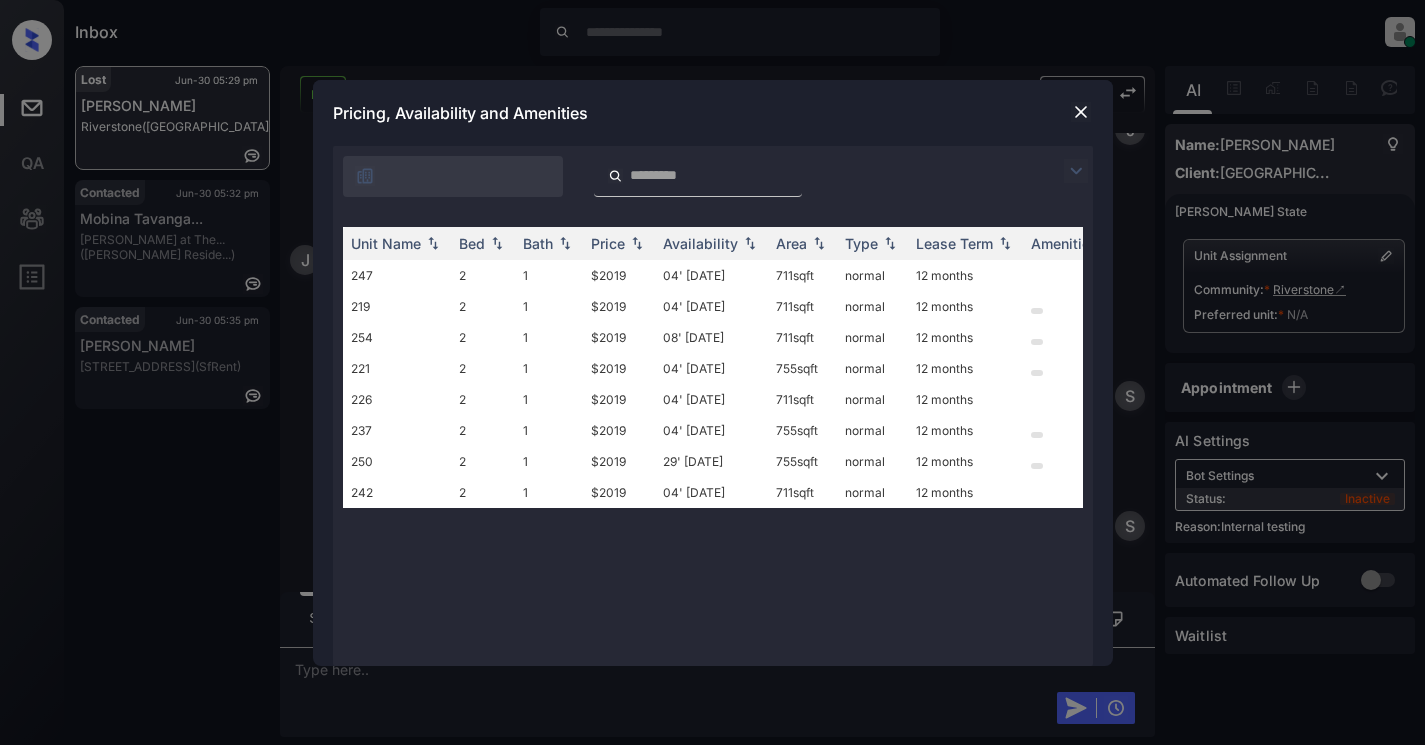 click at bounding box center (1081, 112) 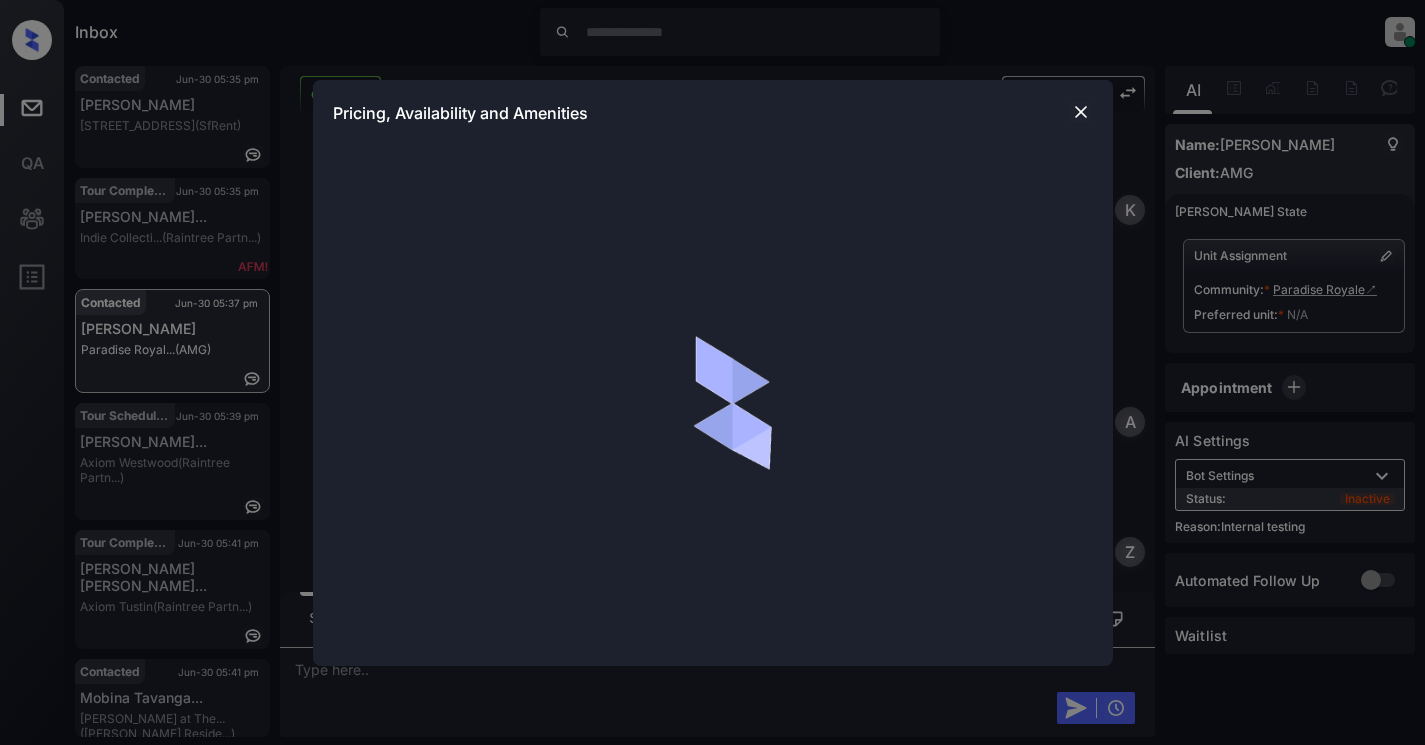 scroll, scrollTop: 0, scrollLeft: 0, axis: both 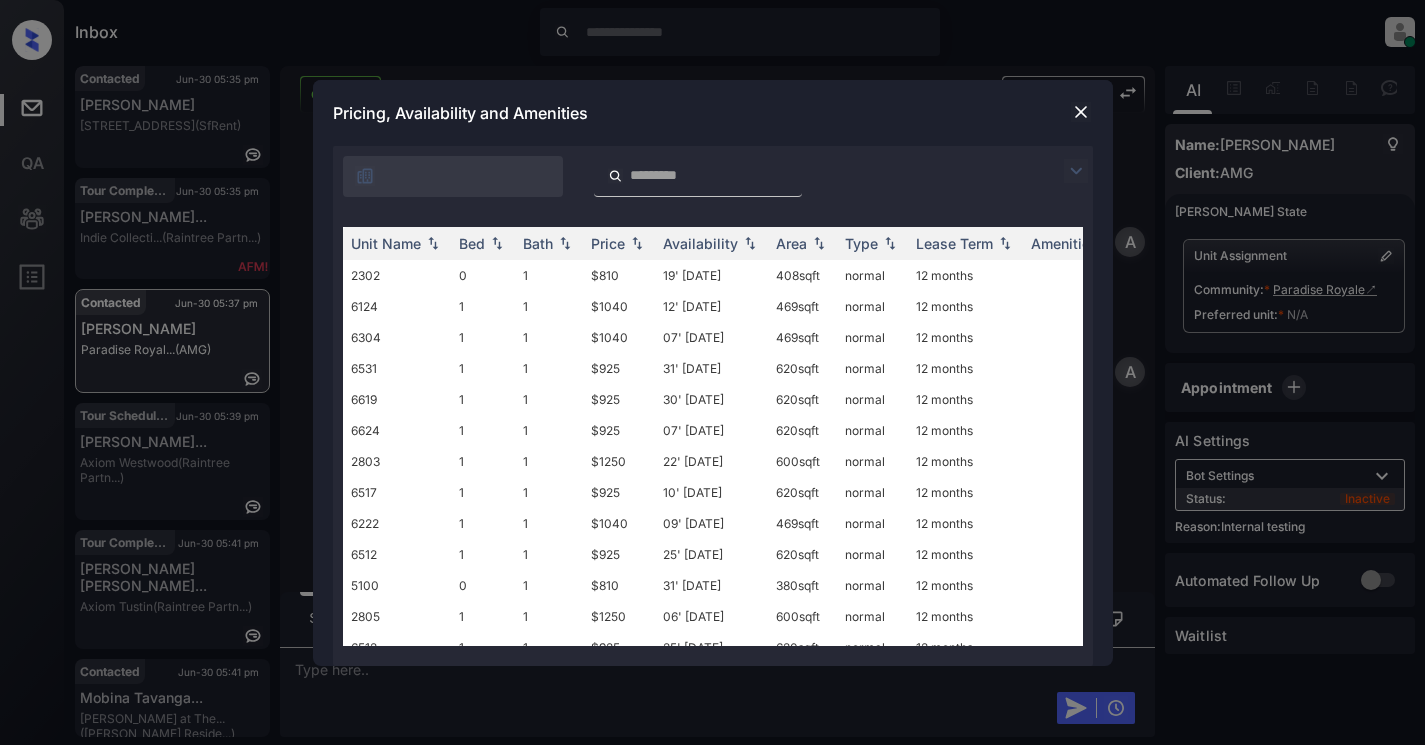 click at bounding box center [710, 175] 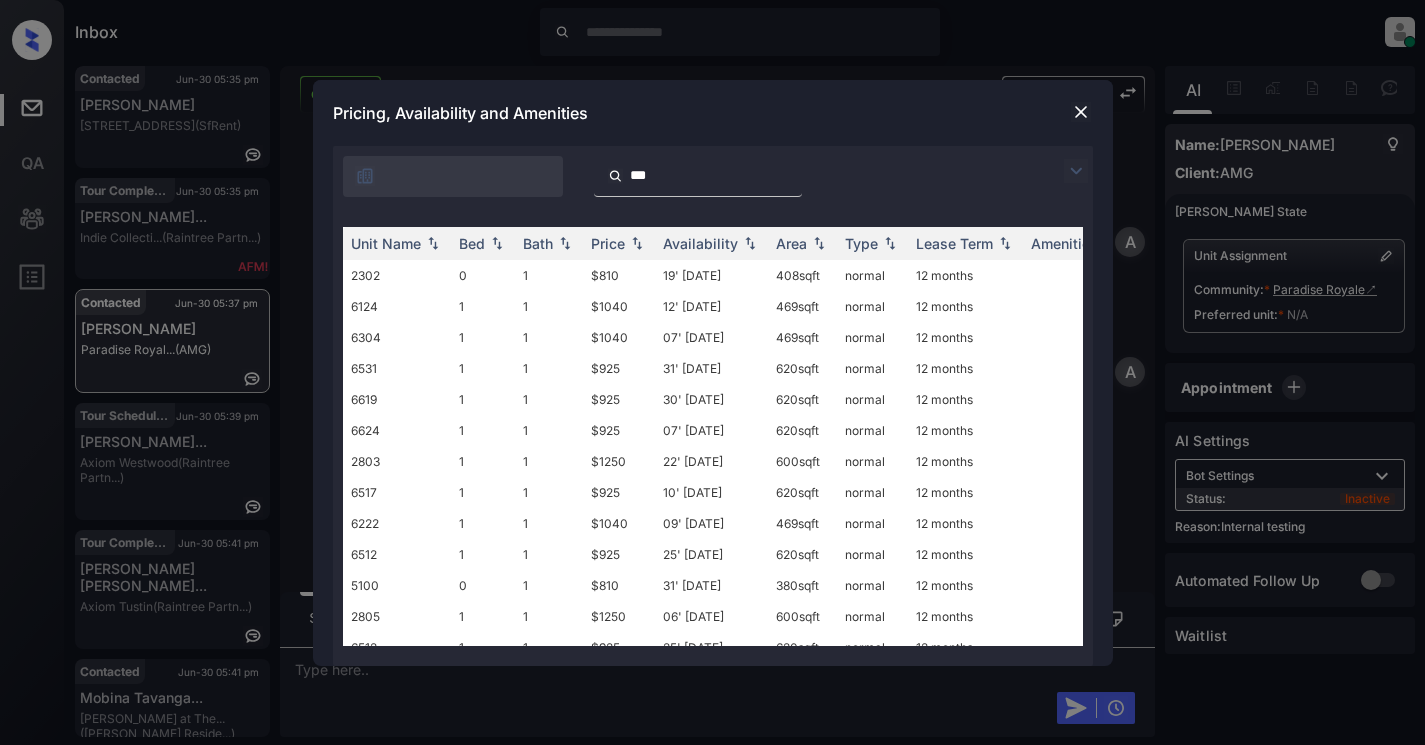 type on "****" 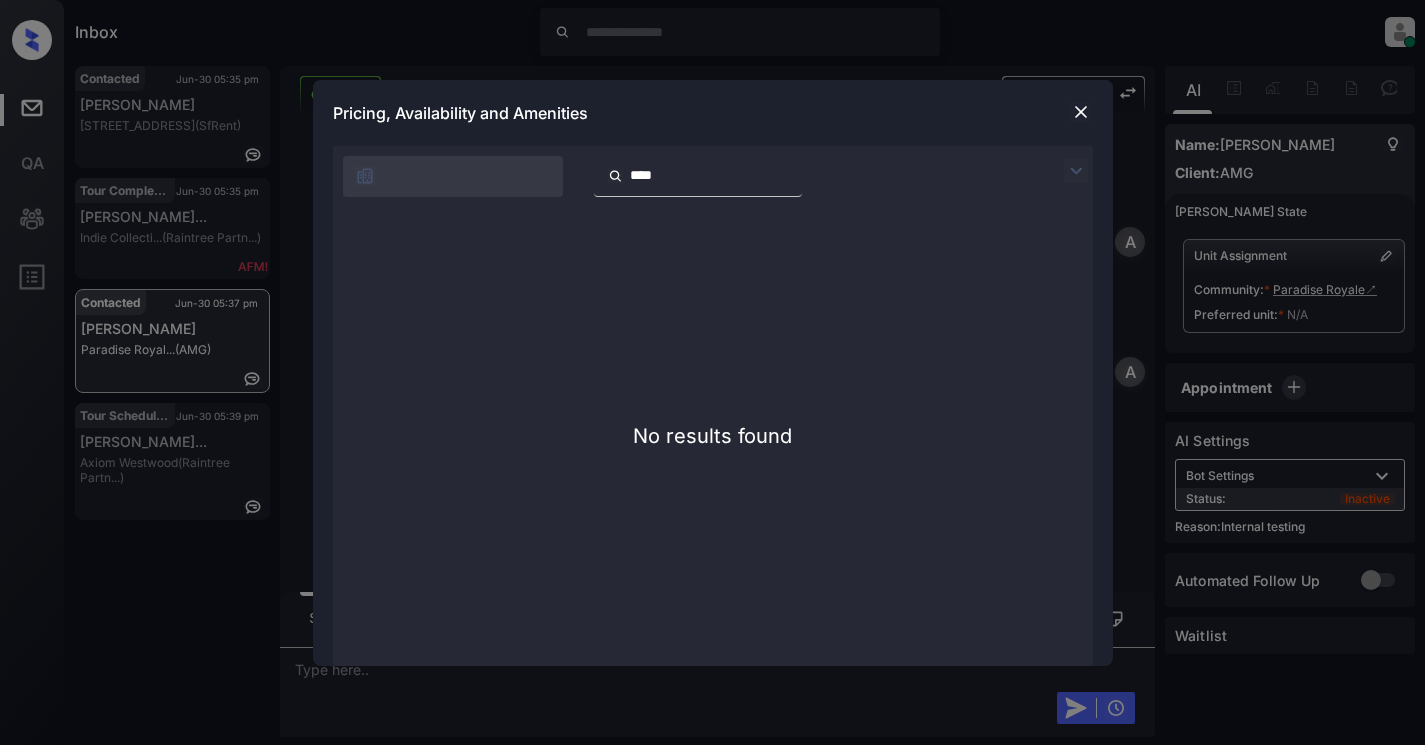 type 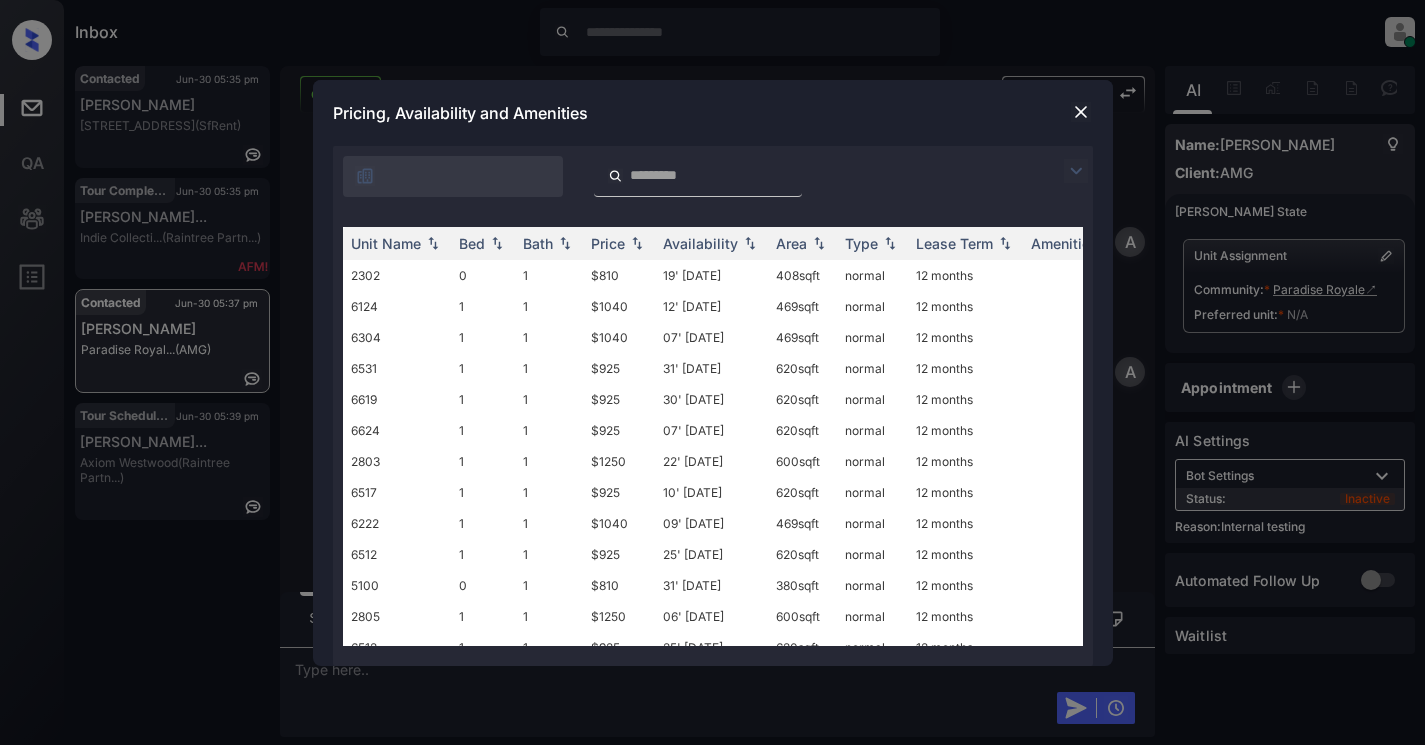 click at bounding box center (1081, 112) 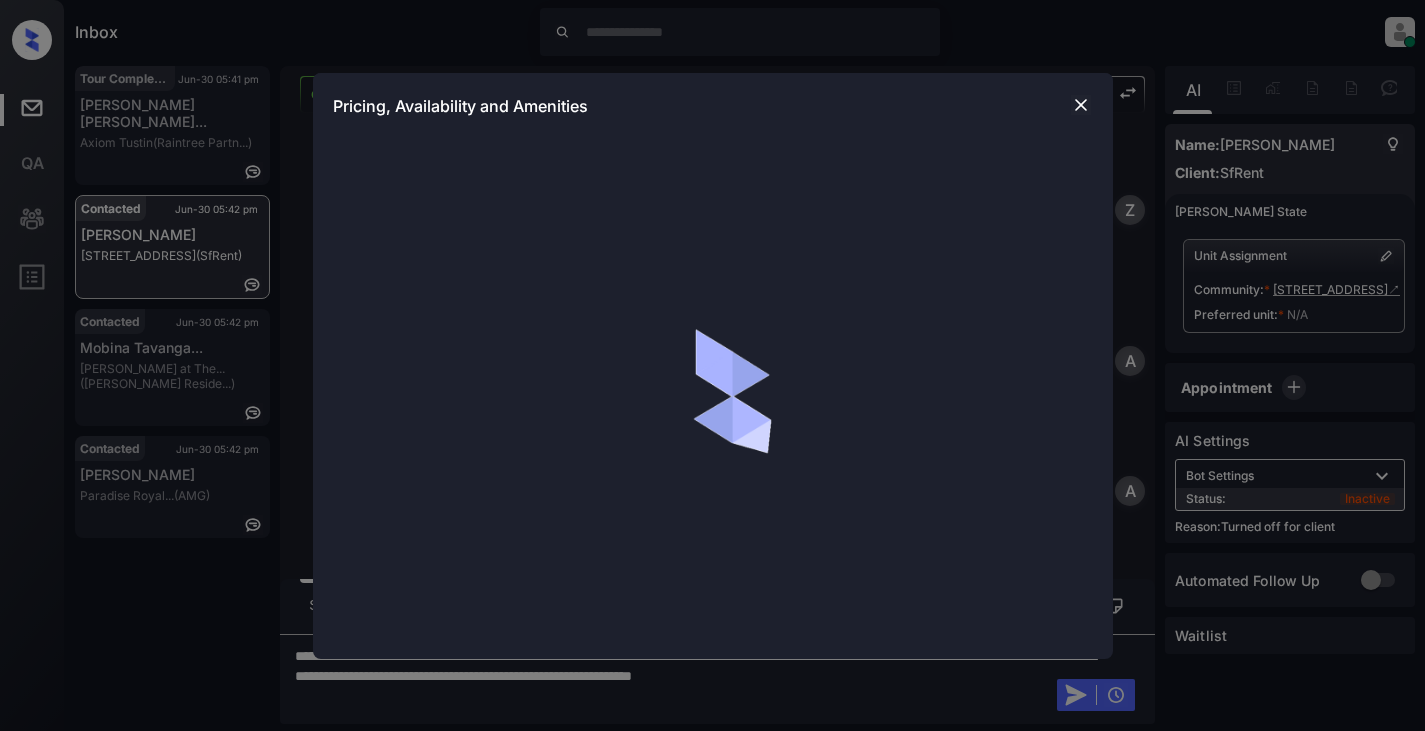 scroll, scrollTop: 0, scrollLeft: 0, axis: both 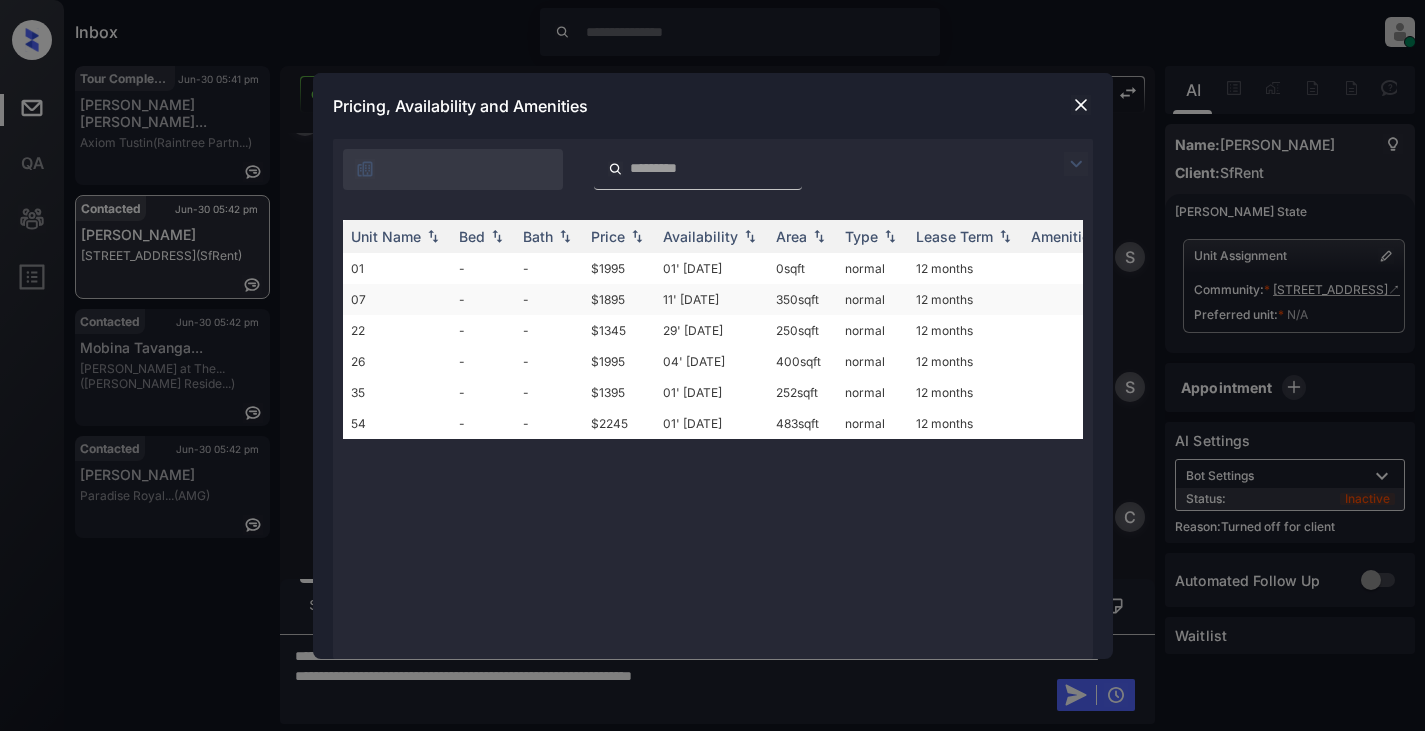 click on "-" at bounding box center (549, 299) 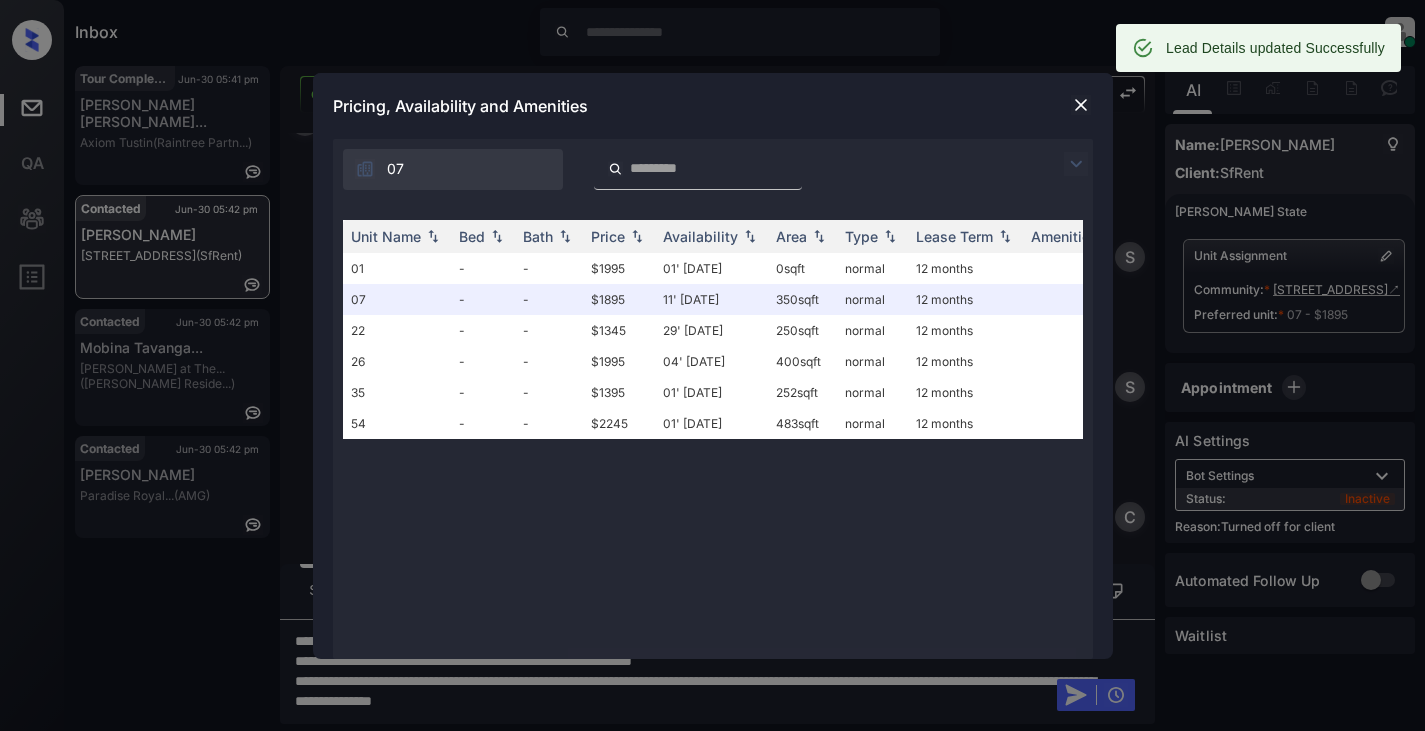 click at bounding box center (1081, 105) 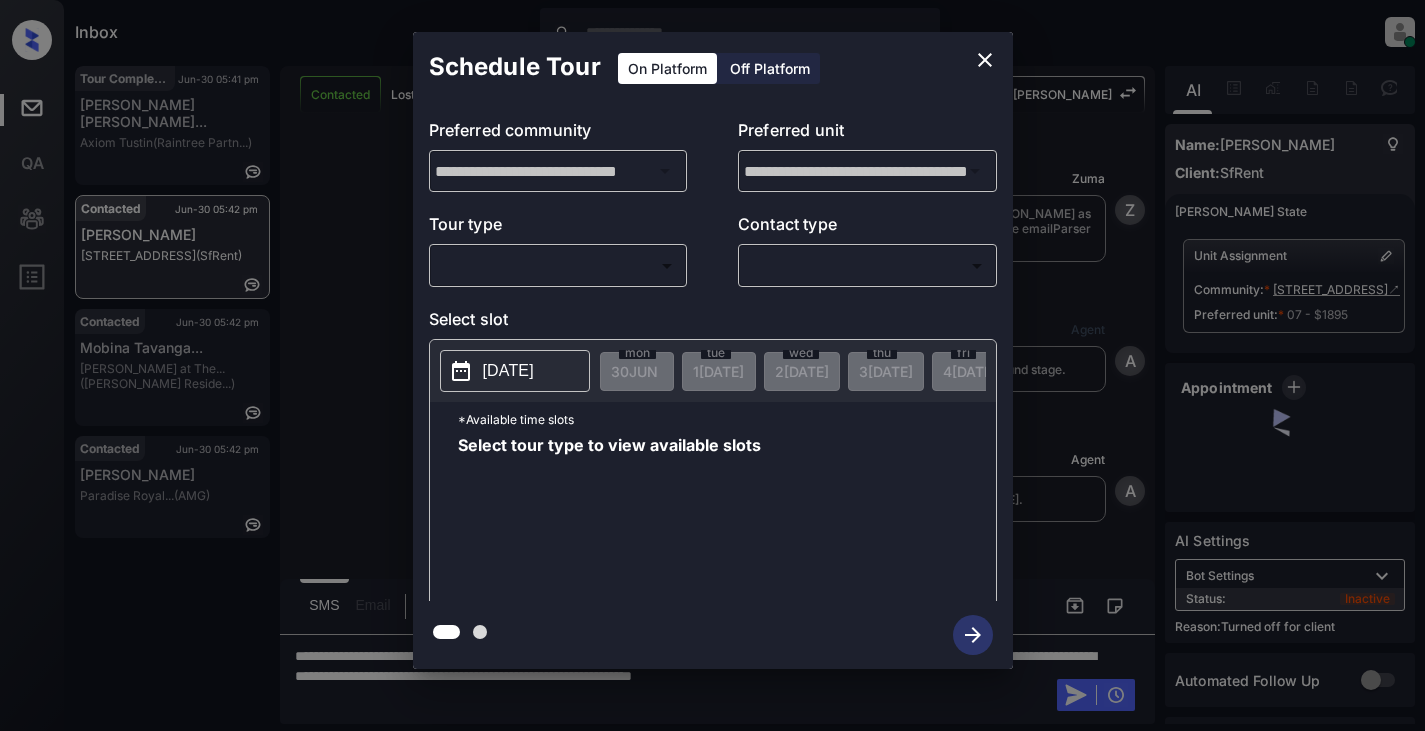 scroll, scrollTop: 0, scrollLeft: 0, axis: both 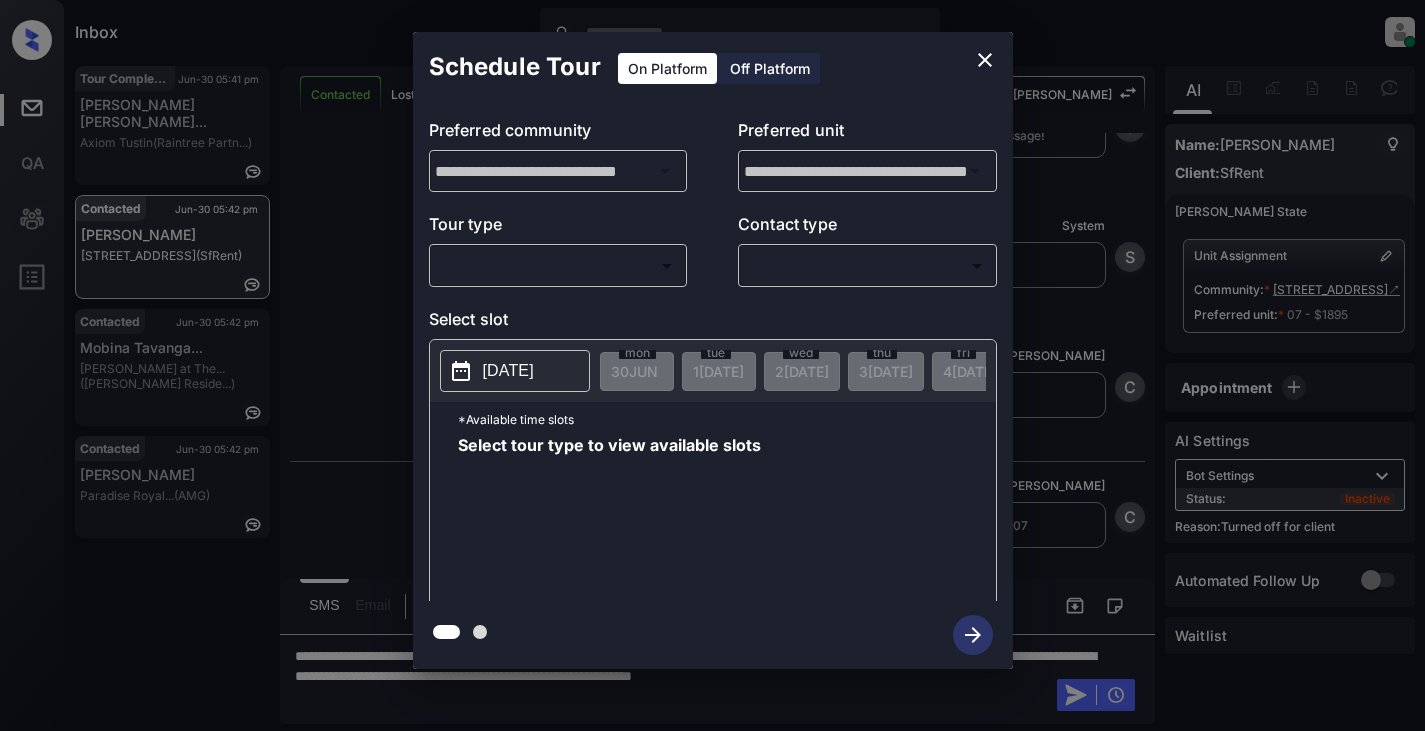 click on "Inbox Cynthia Montañez Online Set yourself   offline Set yourself   on break Profile Switch to  light  mode Sign out Tour Completed Jun-30 05:41 pm   Anne Jolie Phu... Axiom Tustin  (Raintree Partn...) Contacted Jun-30 05:42 pm   Maritza Vega 780 Post St, S...  (SfRent) Contacted Jun-30 05:42 pm   Mobina Tavanga... Griffis at The...  (Griffis Reside...) Contacted Jun-30 05:42 pm   Travis Cage Paradise Royal...  (AMG) Contacted Lost Lead Sentiment: Angry Upon sliding the acknowledgement:  Lead will move to lost stage. * ​ SMS and call option will be set to opt out. AFM will be turned off for the lead. Kelsey New Message Zuma Lead transfer skipped to agent: Kelsey as pms leadId does not exists for leadType emailParser with stage Inbound Jun 30, 2025 09:22 am Z New Message Agent Lead created via emailParser in Inbound stage. Jun 30, 2025 09:22 am A New Message Agent AFM Request sent to Kelsey. Jun 30, 2025 09:22 am A New Message Agent Notes Note: Jun 30, 2025 09:22 am A New Message Kelsey K New Message Kelsey" at bounding box center (712, 365) 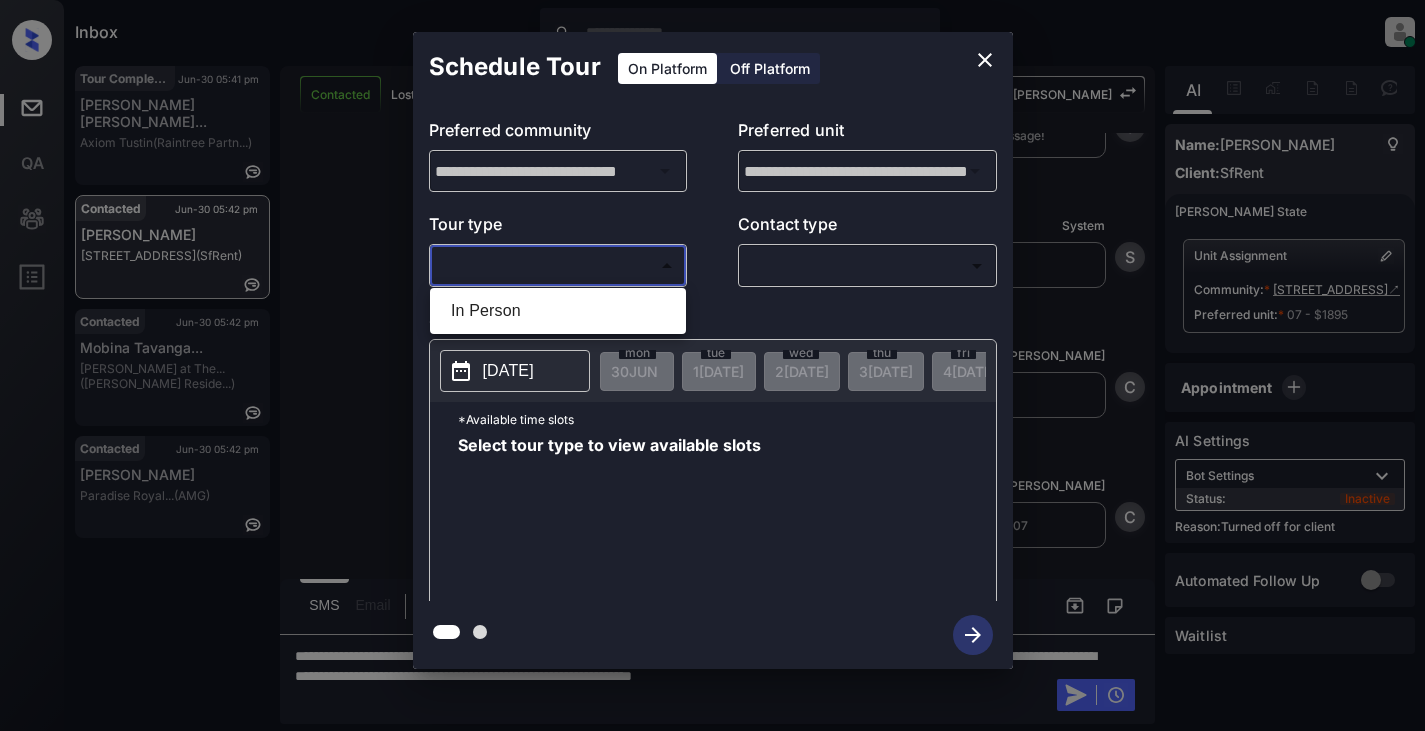 click at bounding box center (712, 365) 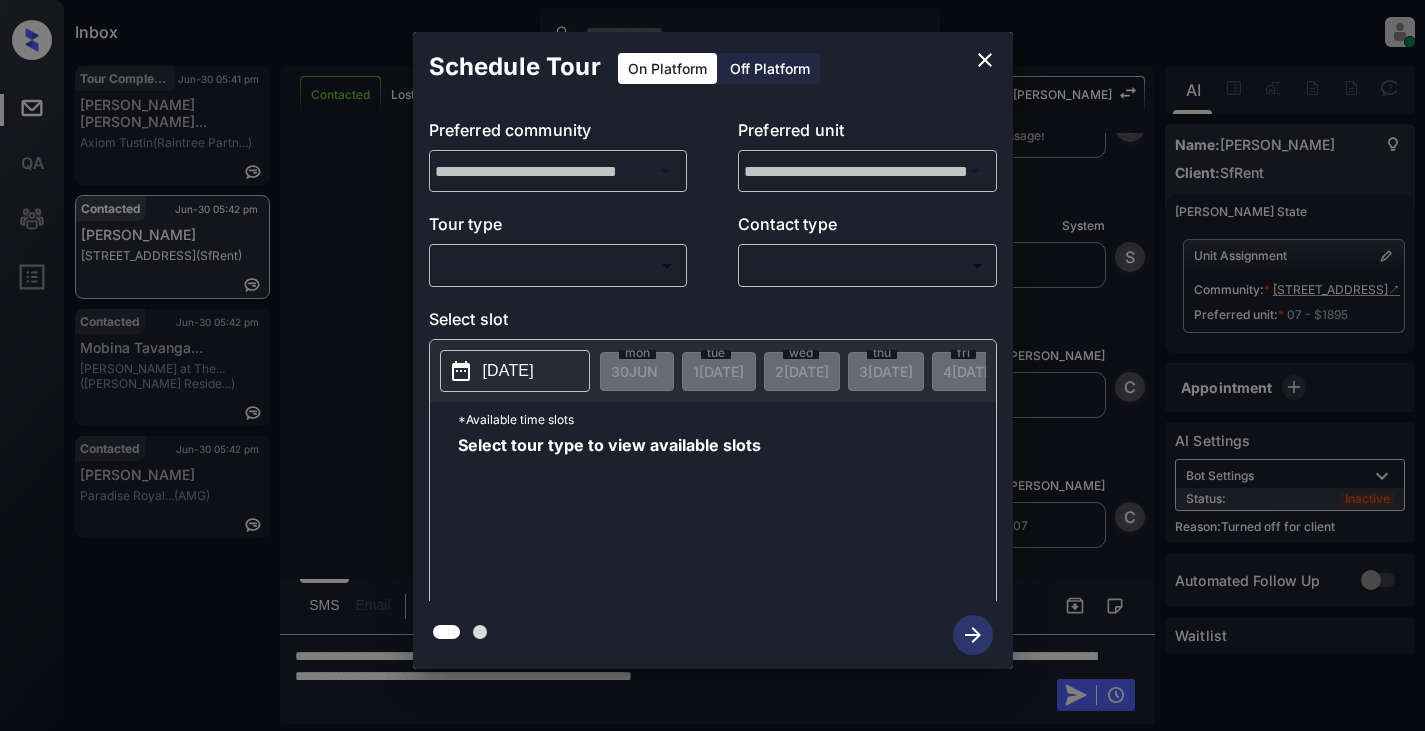 click on "Off Platform" at bounding box center [770, 68] 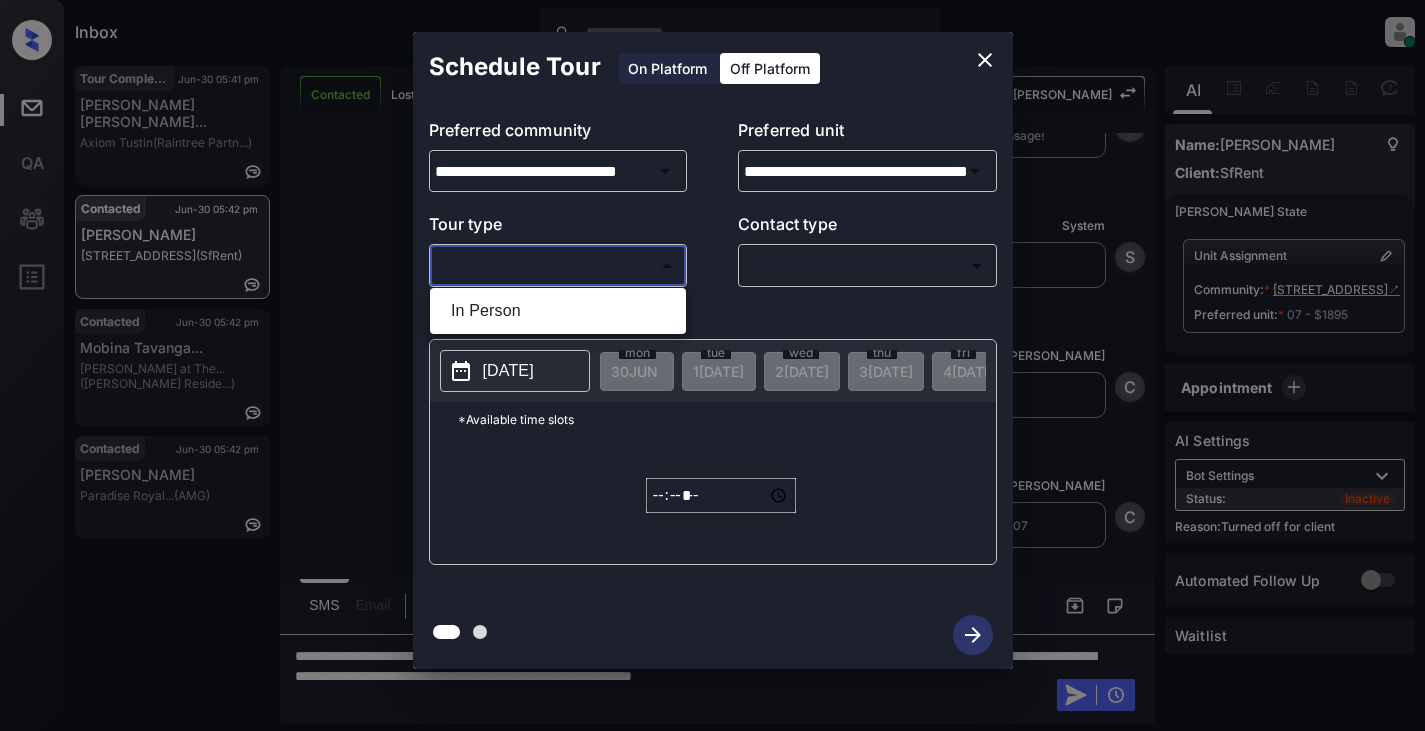 click on "Inbox Cynthia Montañez Online Set yourself   offline Set yourself   on break Profile Switch to  light  mode Sign out Tour Completed Jun-30 05:41 pm   Anne Jolie Phu... Axiom Tustin  (Raintree Partn...) Contacted Jun-30 05:42 pm   Maritza Vega 780 Post St, S...  (SfRent) Contacted Jun-30 05:42 pm   Mobina Tavanga... Griffis at The...  (Griffis Reside...) Contacted Jun-30 05:42 pm   Travis Cage Paradise Royal...  (AMG) Contacted Lost Lead Sentiment: Angry Upon sliding the acknowledgement:  Lead will move to lost stage. * ​ SMS and call option will be set to opt out. AFM will be turned off for the lead. Kelsey New Message Zuma Lead transfer skipped to agent: Kelsey as pms leadId does not exists for leadType emailParser with stage Inbound Jun 30, 2025 09:22 am Z New Message Agent Lead created via emailParser in Inbound stage. Jun 30, 2025 09:22 am A New Message Agent AFM Request sent to Kelsey. Jun 30, 2025 09:22 am A New Message Agent Notes Note: Jun 30, 2025 09:22 am A New Message Kelsey K New Message Kelsey" at bounding box center (712, 365) 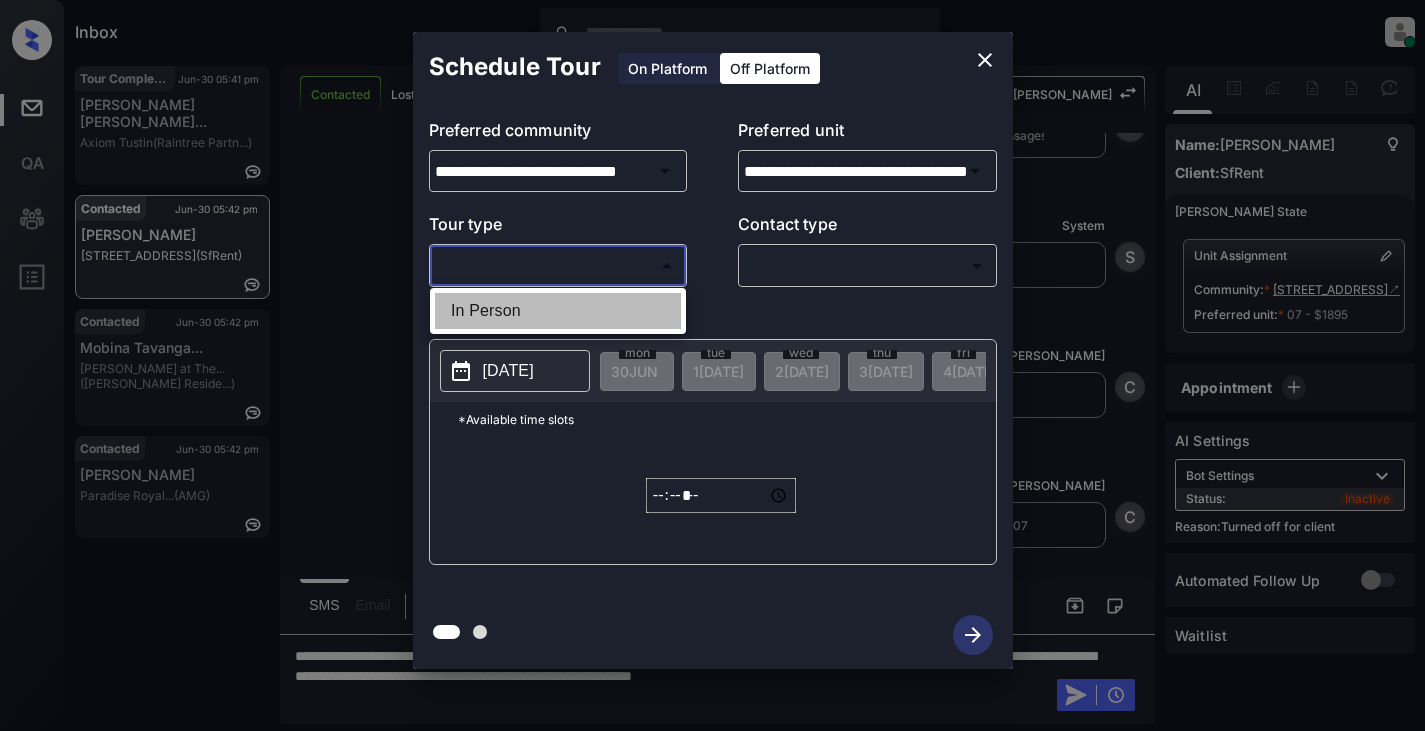 click on "In Person" at bounding box center (558, 311) 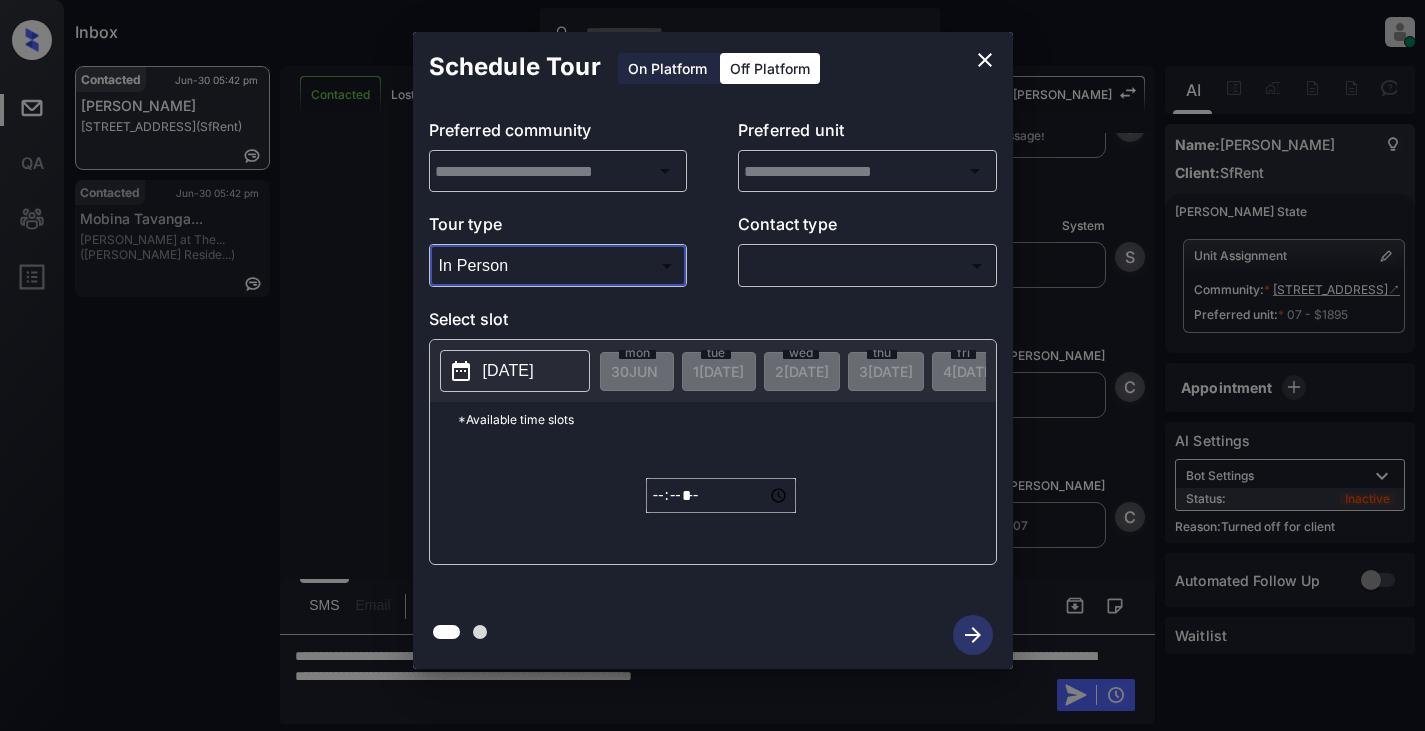 type on "**********" 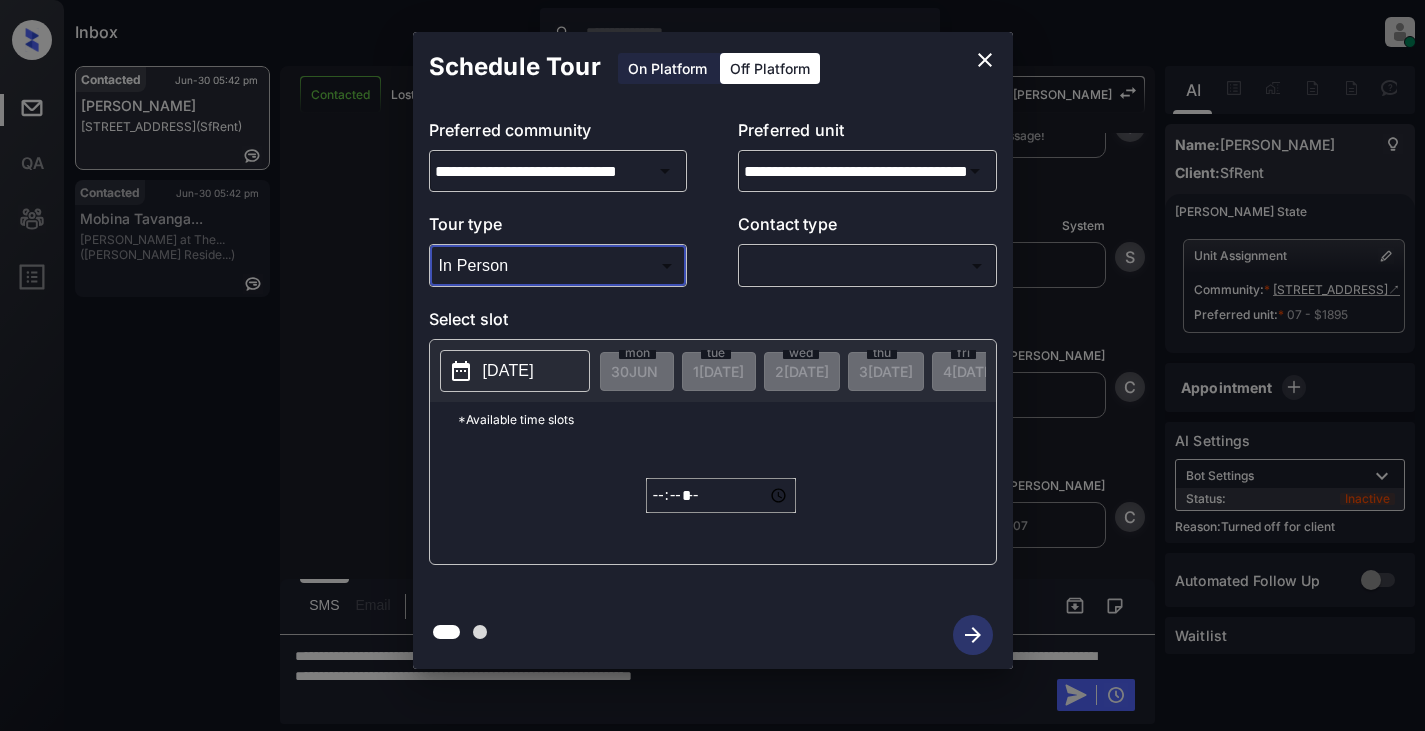 click on "Inbox Cynthia Montañez Online Set yourself   offline Set yourself   on break Profile Switch to  light  mode Sign out Contacted Jun-30 05:42 pm   Maritza Vega 780 Post St, S...  (SfRent) Contacted Jun-30 05:42 pm   Mobina Tavanga... Griffis at The...  (Griffis Reside...) Contacted Lost Lead Sentiment: Angry Upon sliding the acknowledgement:  Lead will move to lost stage. * ​ SMS and call option will be set to opt out. AFM will be turned off for the lead. Kelsey New Message Zuma Lead transfer skipped to agent: Kelsey as pms leadId does not exists for leadType emailParser with stage Inbound Jun 30, 2025 09:22 am Z New Message Agent Lead created via emailParser in Inbound stage. Jun 30, 2025 09:22 am A New Message Agent AFM Request sent to Kelsey. Jun 30, 2025 09:22 am A New Message Agent Notes Note: Structured Note:
Move In Date: 2025-06-30
Bedroom: 2
ILS Note:
I would like to schedule a tour. Jun 30, 2025 09:22 am A New Message Kelsey Lead Details Updated
BedRoom: 2
Jun 30, 2025 09:23 am K New Message K" at bounding box center (712, 365) 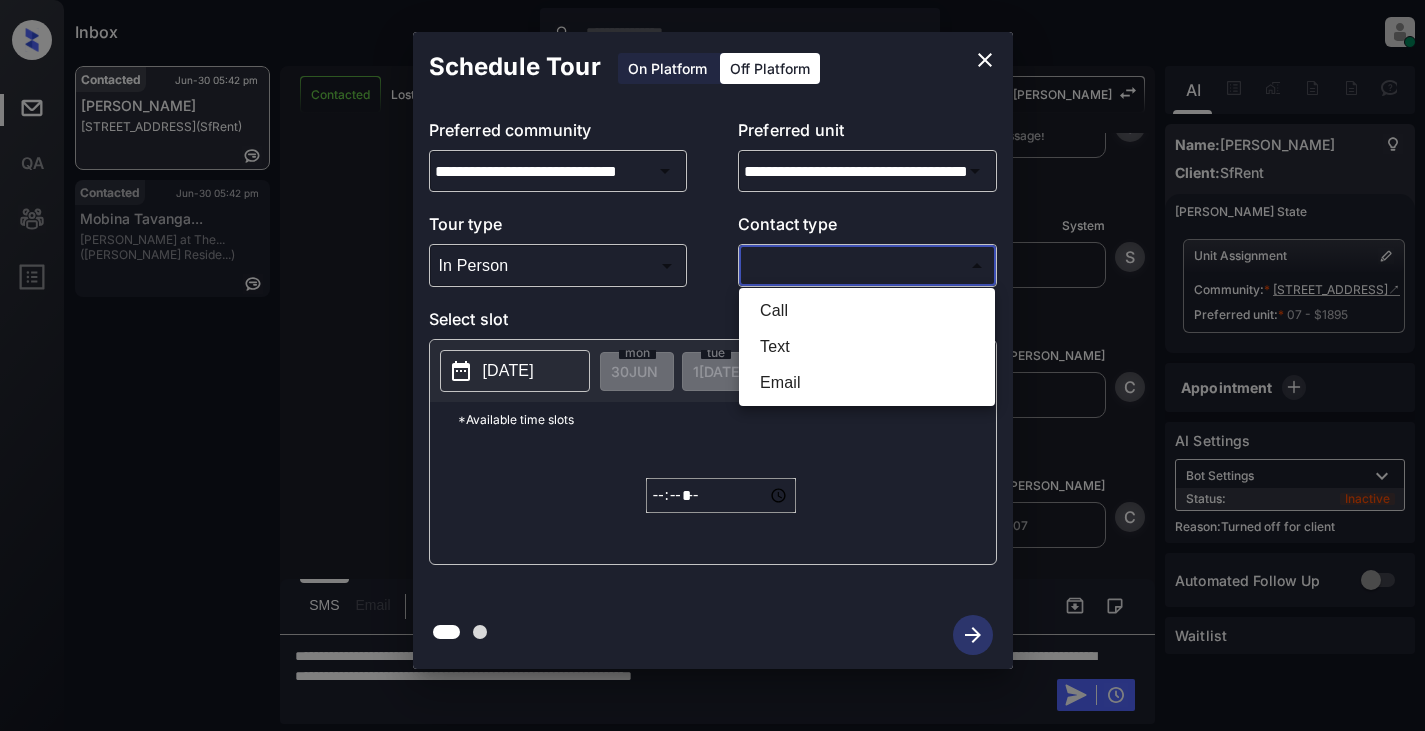 click on "Text" at bounding box center (867, 347) 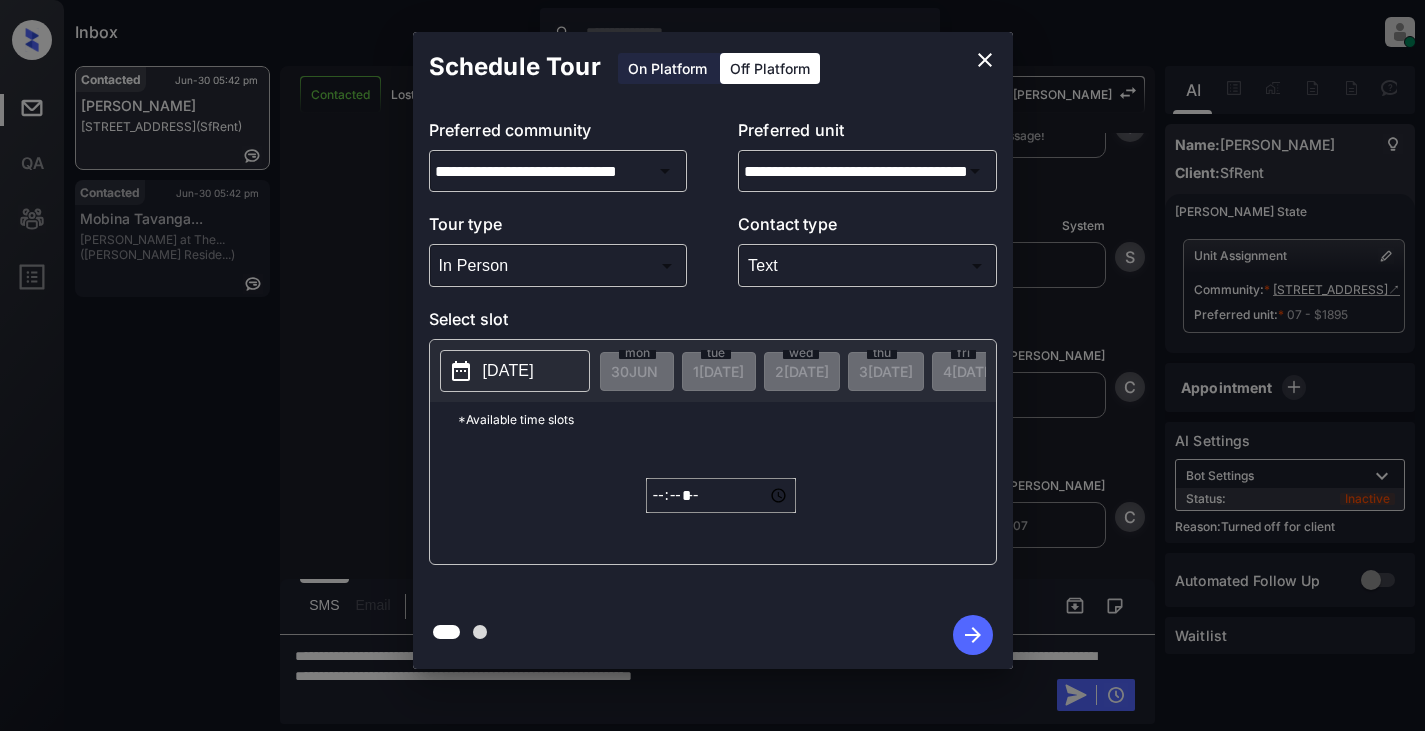 click on "2025-06-30" at bounding box center (508, 371) 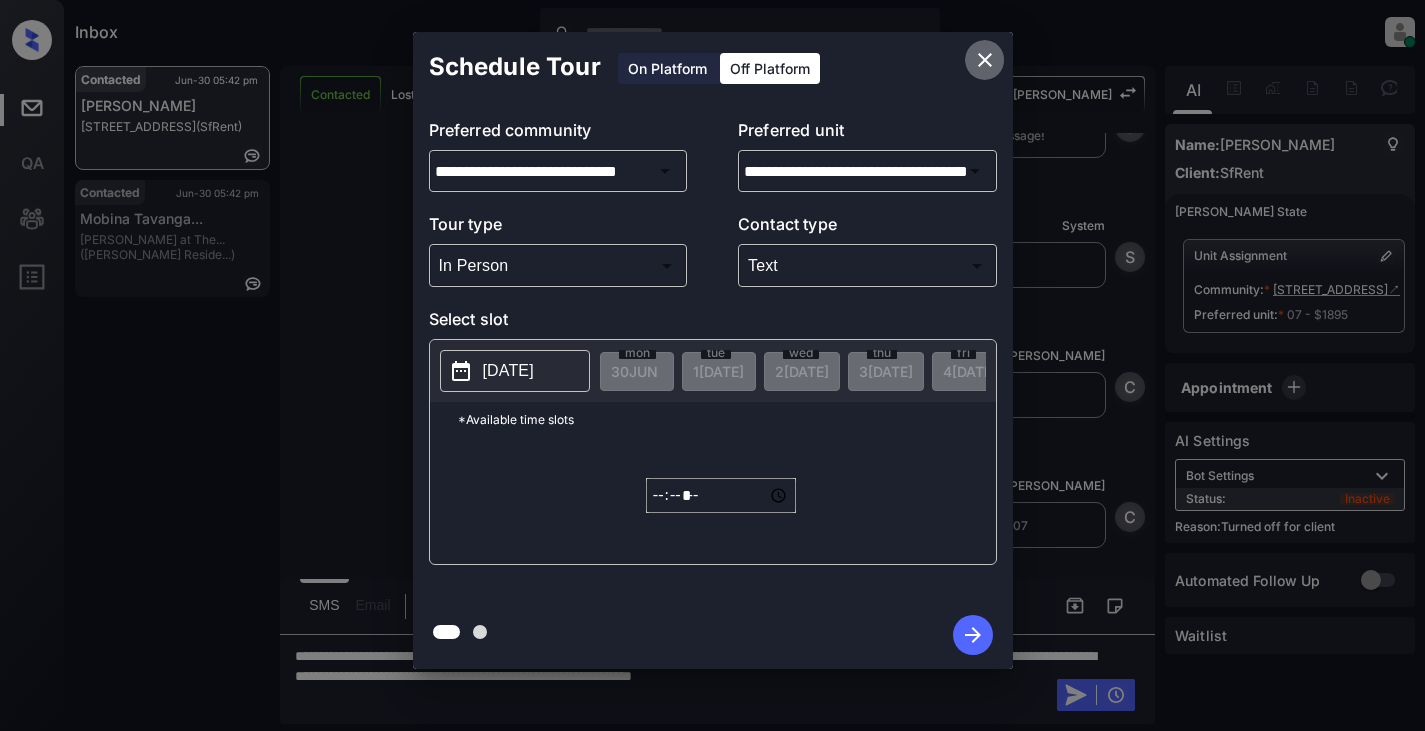 click 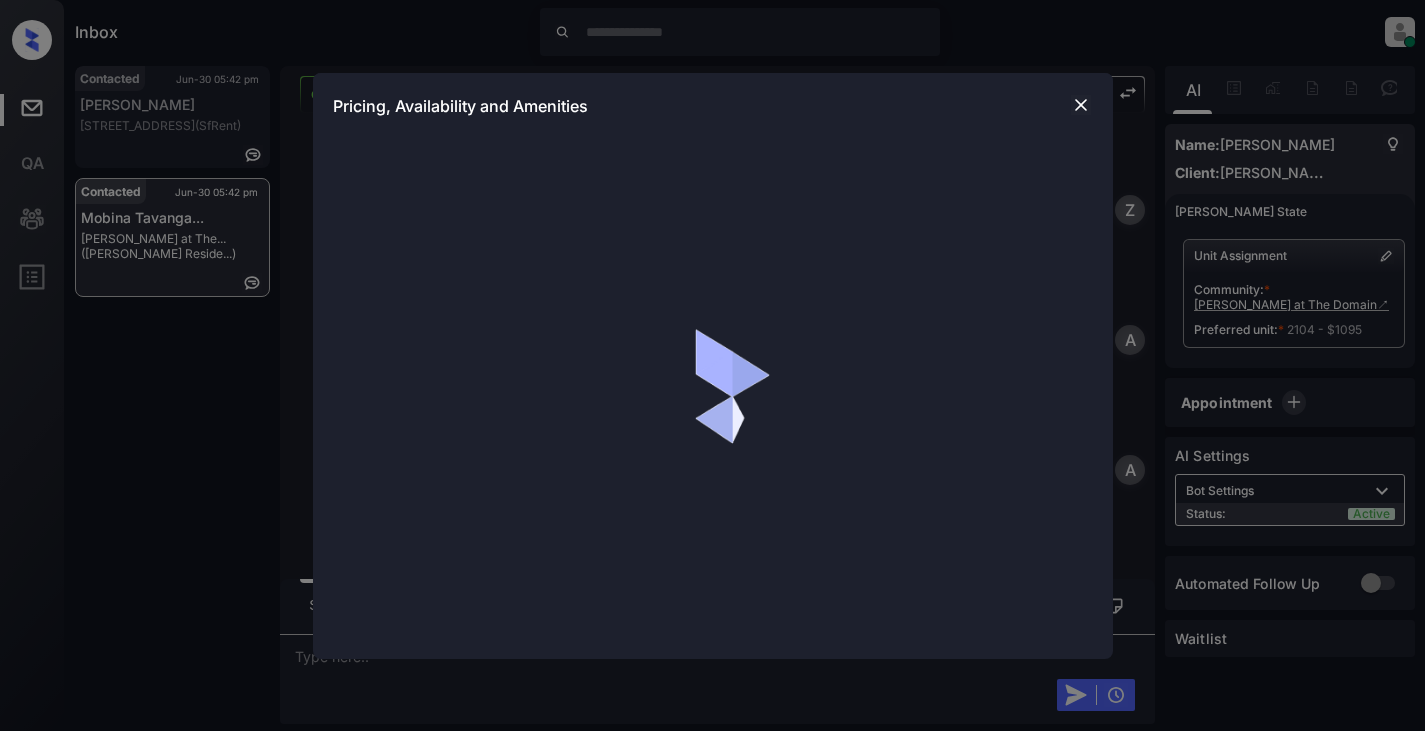 scroll, scrollTop: 0, scrollLeft: 0, axis: both 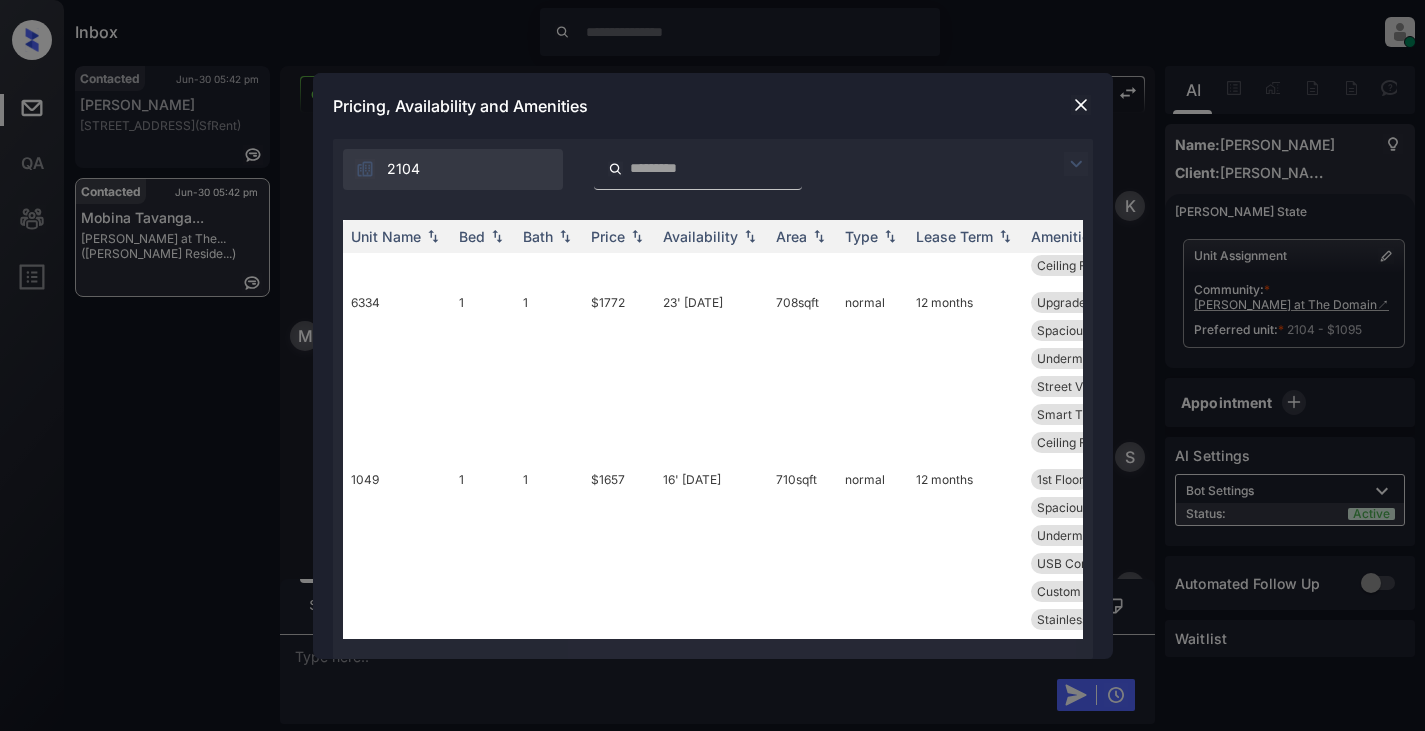 click at bounding box center [698, 169] 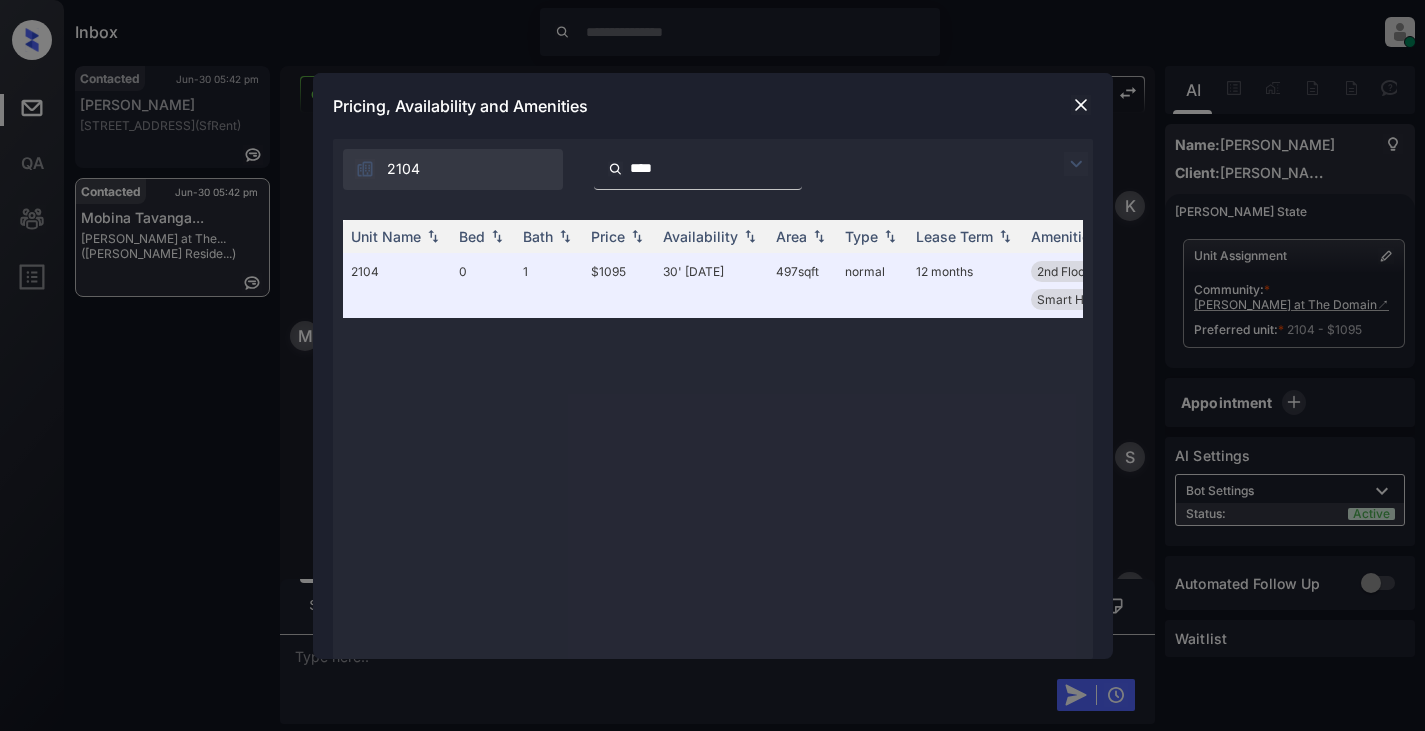 scroll, scrollTop: 0, scrollLeft: 0, axis: both 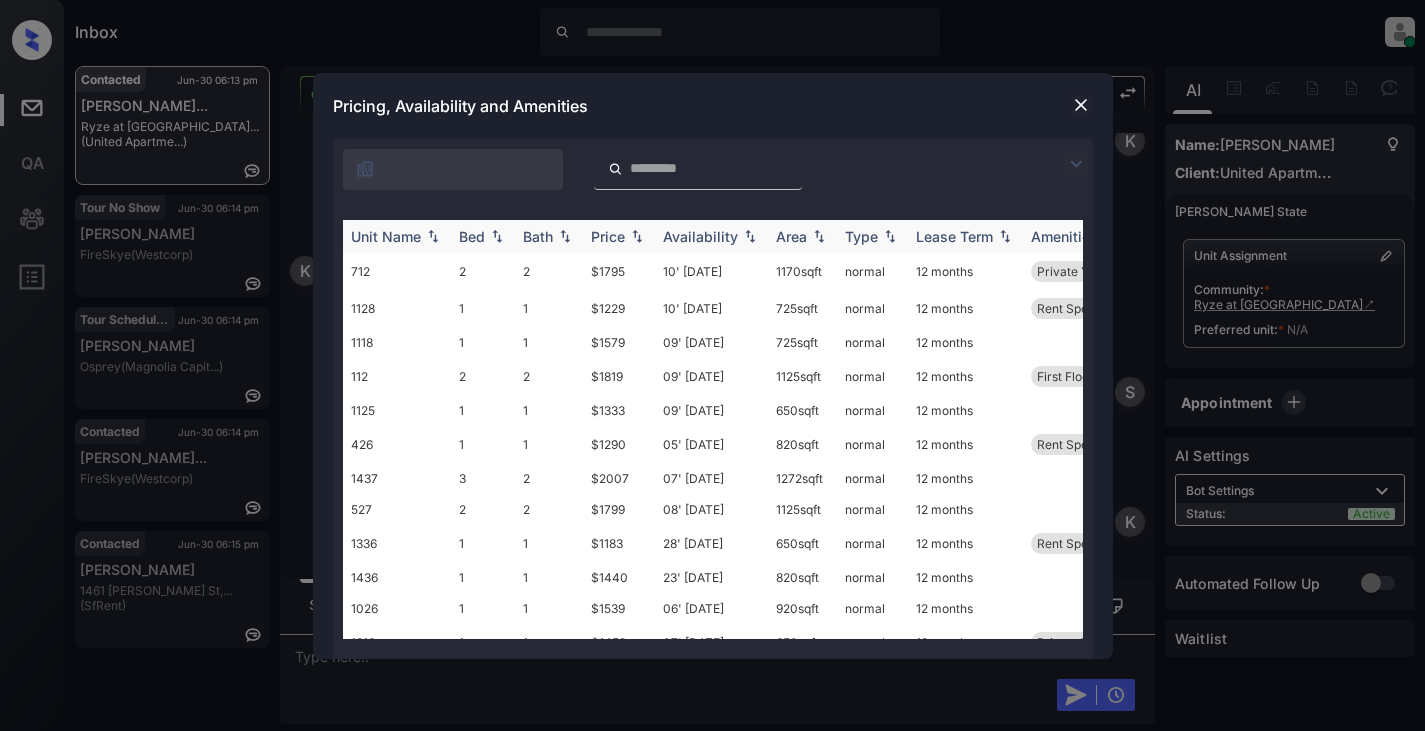 click at bounding box center (497, 236) 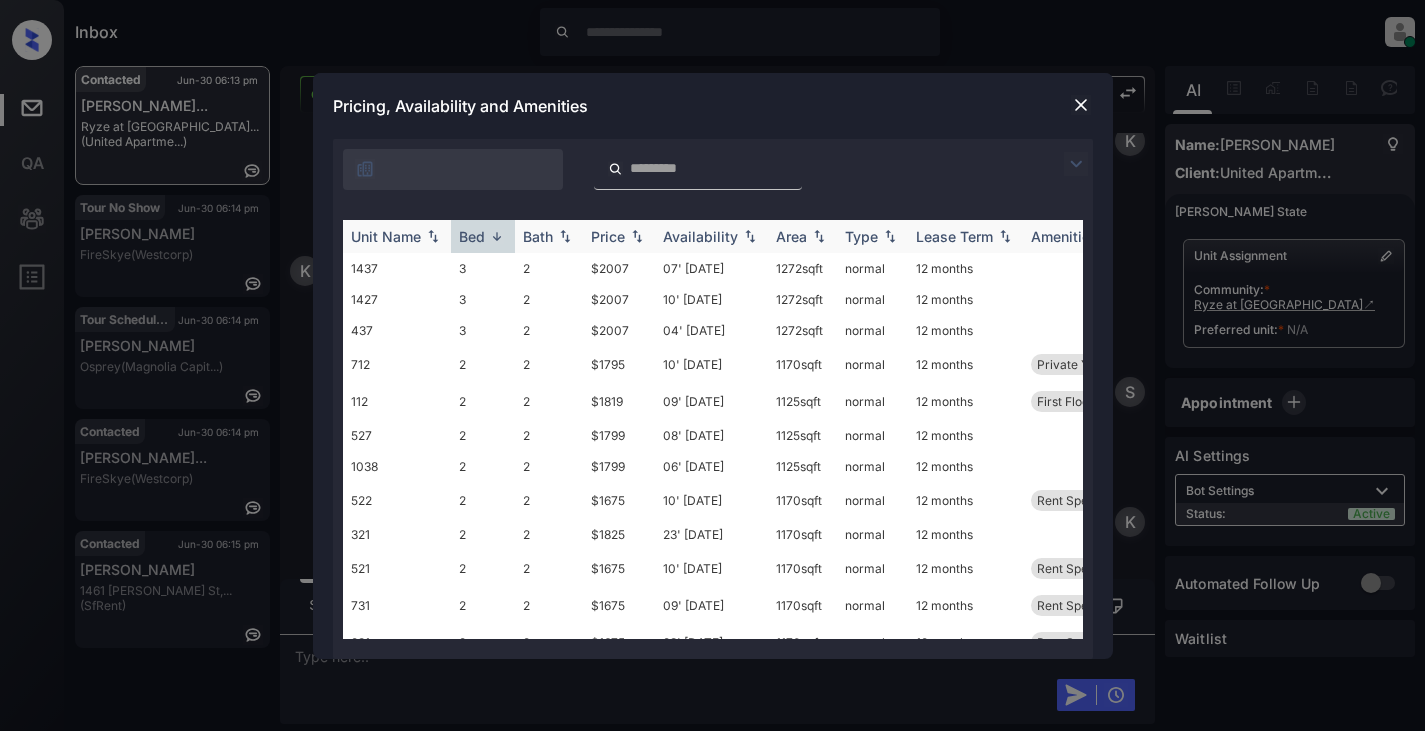 click at bounding box center (497, 236) 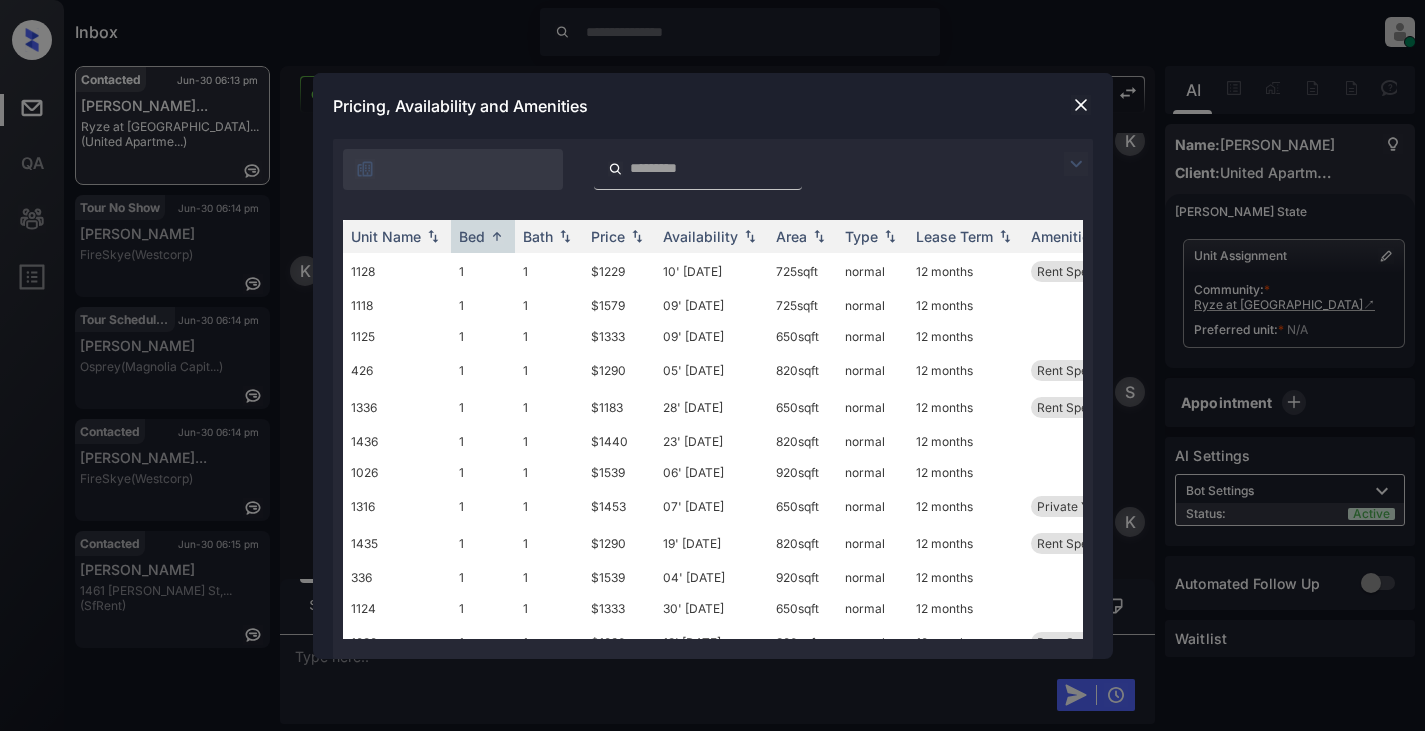 click at bounding box center [1081, 105] 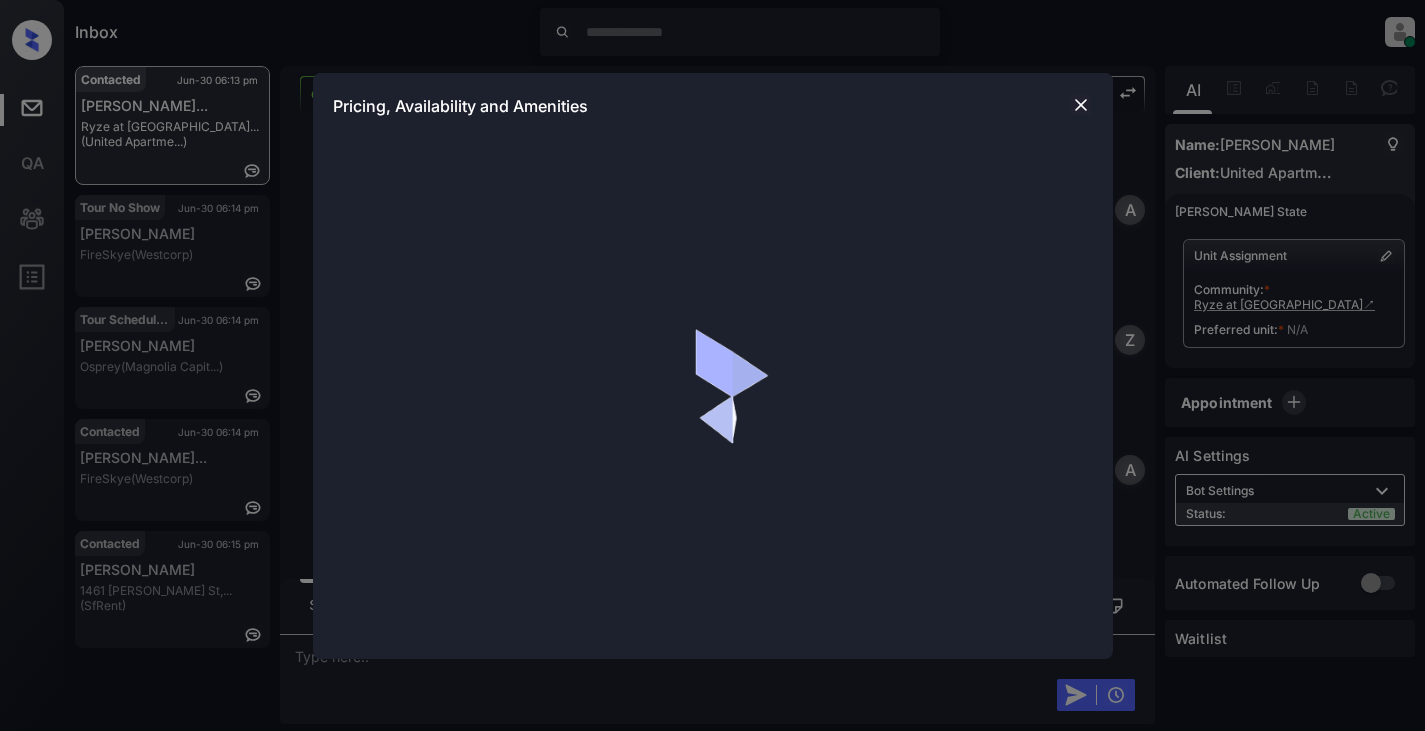 scroll, scrollTop: 0, scrollLeft: 0, axis: both 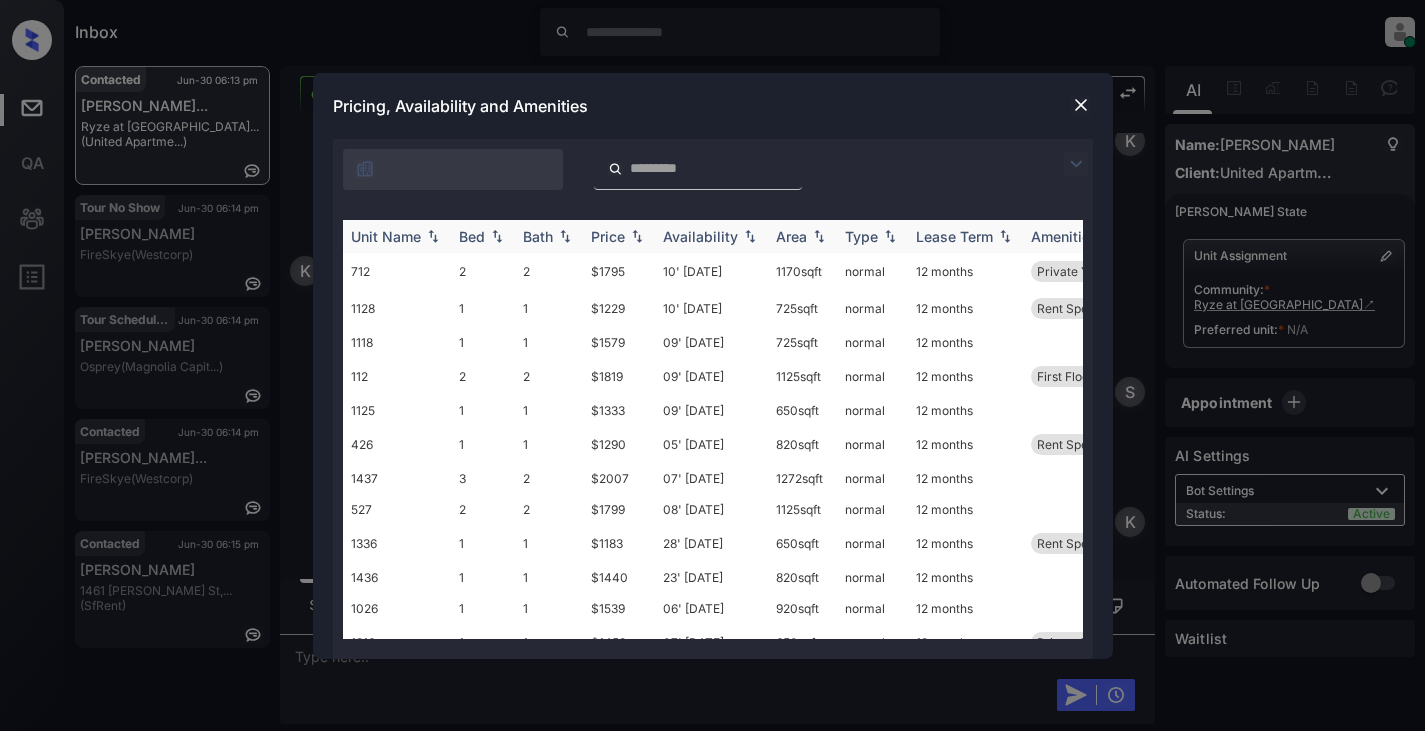 click at bounding box center [497, 236] 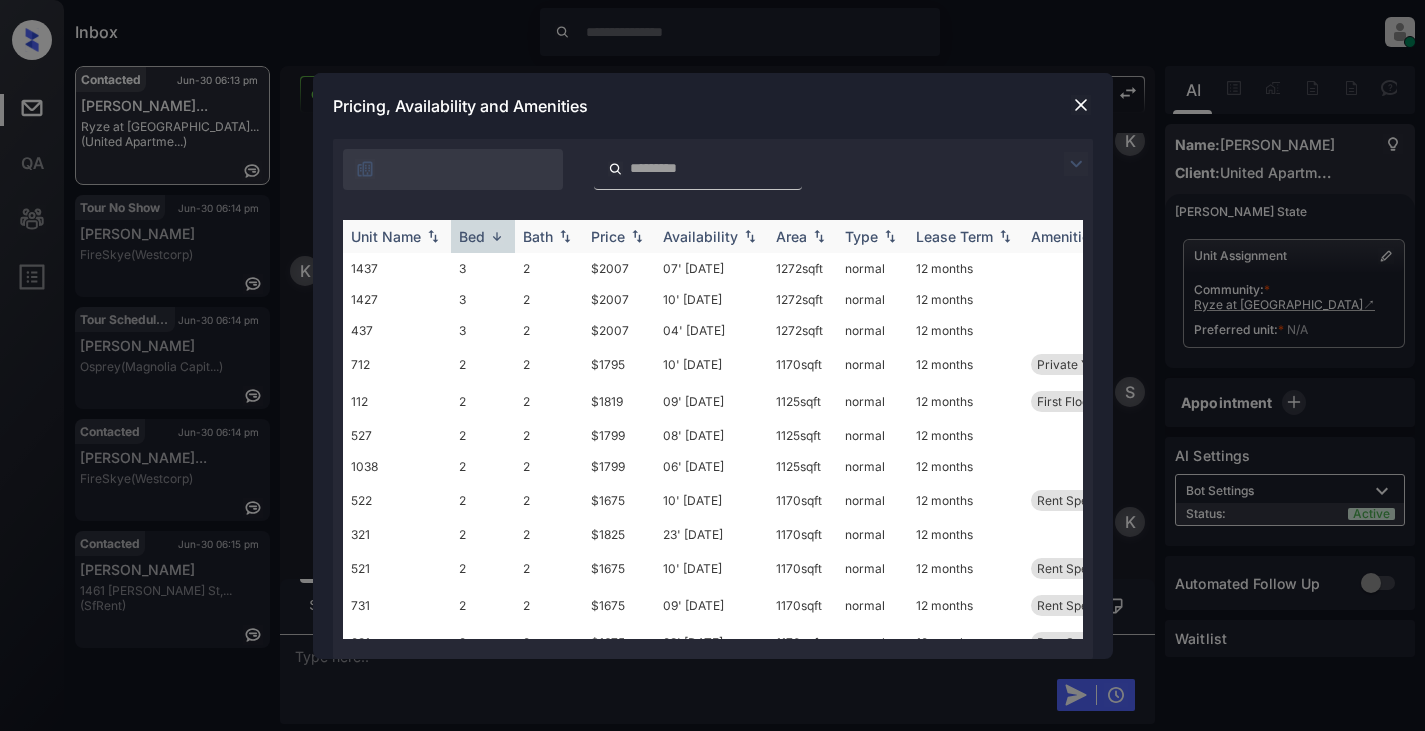 click at bounding box center (497, 236) 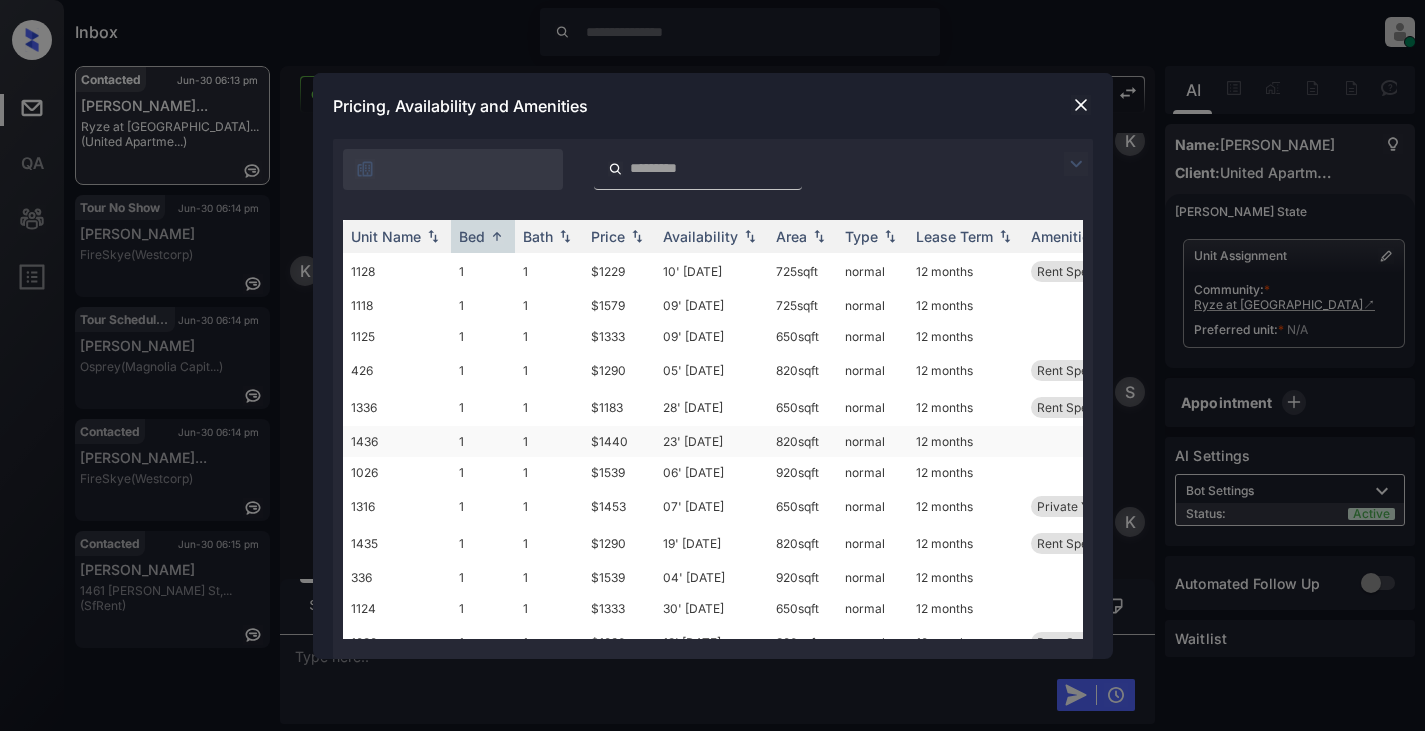 click on "1436" at bounding box center [397, 441] 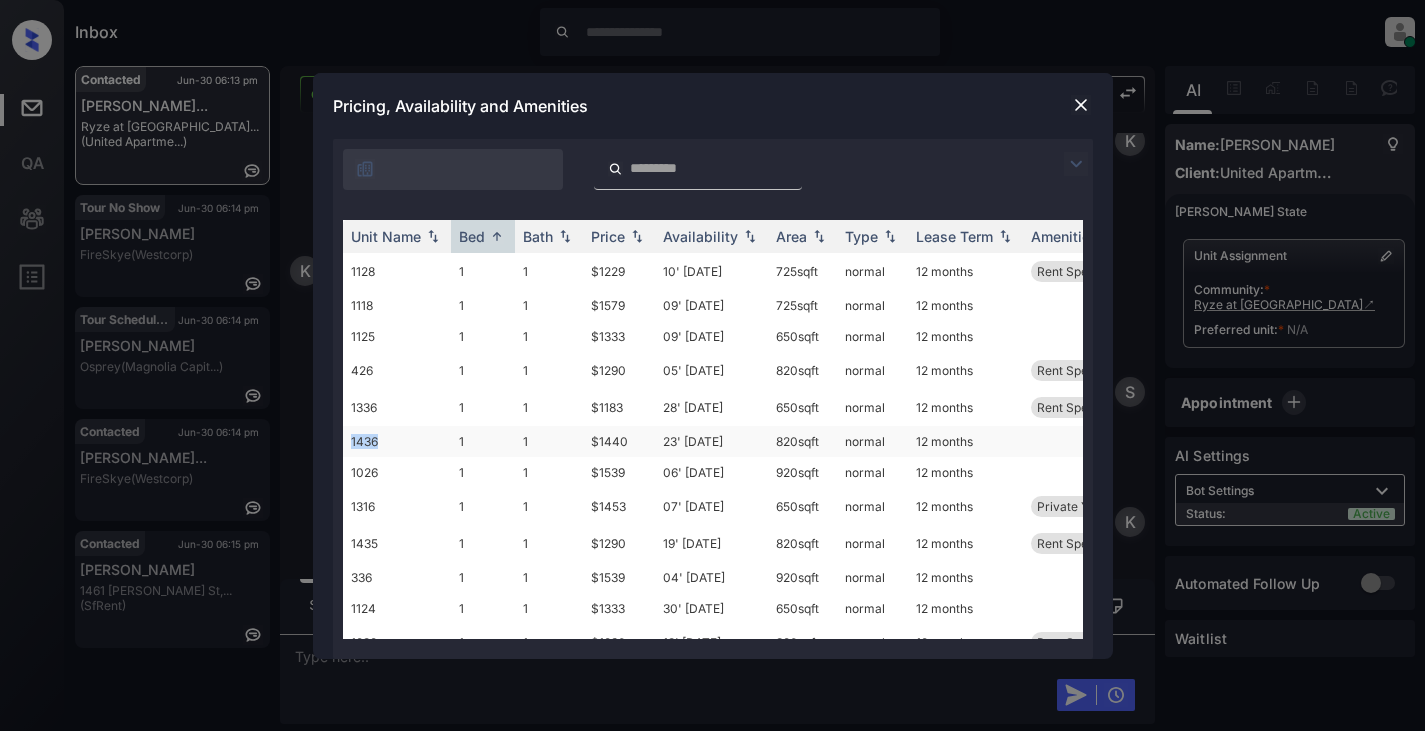 click on "1436" at bounding box center (397, 441) 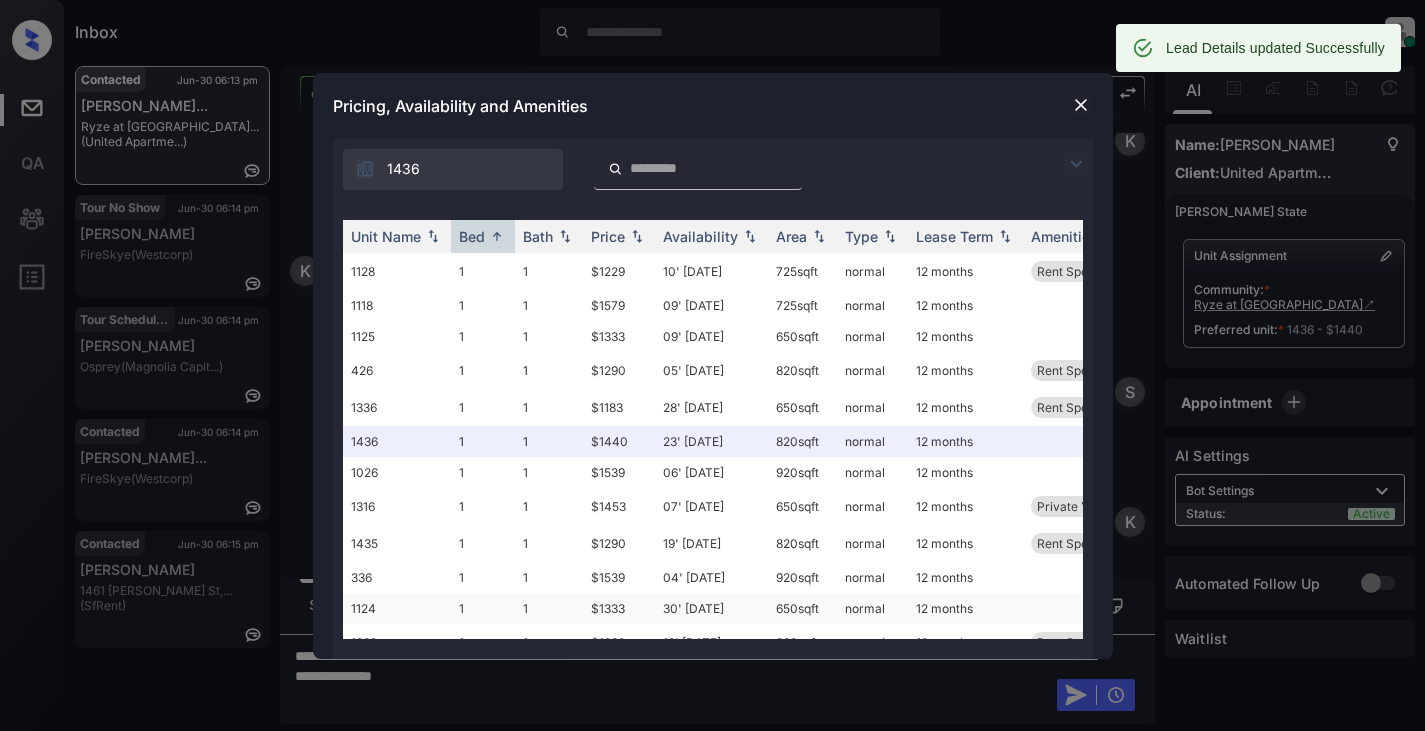 click on "1124" at bounding box center [397, 608] 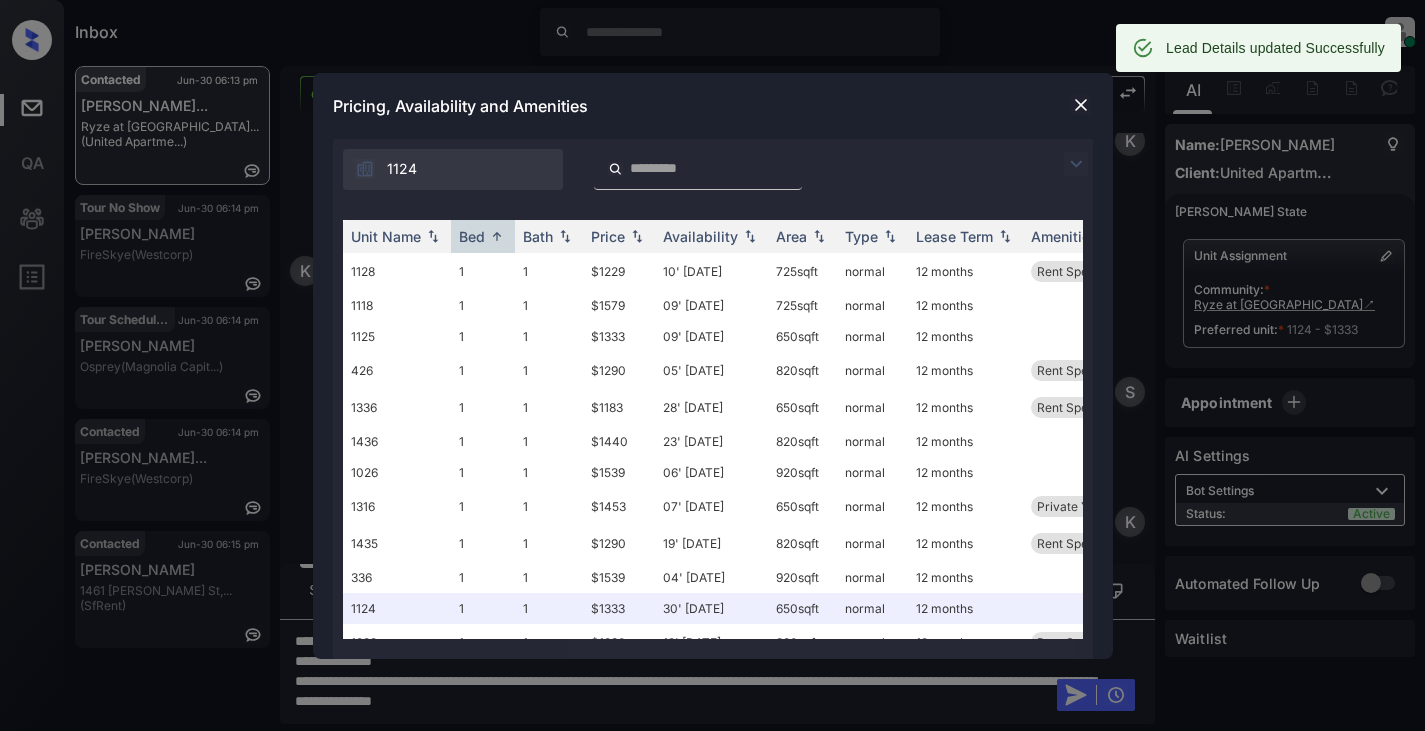 click at bounding box center (1081, 105) 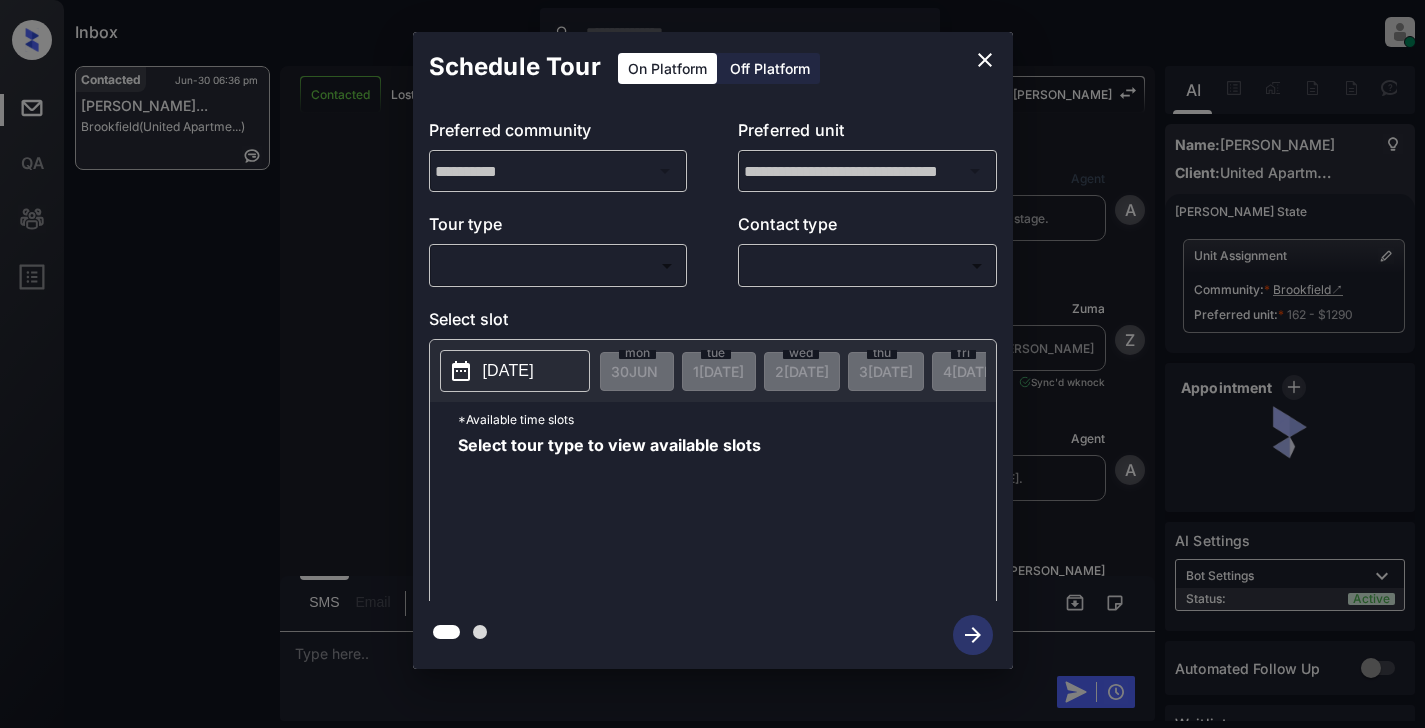 scroll, scrollTop: 0, scrollLeft: 0, axis: both 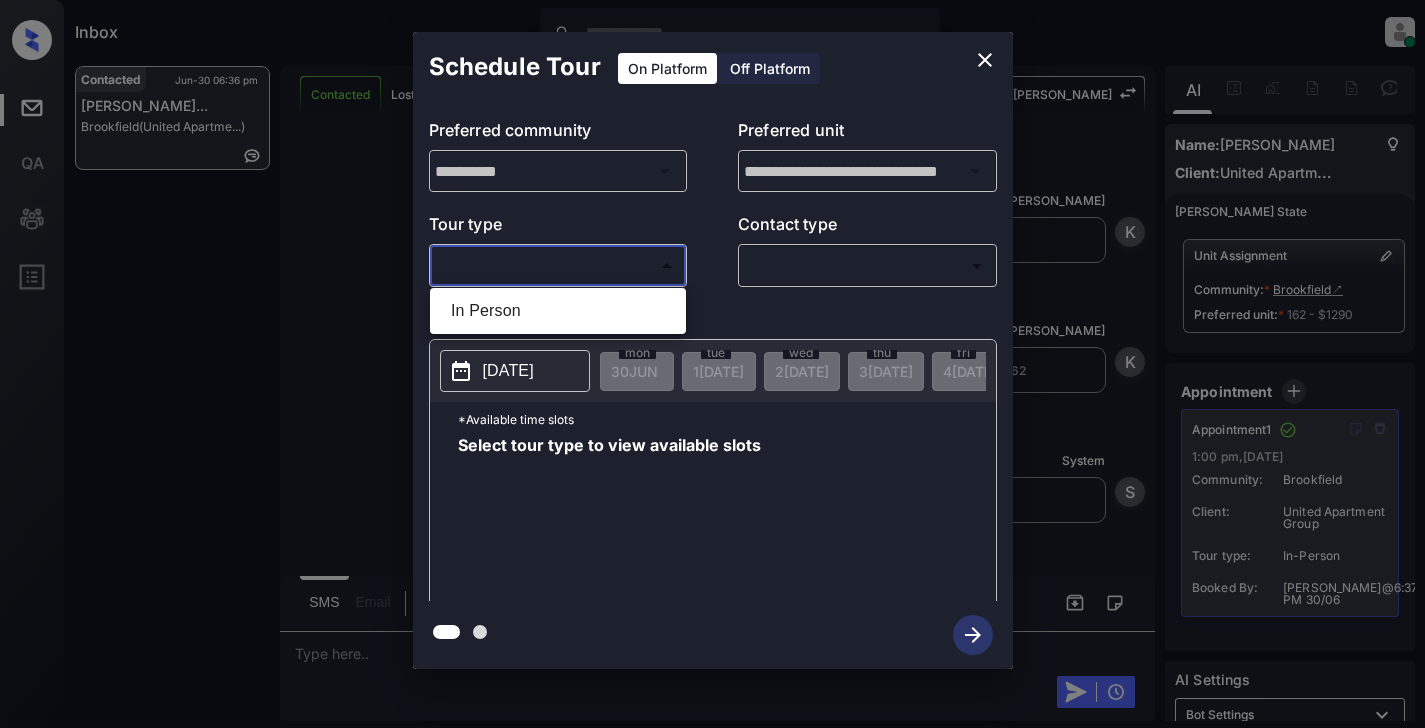 click on "Inbox Cynthia Montañez Online Set yourself   offline Set yourself   on break Profile Switch to  light  mode Sign out Contacted Jun-30 06:36 pm   Lily Rosa Ferr... Brookfield  (United Apartme...) Contacted Lost Lead Sentiment: Angry Upon sliding the acknowledgement:  Lead will move to lost stage. * ​ SMS and call option will be set to opt out. AFM will be turned off for the lead. Kelsey New Message Agent Lead created via webhook in Inbound stage. Jun 30, 2025 05:55 pm A New Message Zuma Lead transferred to leasing agent: kelsey Jun 30, 2025 05:55 pm  Sync'd w  knock Z New Message Agent AFM Request sent to Kelsey. Jun 30, 2025 05:55 pm A New Message Kelsey Hi Lily. This is Kelsey with Brookfield. We’d love to have you come tour with us. What’s a good day and time for you? Jun 30, 2025 05:55 pm   | TemplateAFMSms  Sync'd w  knock K New Message Kelsey Lead archived by Kelsey! Jun 30, 2025 05:55 pm K New Message Lily Rosa Ferro Gonzalez El miercoles en la tarde estaria bien Jun 30, 2025 06:25 pm   knock L S" at bounding box center (712, 364) 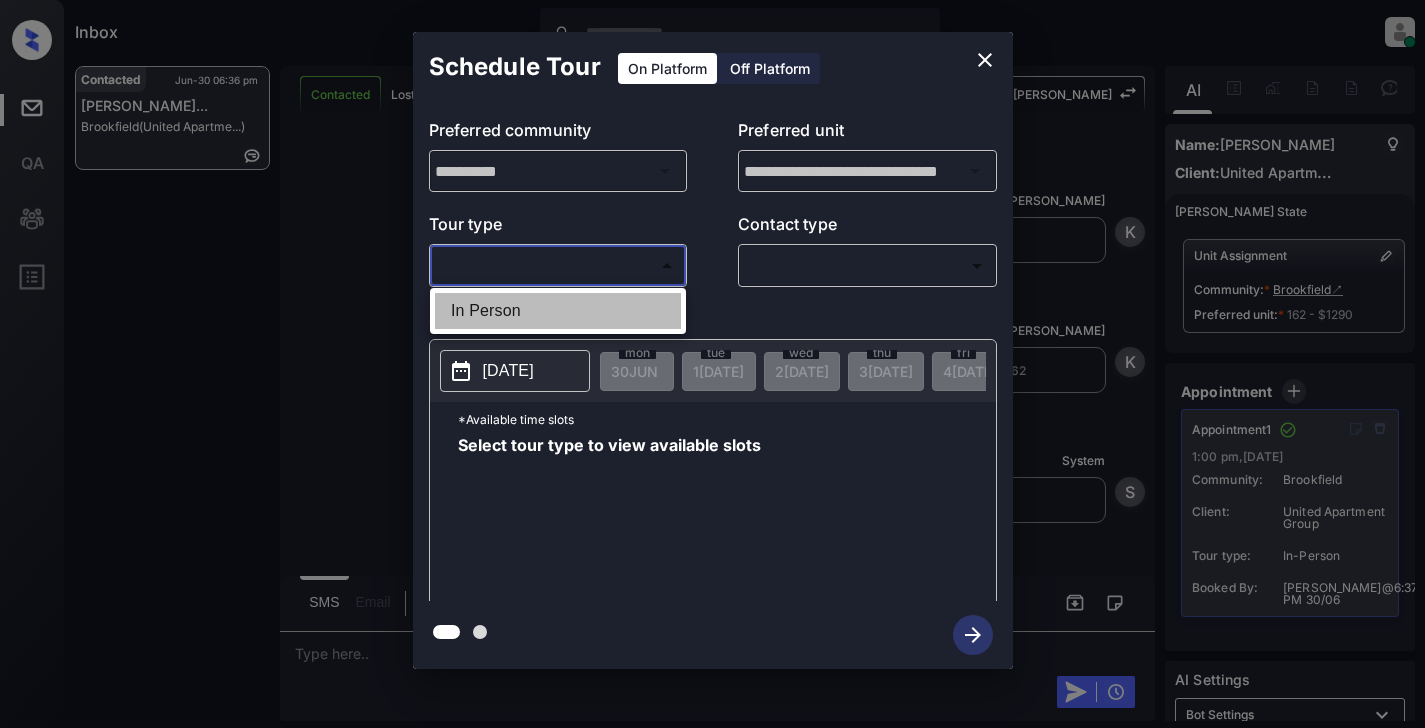 click on "In Person" at bounding box center [558, 311] 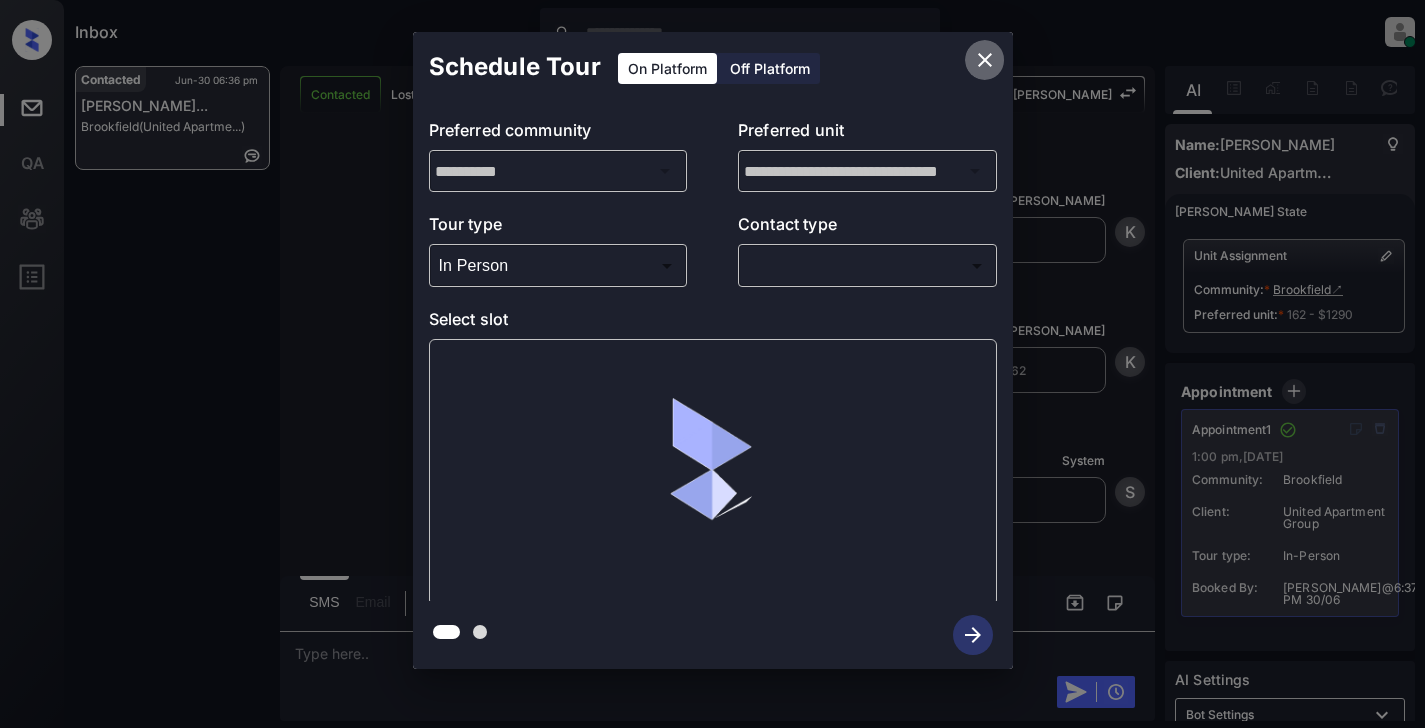 click 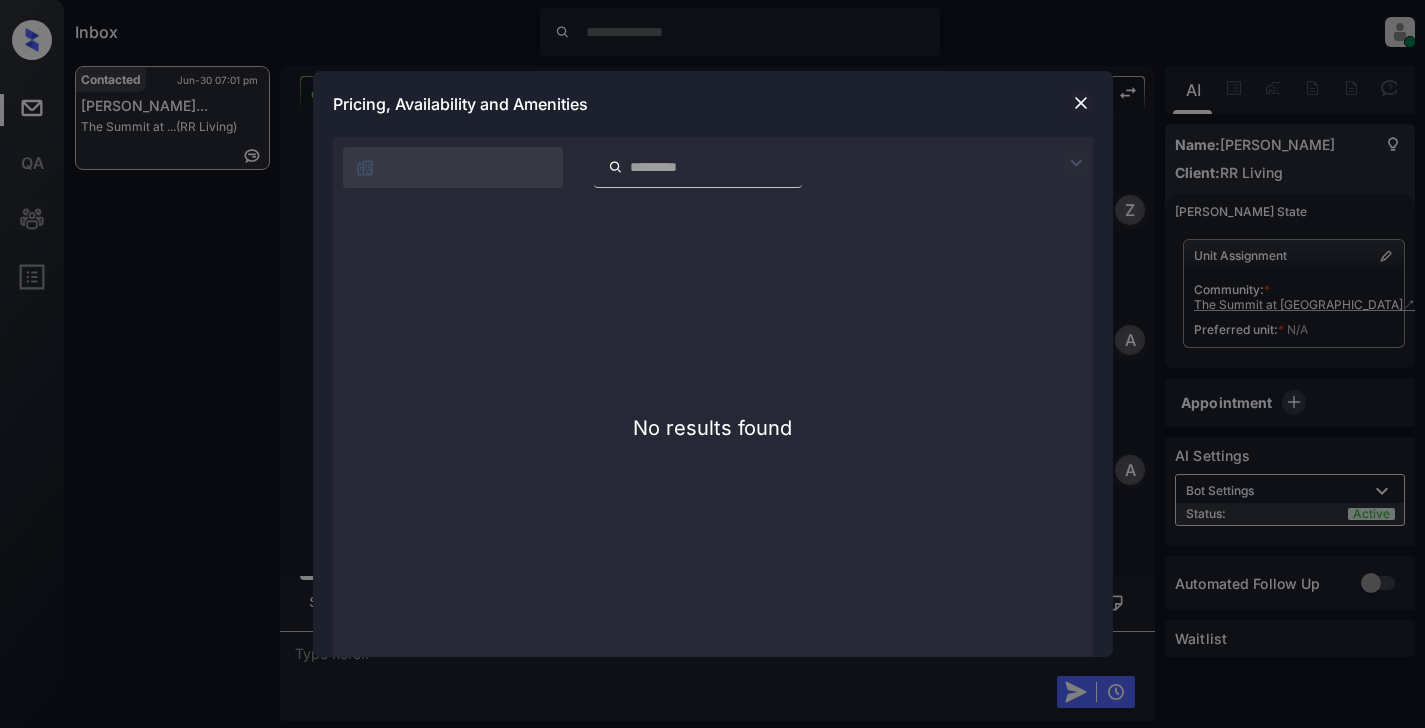 scroll, scrollTop: 0, scrollLeft: 0, axis: both 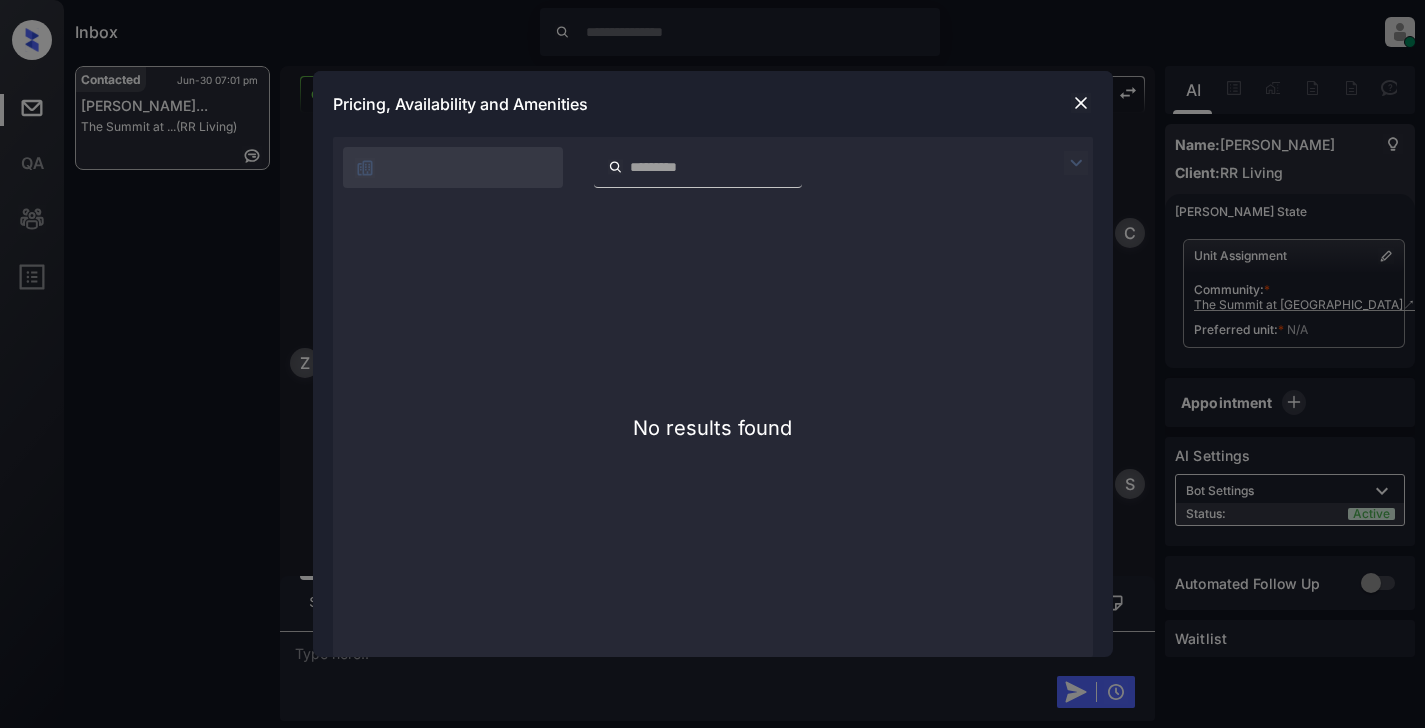 click at bounding box center (1081, 103) 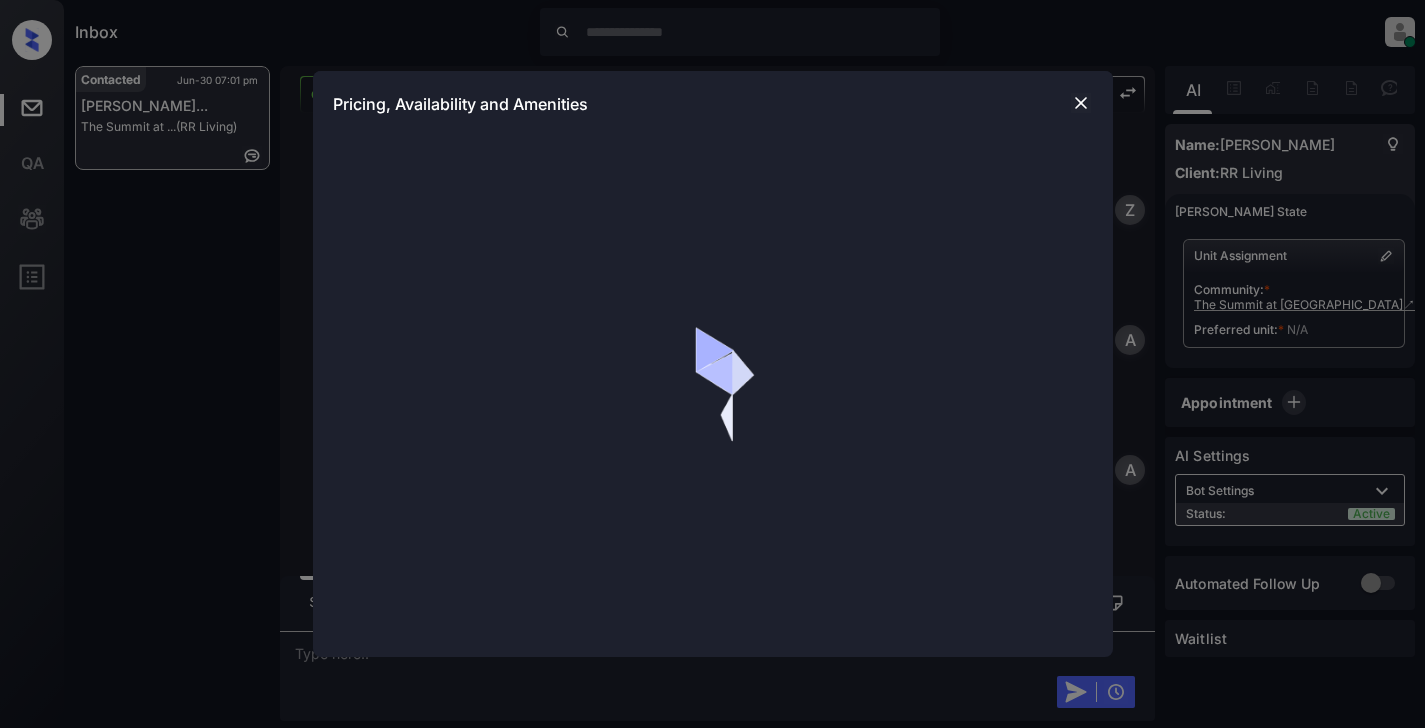 scroll, scrollTop: 0, scrollLeft: 0, axis: both 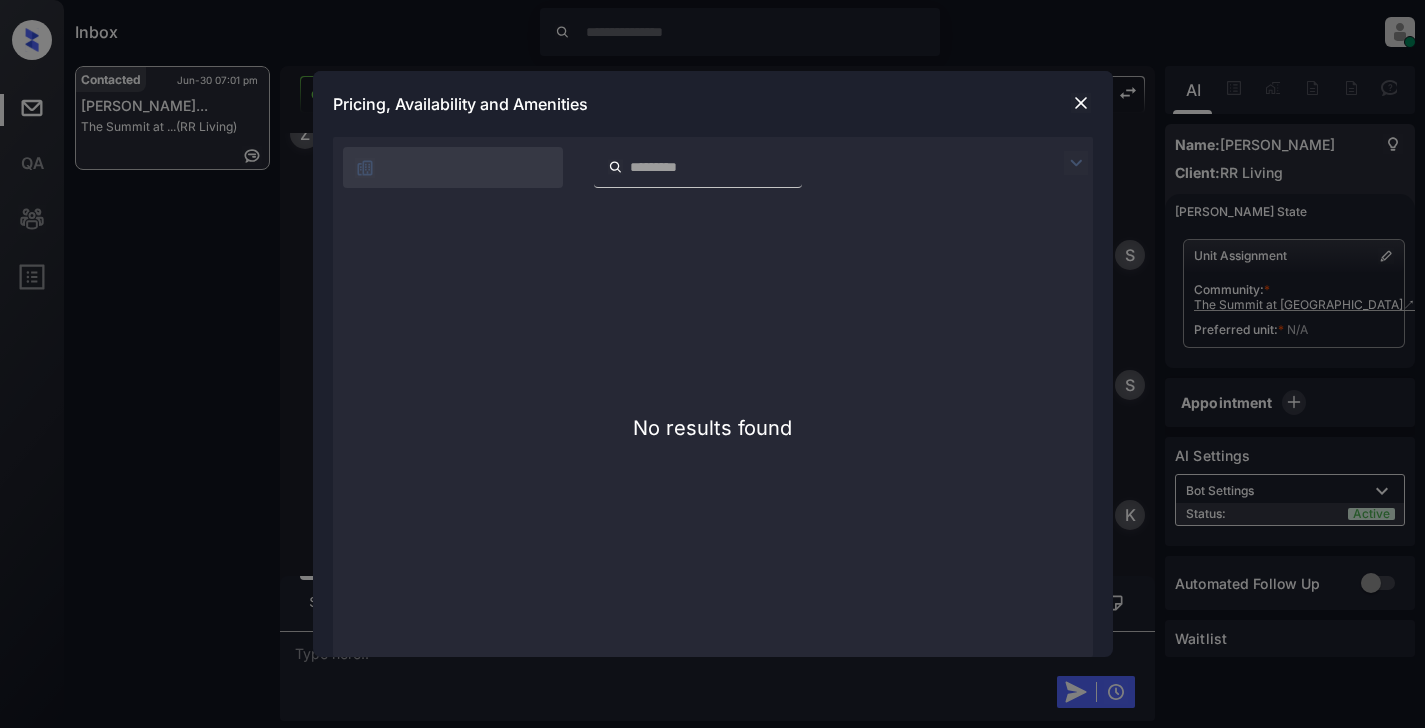click at bounding box center (1081, 103) 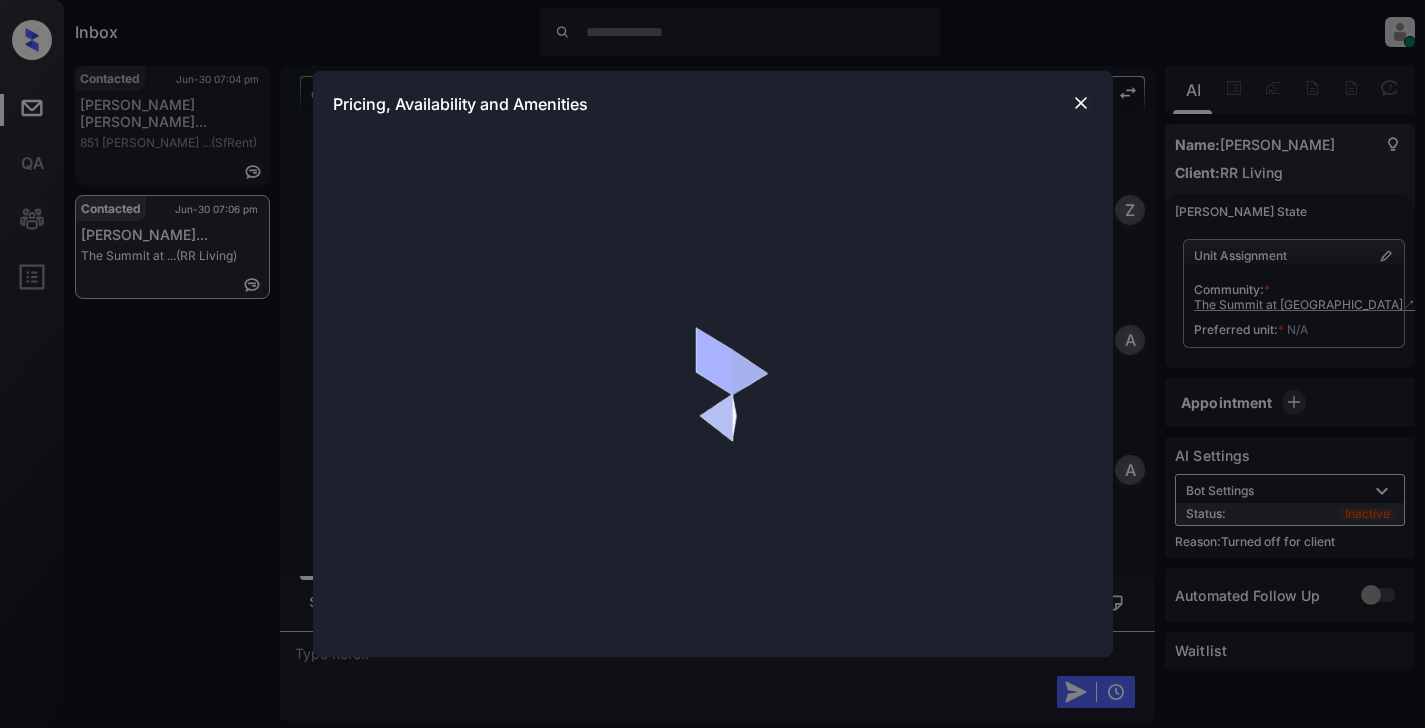 scroll, scrollTop: 0, scrollLeft: 0, axis: both 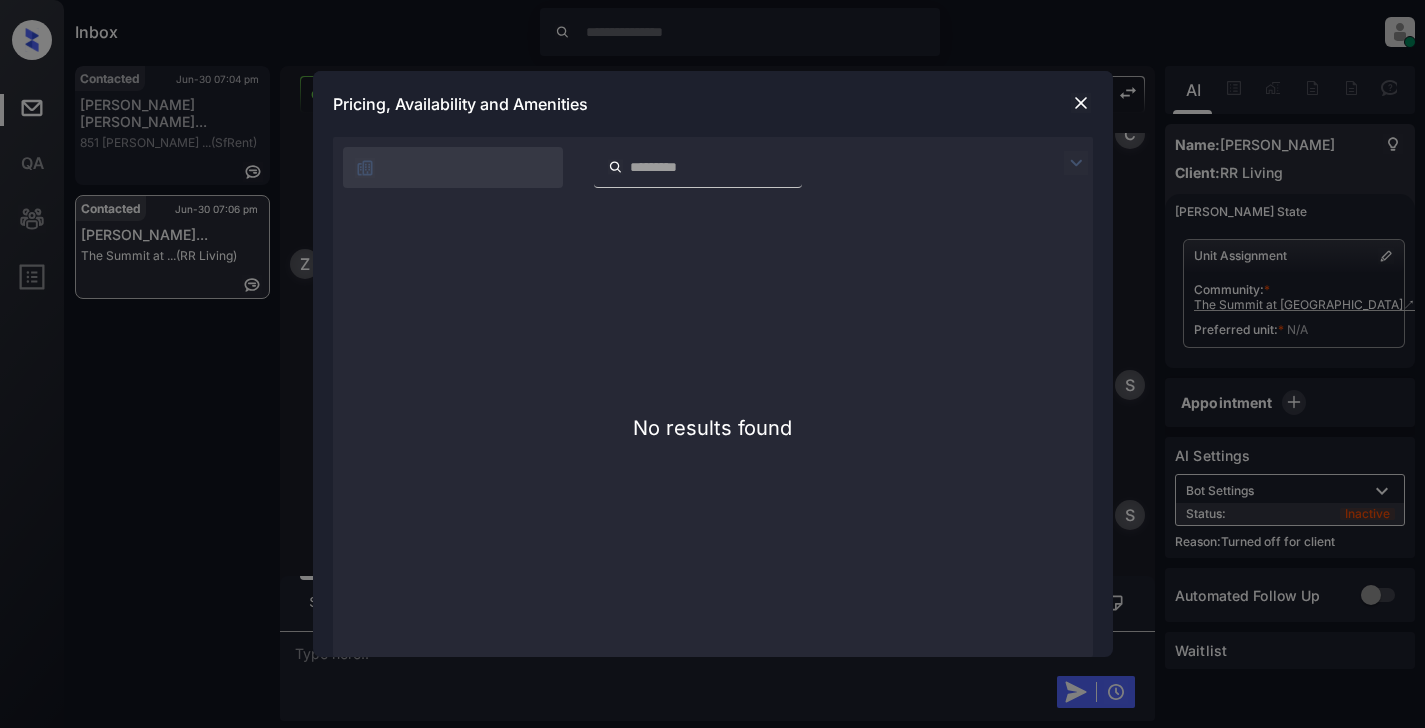 click at bounding box center (1081, 103) 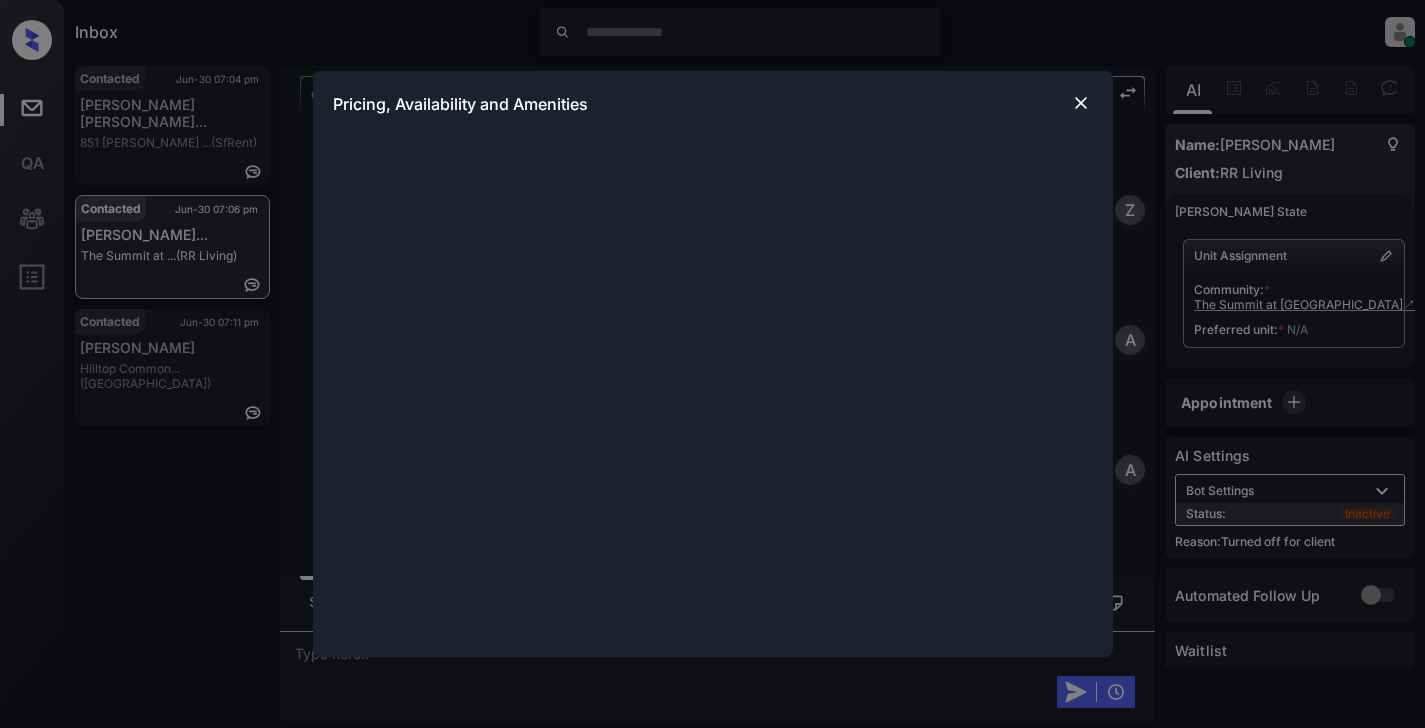 scroll, scrollTop: 0, scrollLeft: 0, axis: both 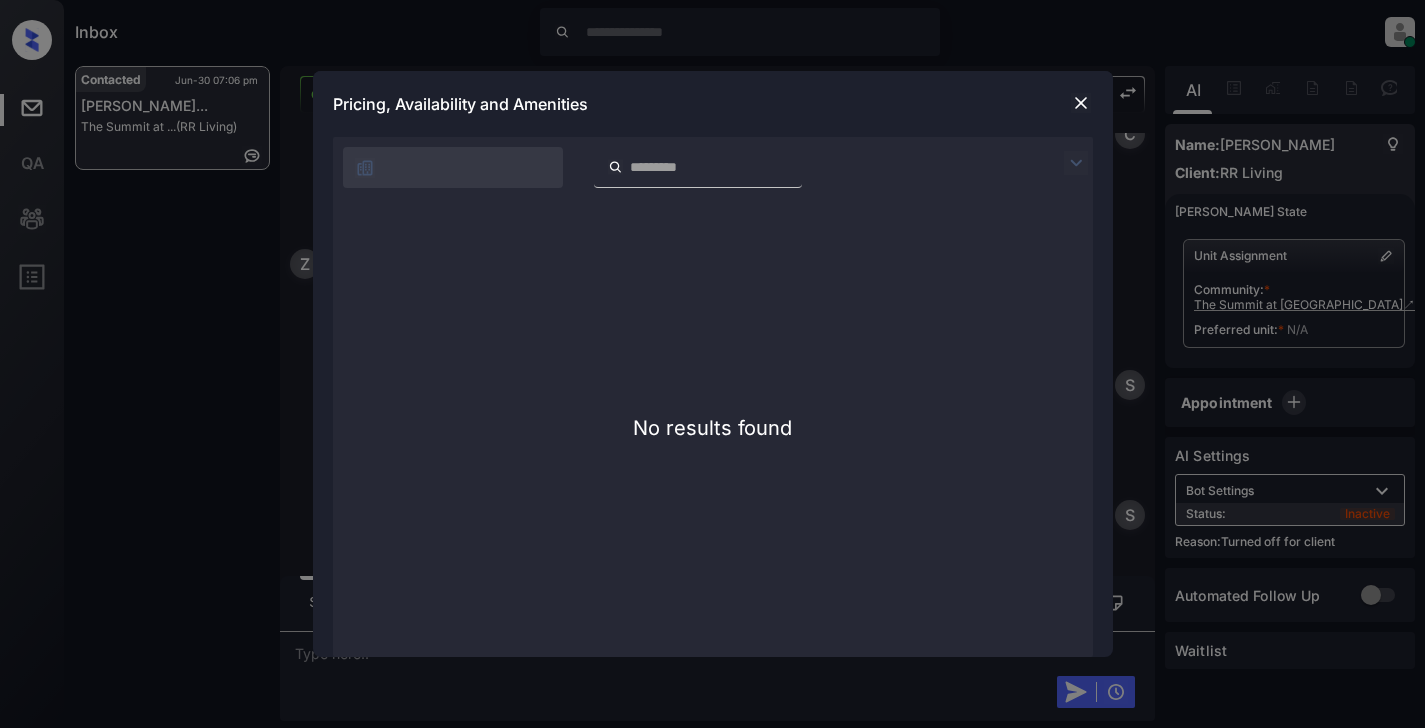 click at bounding box center (1081, 103) 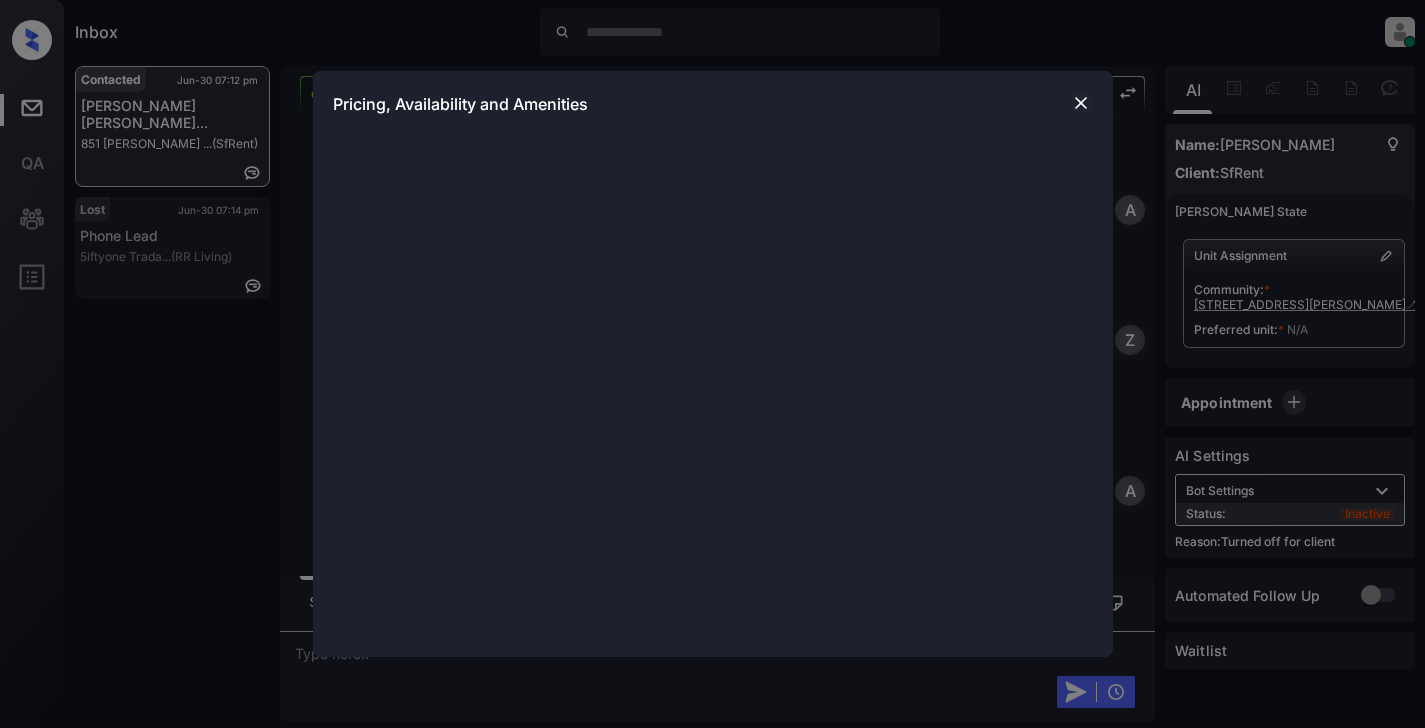 scroll, scrollTop: 0, scrollLeft: 0, axis: both 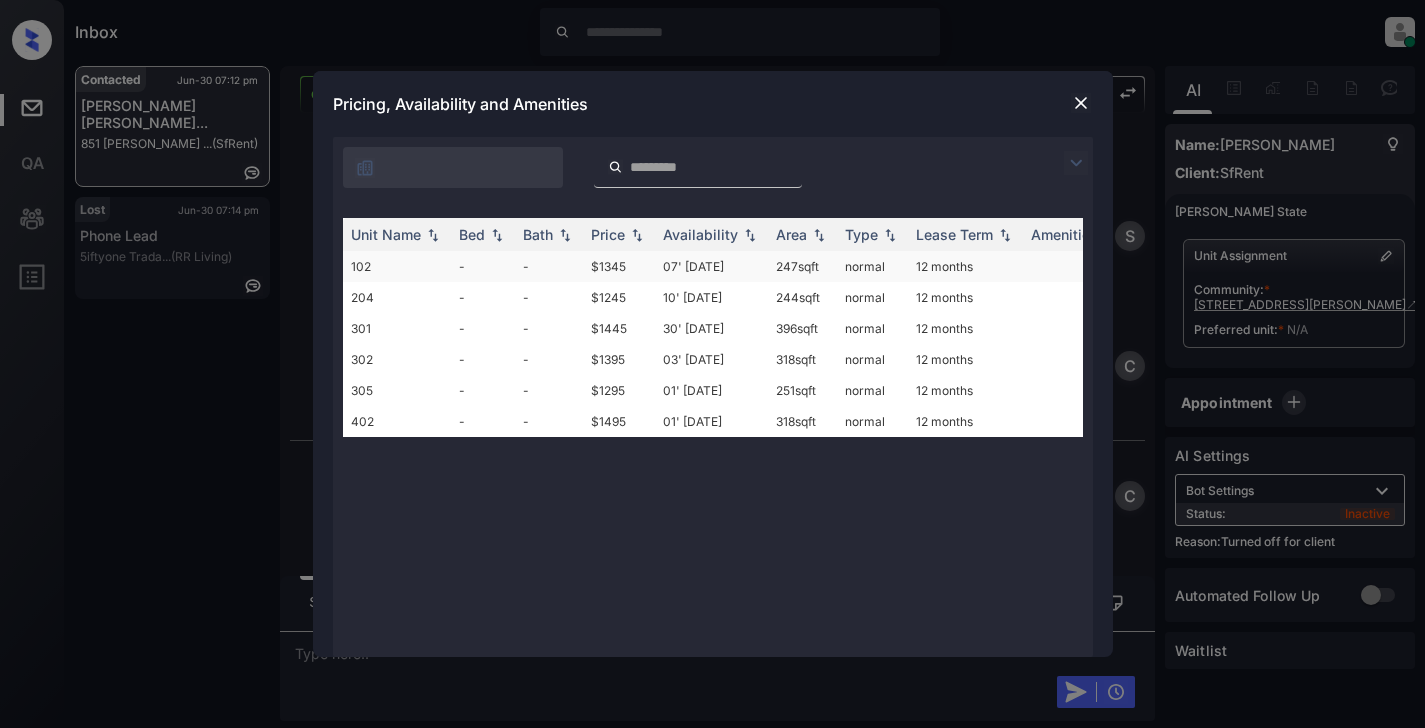 click on "102" at bounding box center (397, 266) 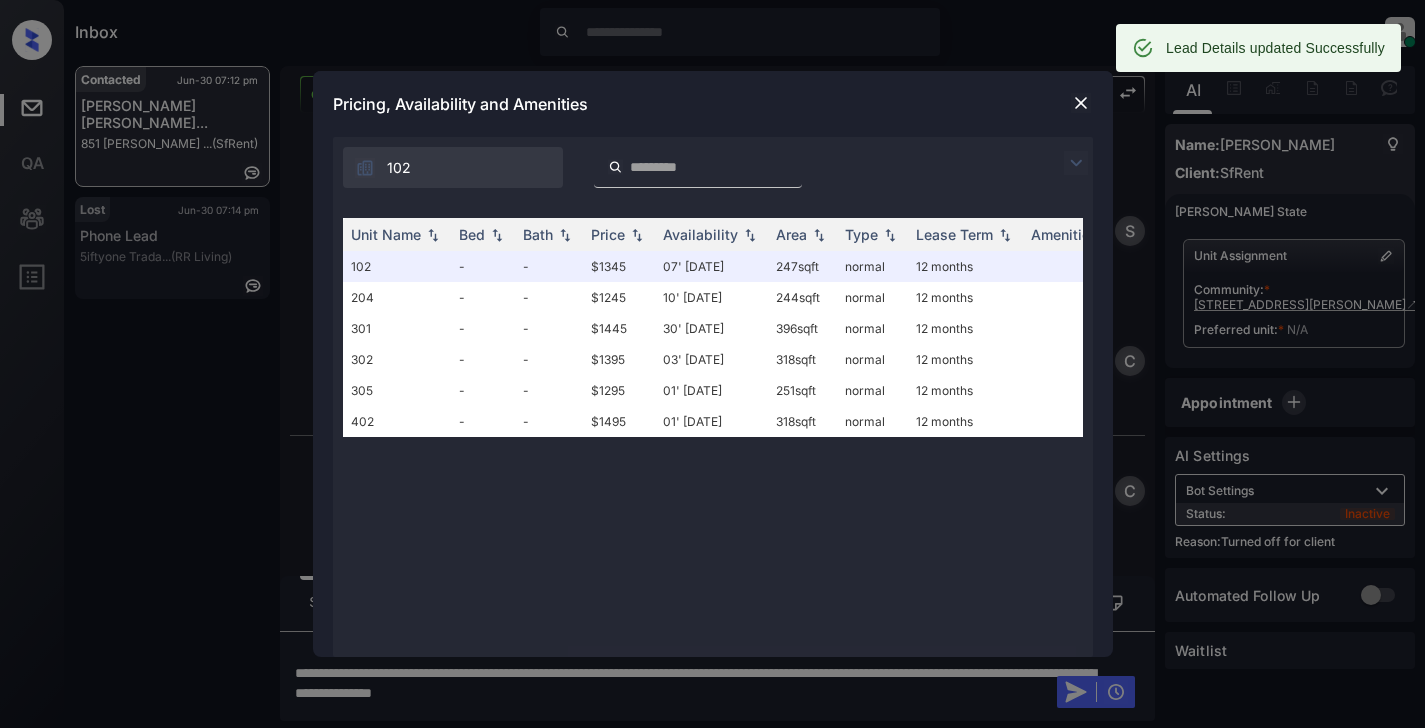 scroll, scrollTop: 4563, scrollLeft: 0, axis: vertical 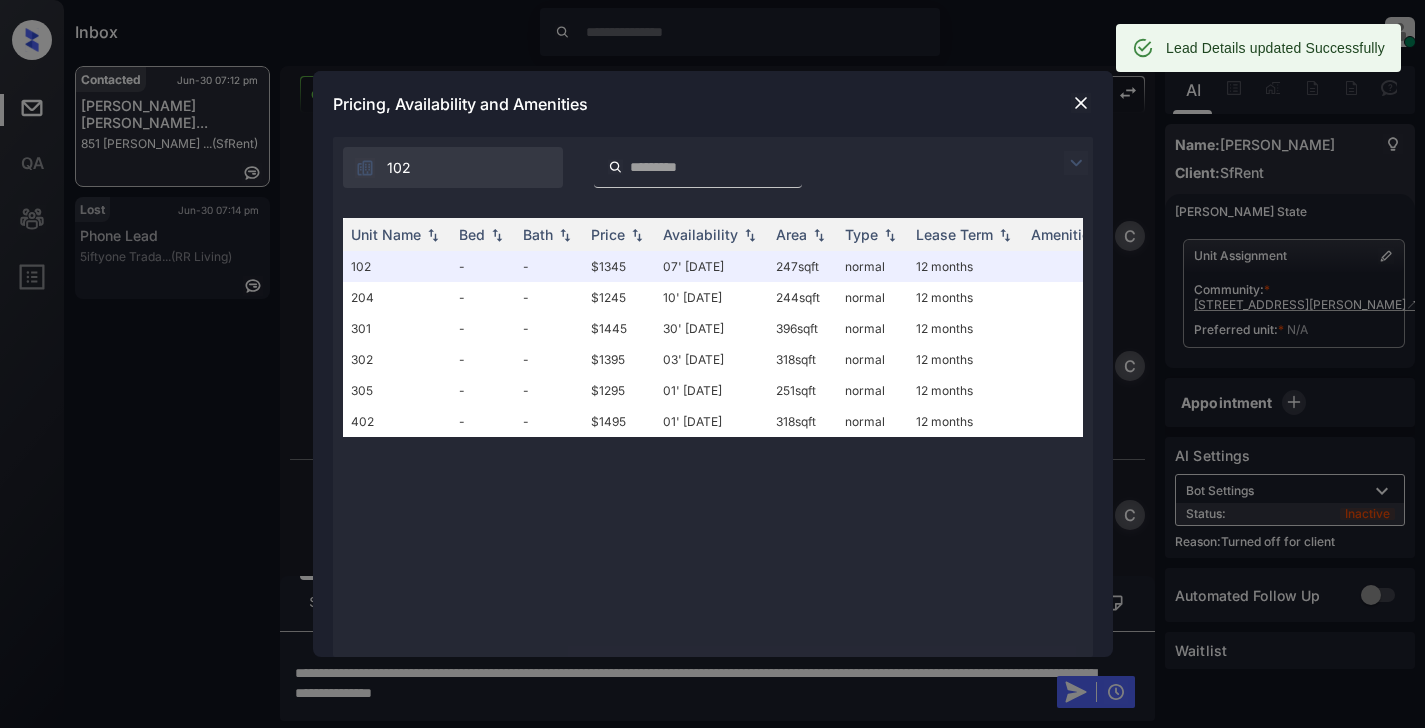 click at bounding box center (1081, 103) 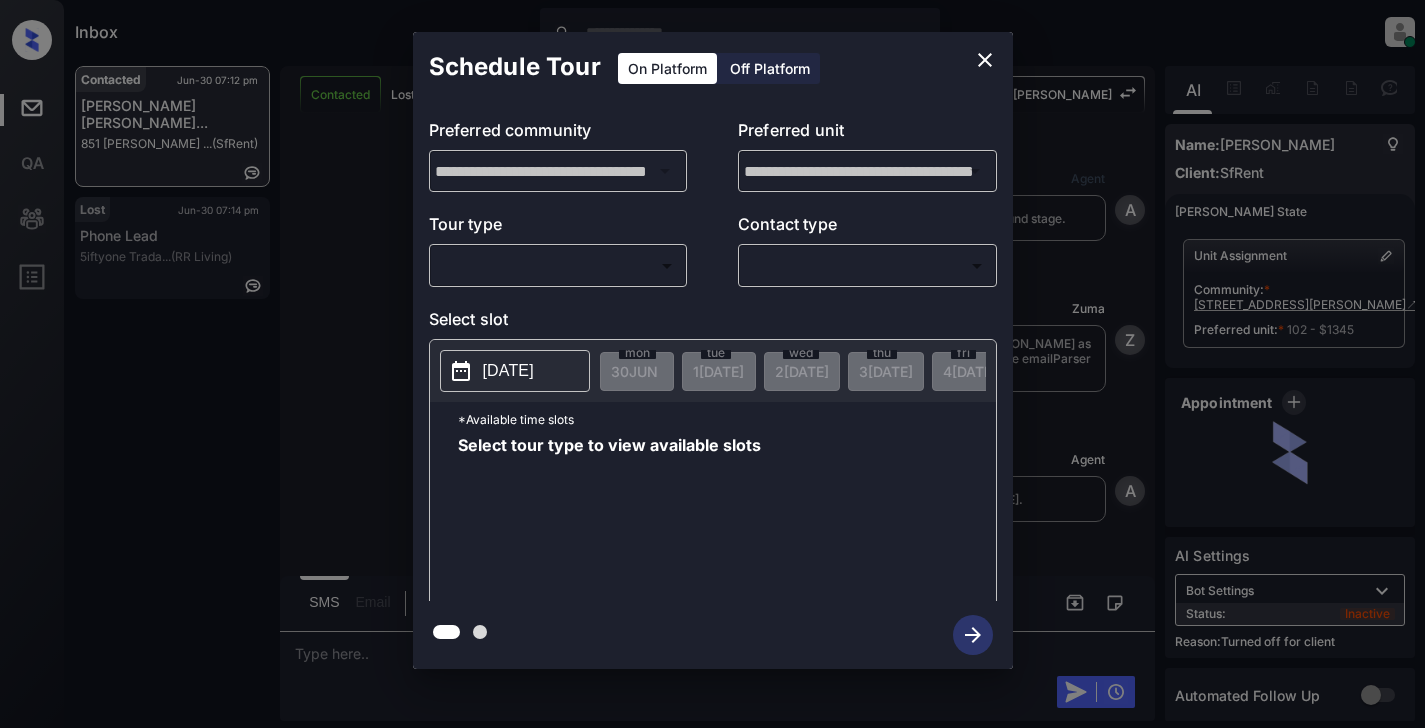 scroll, scrollTop: 0, scrollLeft: 0, axis: both 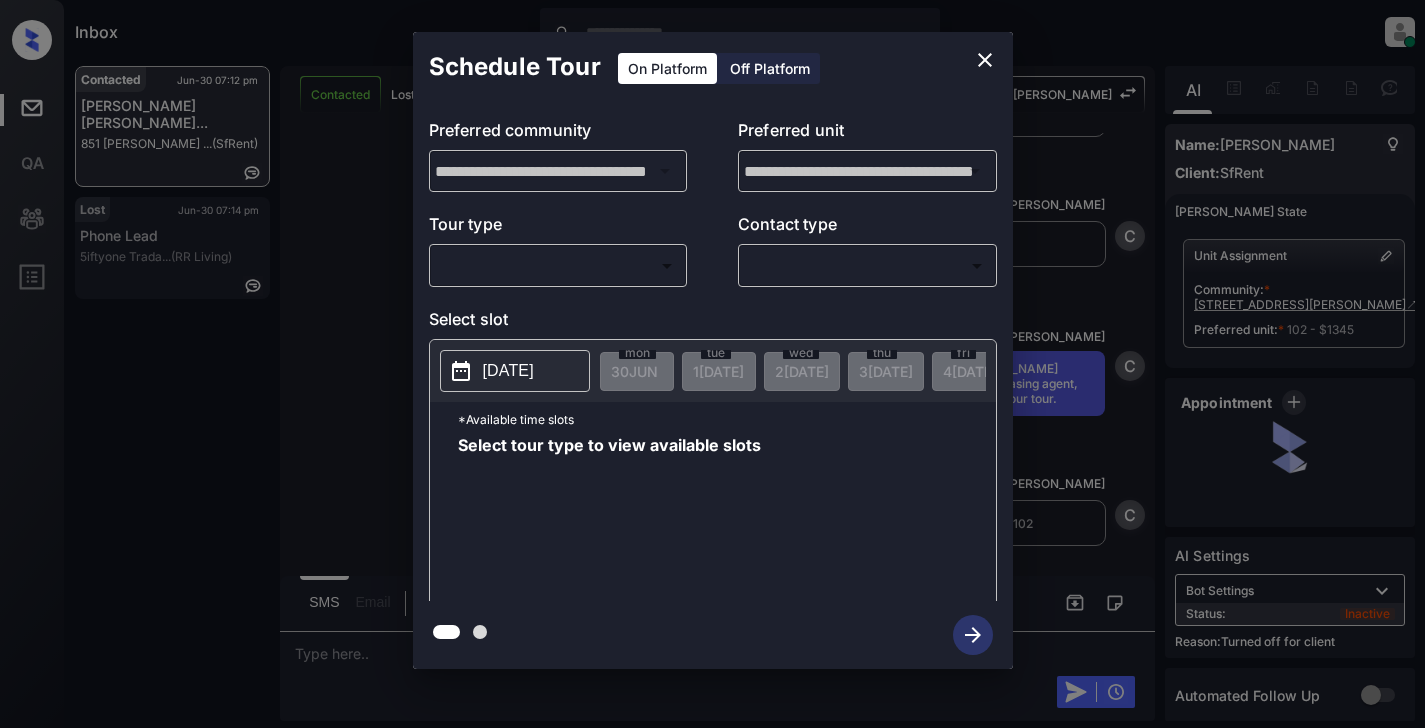 click on "Off Platform" at bounding box center [770, 68] 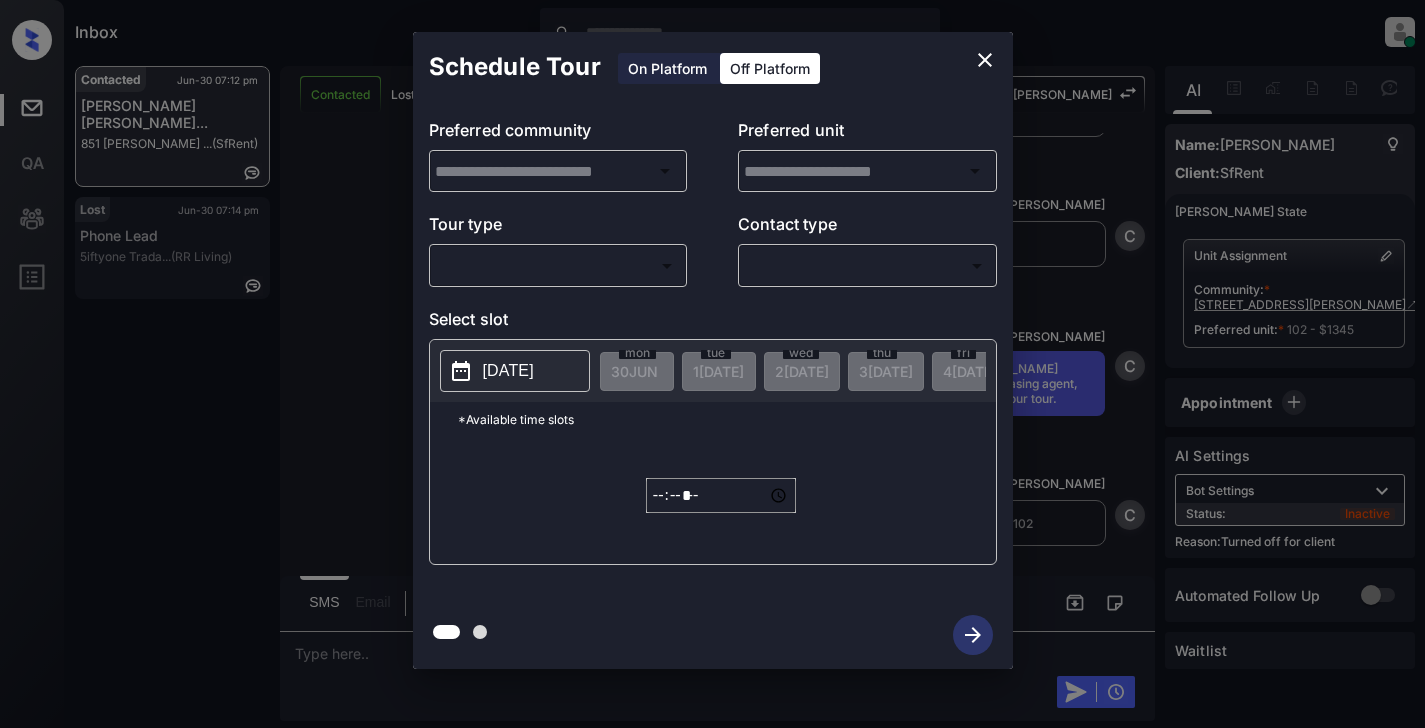type on "**********" 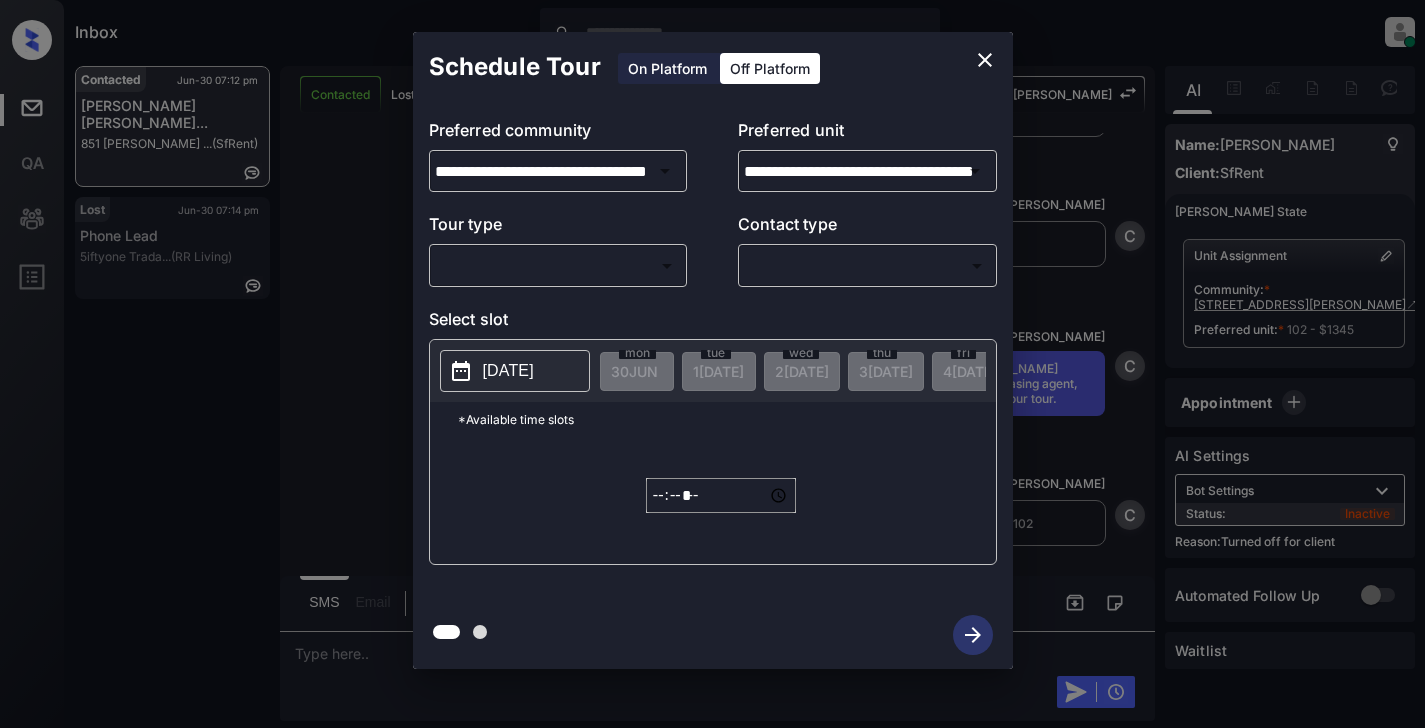 click on "Inbox Cynthia Montañez Online Set yourself   offline Set yourself   on break Profile Switch to  light  mode Sign out Contacted Jun-30 07:12 pm   Sophia Calvill... 851 O’Farrell ...  (SfRent) Lost Jun-30 07:14 pm   Phone Lead 5iftyone Trada...  (RR Living) Contacted Lost Lead Sentiment: Angry Upon sliding the acknowledgement:  Lead will move to lost stage. * ​ SMS and call option will be set to opt out. AFM will be turned off for the lead. Kelsey New Message Agent Lead created via emailParser in Inbound stage. Jun 30, 2025 06:40 pm A New Message Zuma Lead transfer skipped to agent: Kelsey as pms leadId does not exists for leadType emailParser with stage Inbound Jun 30, 2025 06:40 pm Z New Message Agent AFM Request sent to Kelsey. Jun 30, 2025 06:40 pm A New Message Agent Notes Note: Structured Note:
Move In Date: 2025-07-01
Bedroom: 1
ILS Note:
I'm interested in your property and would like to move forward. Can you send me an application for this property? Jun 30, 2025 06:40 pm A New Message Kelsey K K K" at bounding box center (712, 364) 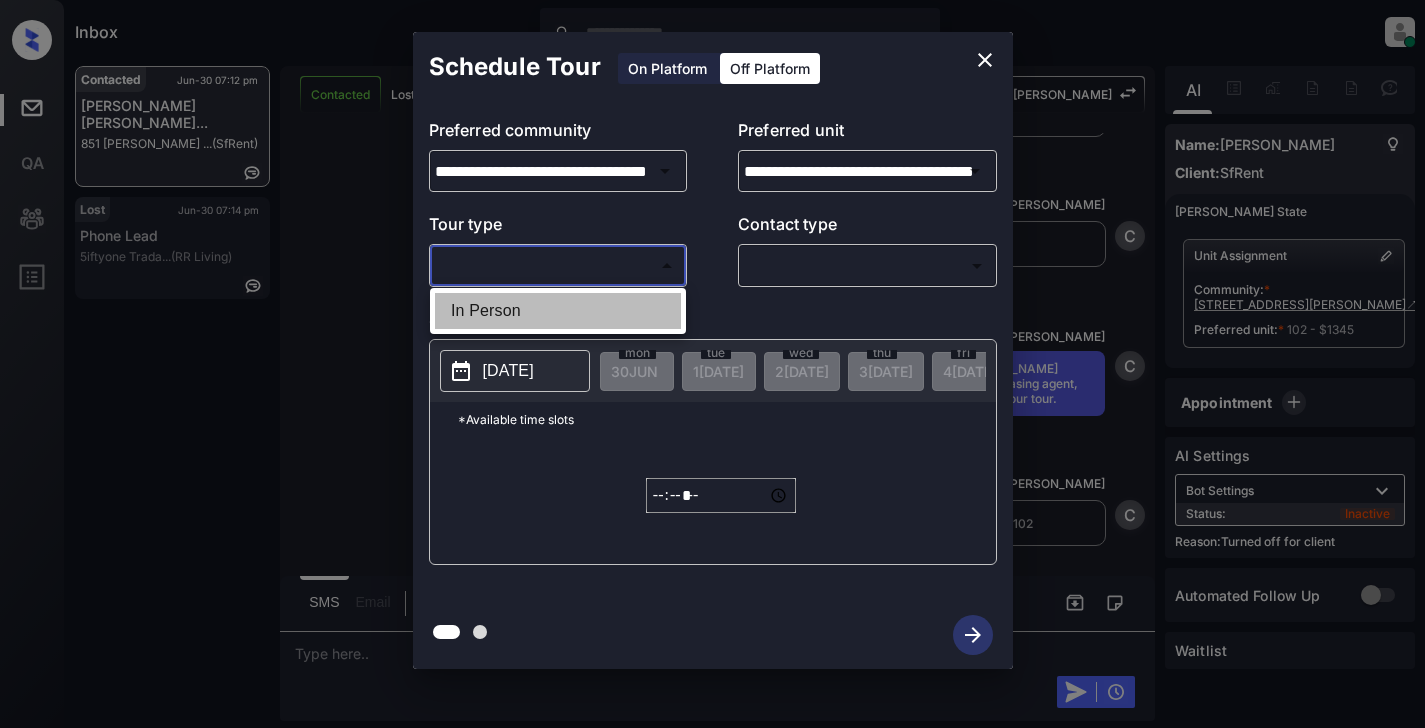 click on "In Person" at bounding box center [558, 311] 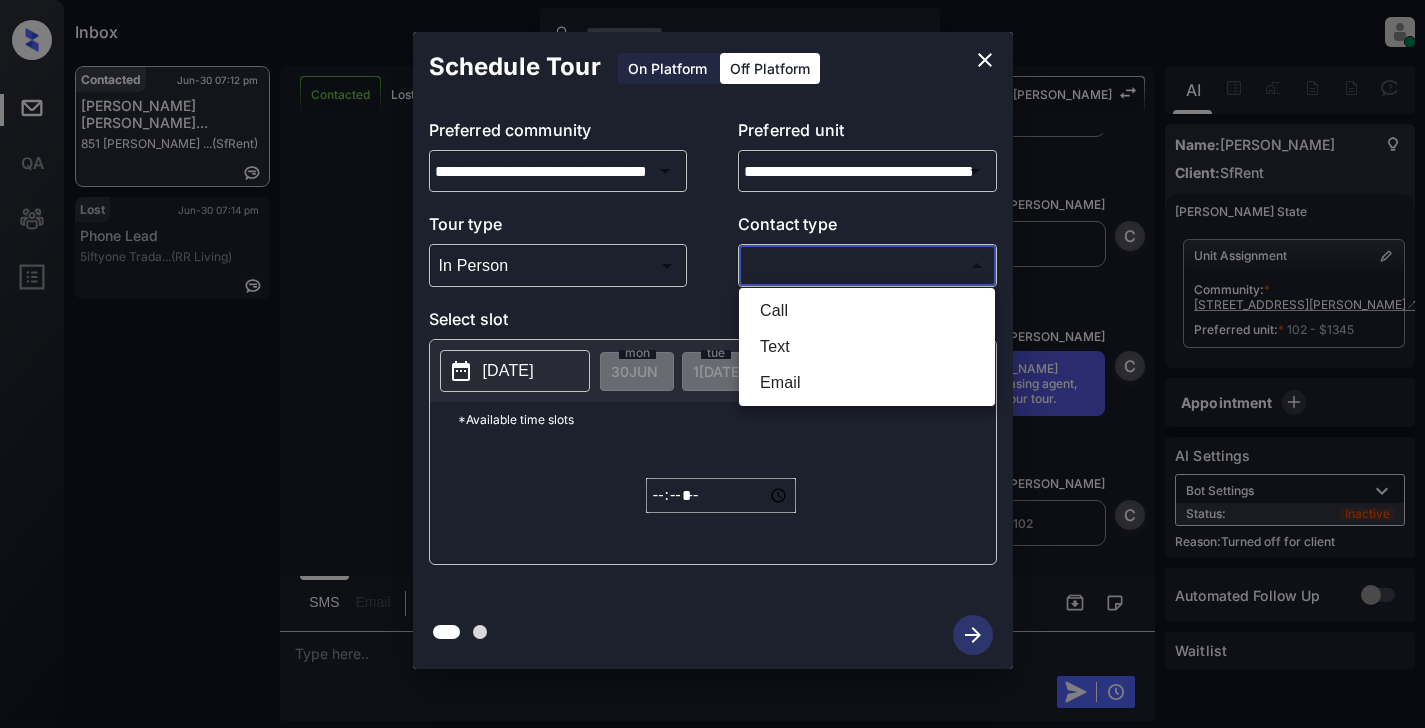 click on "Inbox Cynthia Montañez Online Set yourself   offline Set yourself   on break Profile Switch to  light  mode Sign out Contacted Jun-30 07:12 pm   Sophia Calvill... 851 O’Farrell ...  (SfRent) Lost Jun-30 07:14 pm   Phone Lead 5iftyone Trada...  (RR Living) Contacted Lost Lead Sentiment: Angry Upon sliding the acknowledgement:  Lead will move to lost stage. * ​ SMS and call option will be set to opt out. AFM will be turned off for the lead. Kelsey New Message Agent Lead created via emailParser in Inbound stage. Jun 30, 2025 06:40 pm A New Message Zuma Lead transfer skipped to agent: Kelsey as pms leadId does not exists for leadType emailParser with stage Inbound Jun 30, 2025 06:40 pm Z New Message Agent AFM Request sent to Kelsey. Jun 30, 2025 06:40 pm A New Message Agent Notes Note: Structured Note:
Move In Date: 2025-07-01
Bedroom: 1
ILS Note:
I'm interested in your property and would like to move forward. Can you send me an application for this property? Jun 30, 2025 06:40 pm A New Message Kelsey K K K" at bounding box center [712, 364] 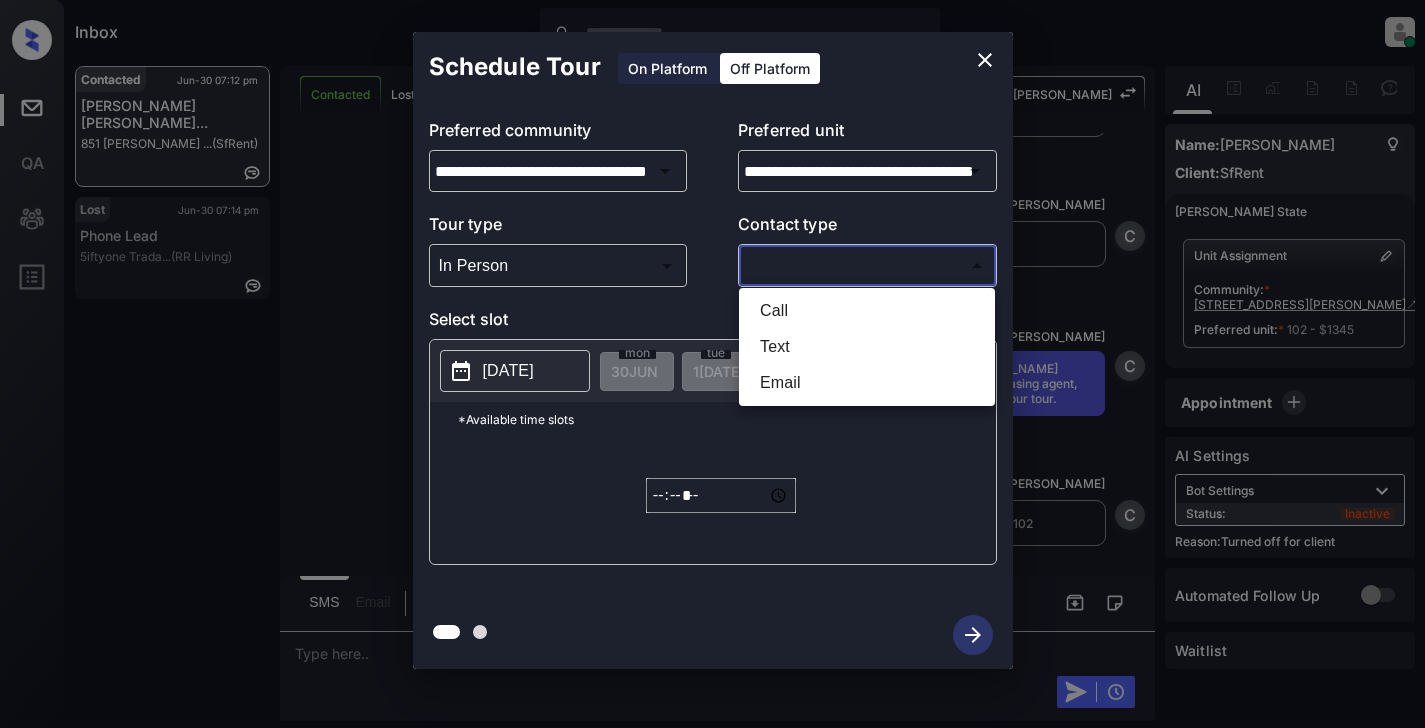 click on "Text" at bounding box center (867, 347) 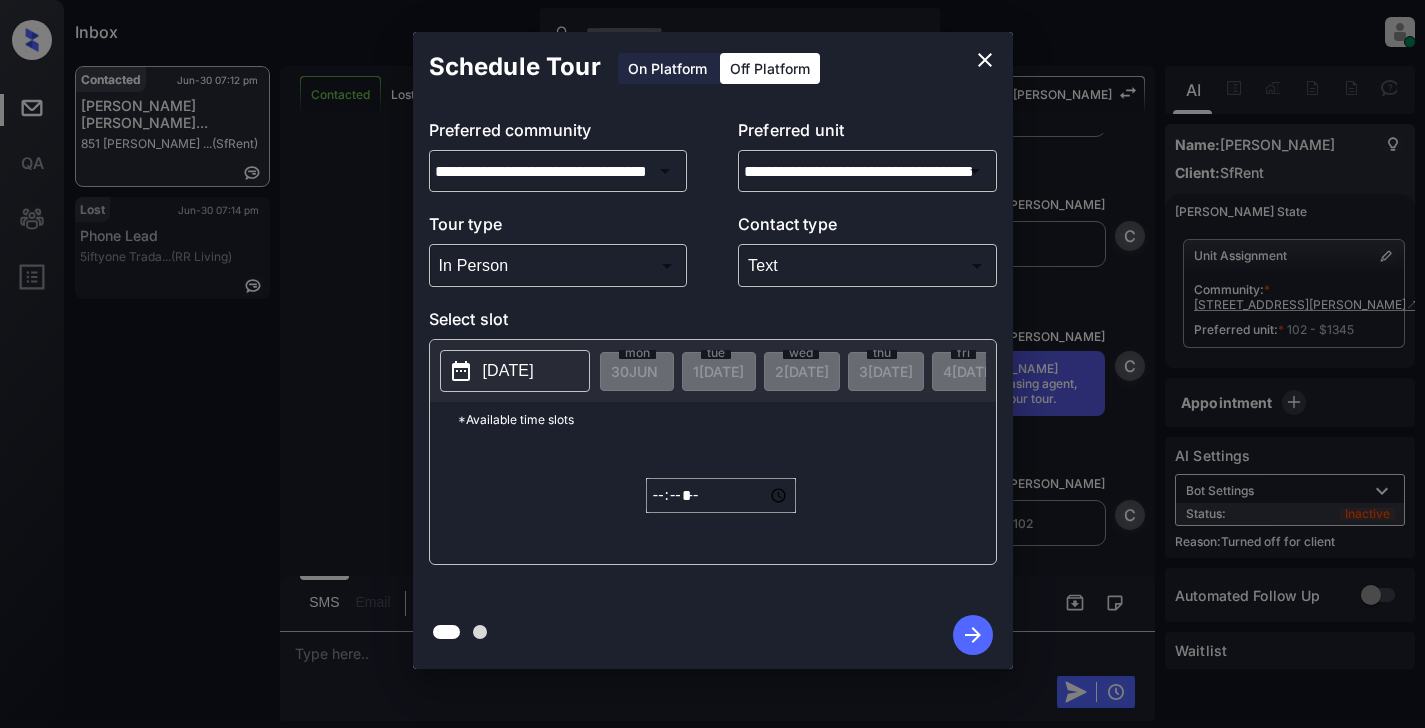 click on "[DATE]" at bounding box center (508, 371) 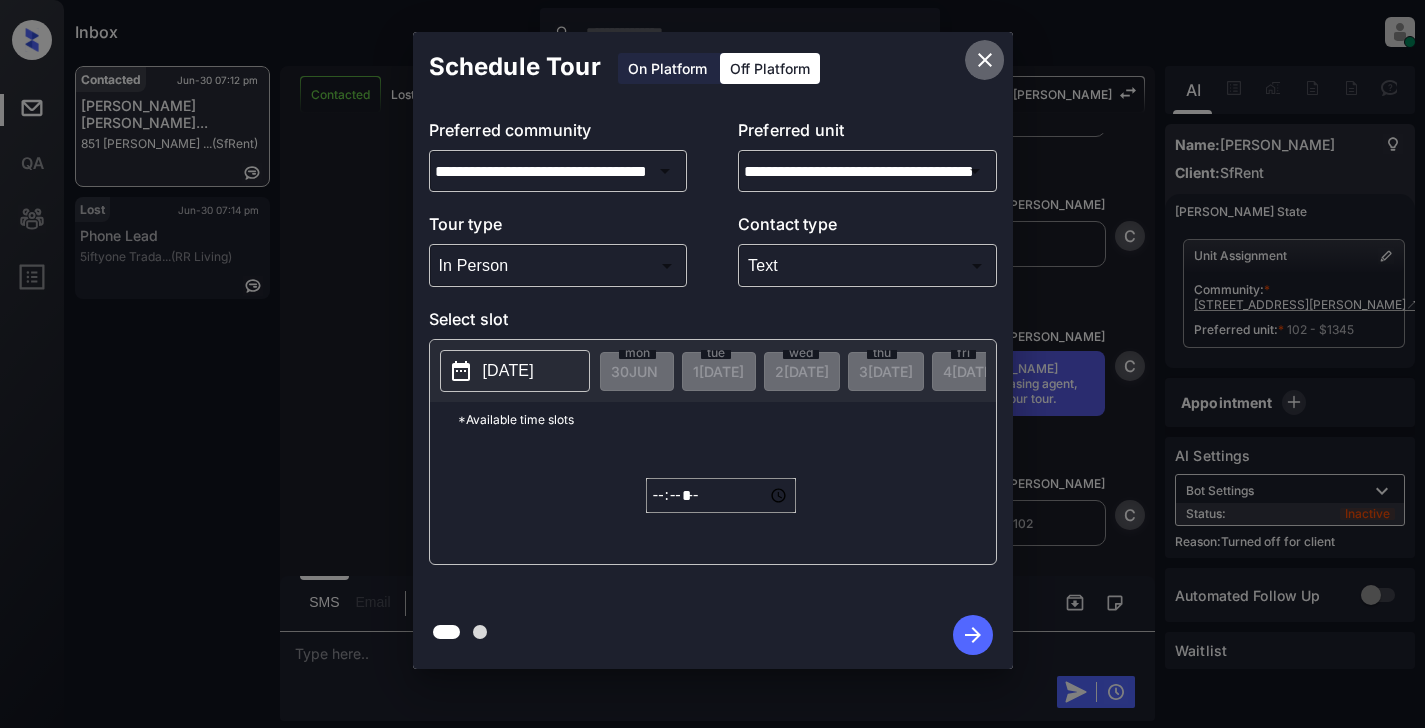 click 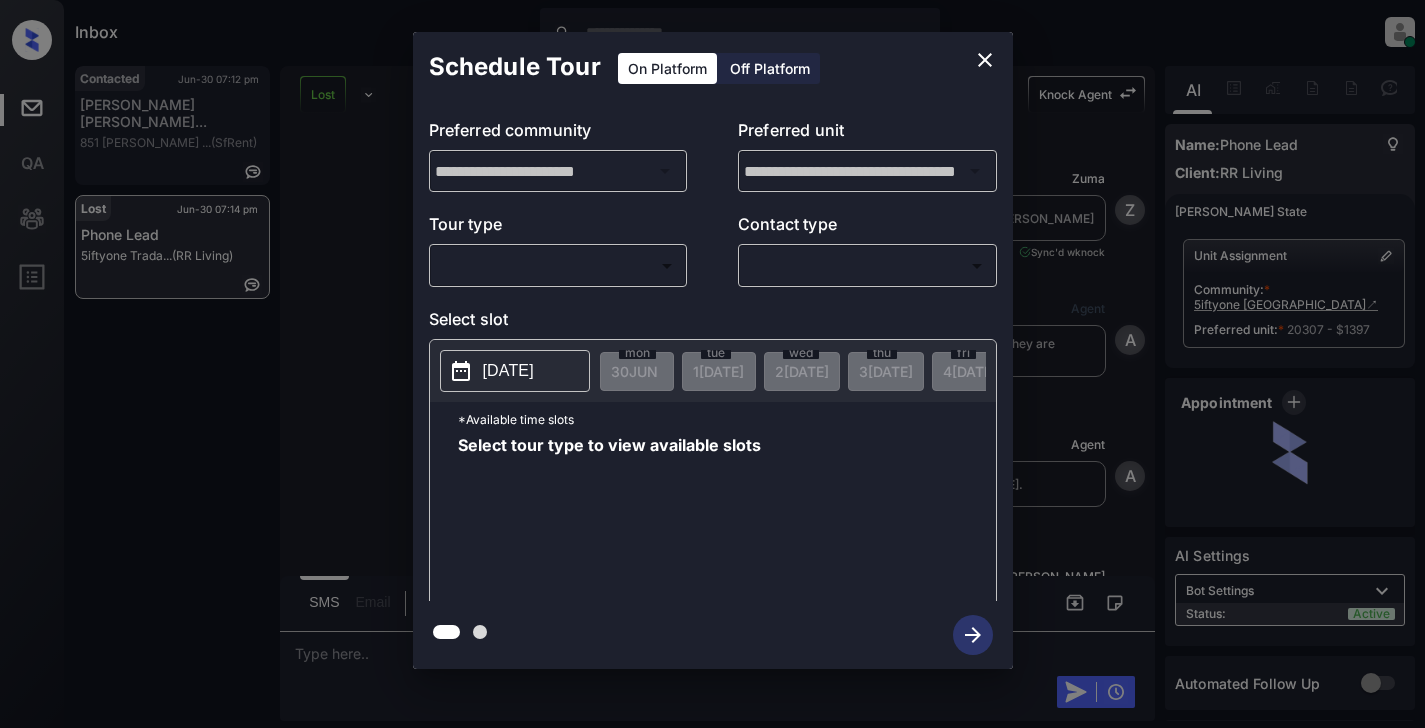 scroll, scrollTop: 0, scrollLeft: 0, axis: both 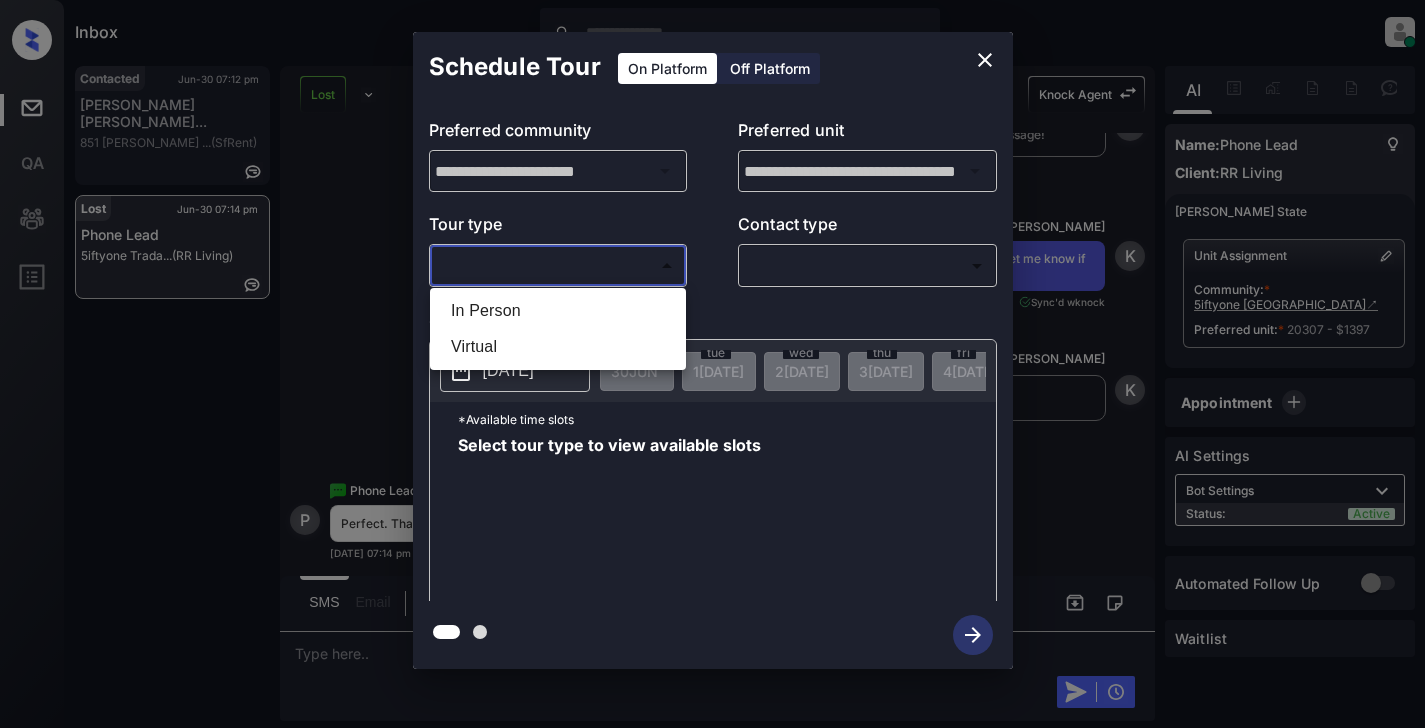click on "Inbox [PERSON_NAME] Online Set yourself   offline Set yourself   on break Profile Switch to  light  mode Sign out Contacted Jun-30 07:12 pm   [PERSON_NAME] [PERSON_NAME]... 851 [PERSON_NAME] ...  (SfRent) Lost Jun-30 07:14 pm   Phone Lead 5iftyone Trada...  (RR Living) Lost Lead Sentiment: Angry Upon sliding the acknowledgement:  Lead will move to lost stage. * ​ SMS and call option will be set to opt out. AFM will be turned off for the lead. Knock Agent New Message [PERSON_NAME] Lead transferred to leasing agent: [PERSON_NAME][DATE] 03:58 pm  Sync'd w  knock Z New Message Agent Lead created because they indicated they are interested in leasing via Zuma IVR. [DATE] 03:58 pm A New Message Agent AFM Request sent to [PERSON_NAME]. [DATE] 03:58 pm A New Message [PERSON_NAME],  [PERSON_NAME] here! Thanks for your interest in 5iftyone [GEOGRAPHIC_DATA]. We're currently leasing for August move-ins and would love to show you around. Want to book a tour? [DATE] 03:58 pm   | TemplateAFMSms  Sync'd w  knock K New Message [PERSON_NAME] K Phone Lead" at bounding box center (712, 364) 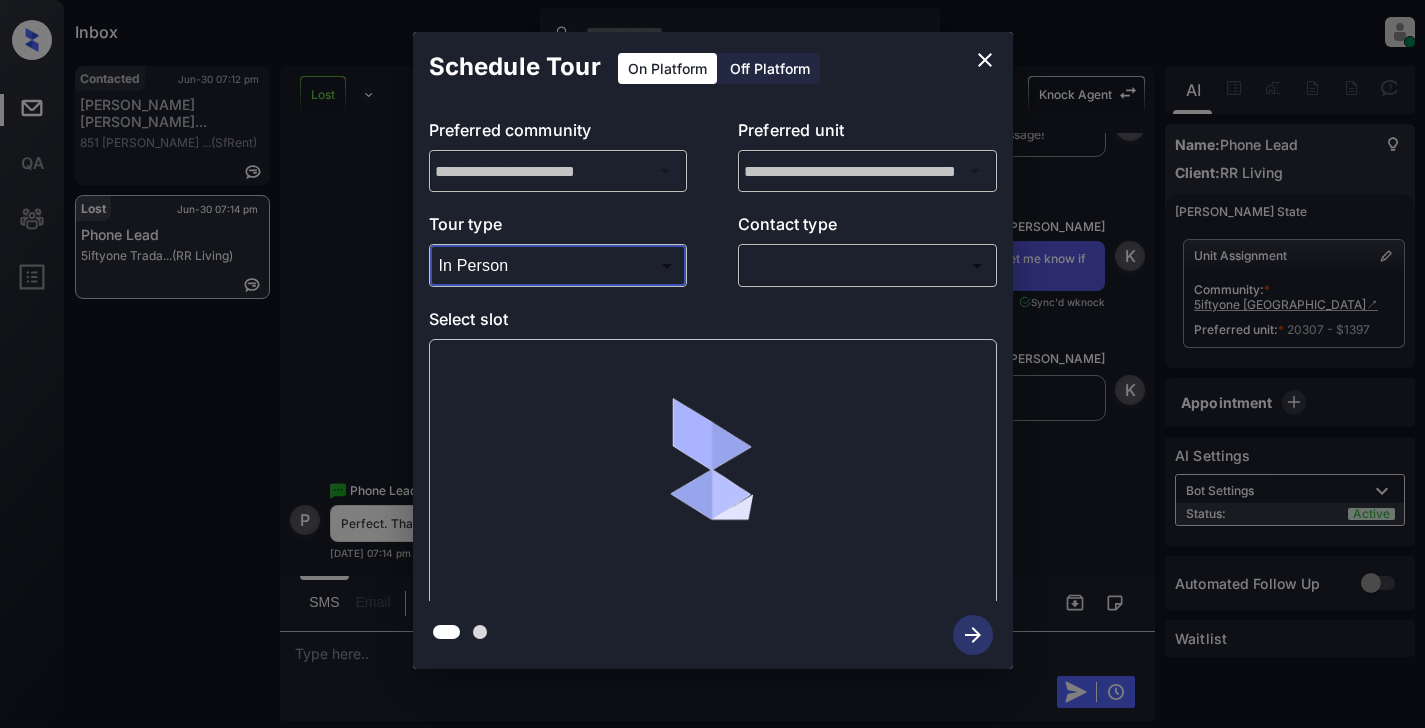 click on "Inbox [PERSON_NAME] Online Set yourself   offline Set yourself   on break Profile Switch to  light  mode Sign out Contacted Jun-30 07:12 pm   [PERSON_NAME] [PERSON_NAME]... 851 [PERSON_NAME] ...  (SfRent) Lost Jun-30 07:14 pm   Phone Lead 5iftyone Trada...  (RR Living) Lost Lead Sentiment: Angry Upon sliding the acknowledgement:  Lead will move to lost stage. * ​ SMS and call option will be set to opt out. AFM will be turned off for the lead. Knock Agent New Message [PERSON_NAME] Lead transferred to leasing agent: [PERSON_NAME][DATE] 03:58 pm  Sync'd w  knock Z New Message Agent Lead created because they indicated they are interested in leasing via Zuma IVR. [DATE] 03:58 pm A New Message Agent AFM Request sent to [PERSON_NAME]. [DATE] 03:58 pm A New Message [PERSON_NAME],  [PERSON_NAME] here! Thanks for your interest in 5iftyone [GEOGRAPHIC_DATA]. We're currently leasing for August move-ins and would love to show you around. Want to book a tour? [DATE] 03:58 pm   | TemplateAFMSms  Sync'd w  knock K New Message [PERSON_NAME] K Phone Lead" at bounding box center [712, 364] 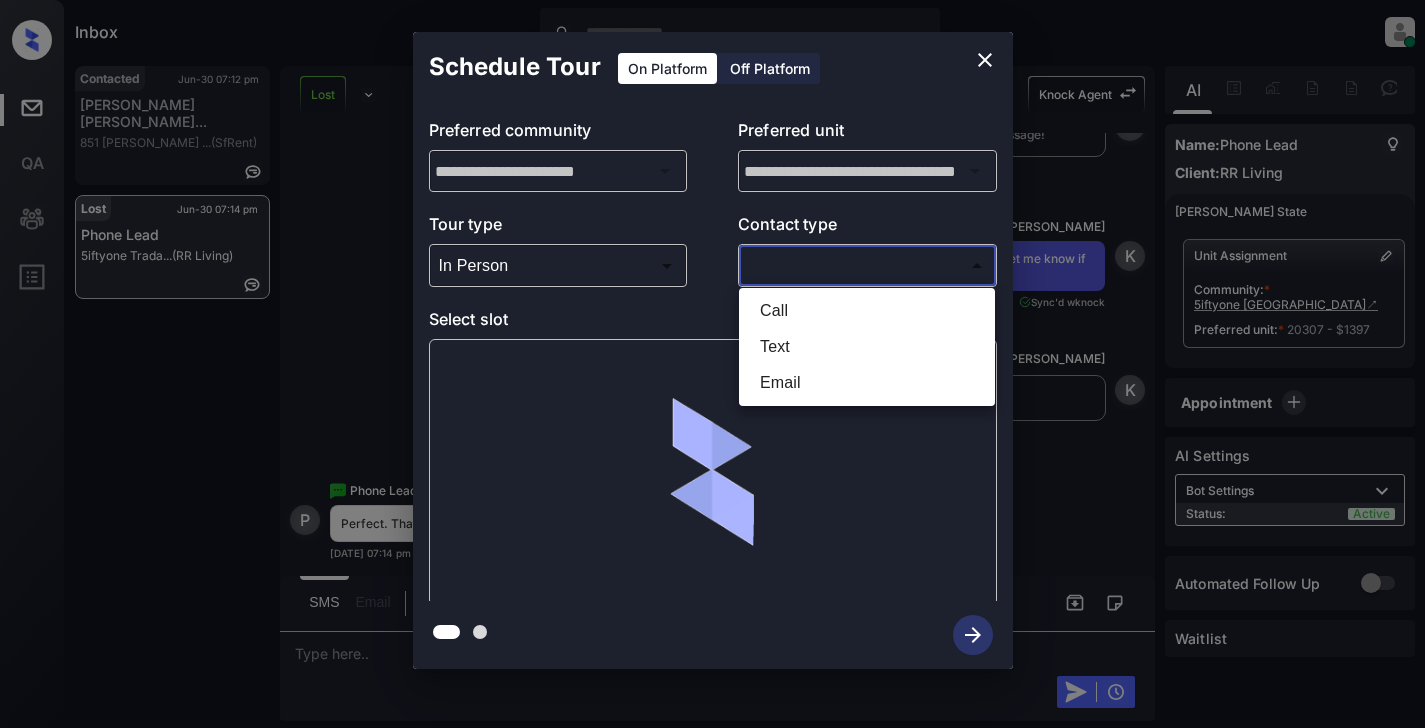 click on "Text" at bounding box center [867, 347] 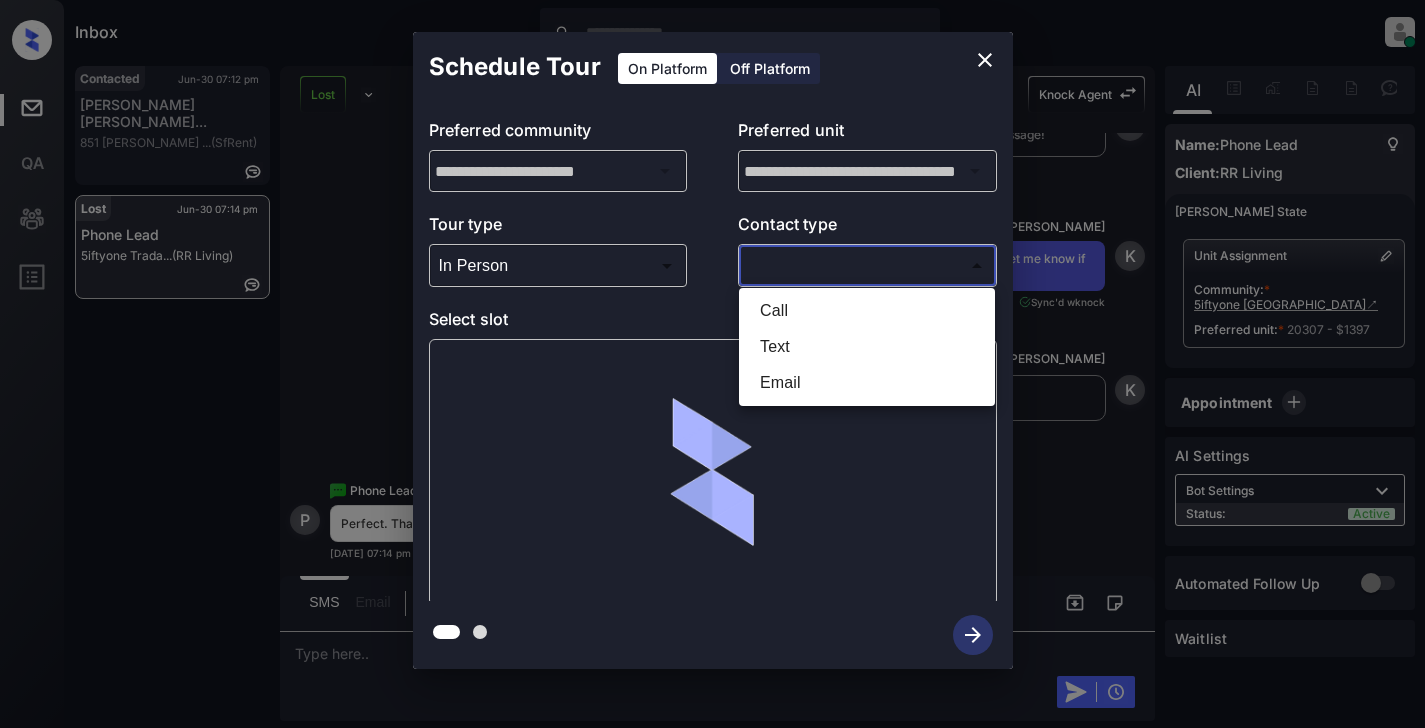 type on "****" 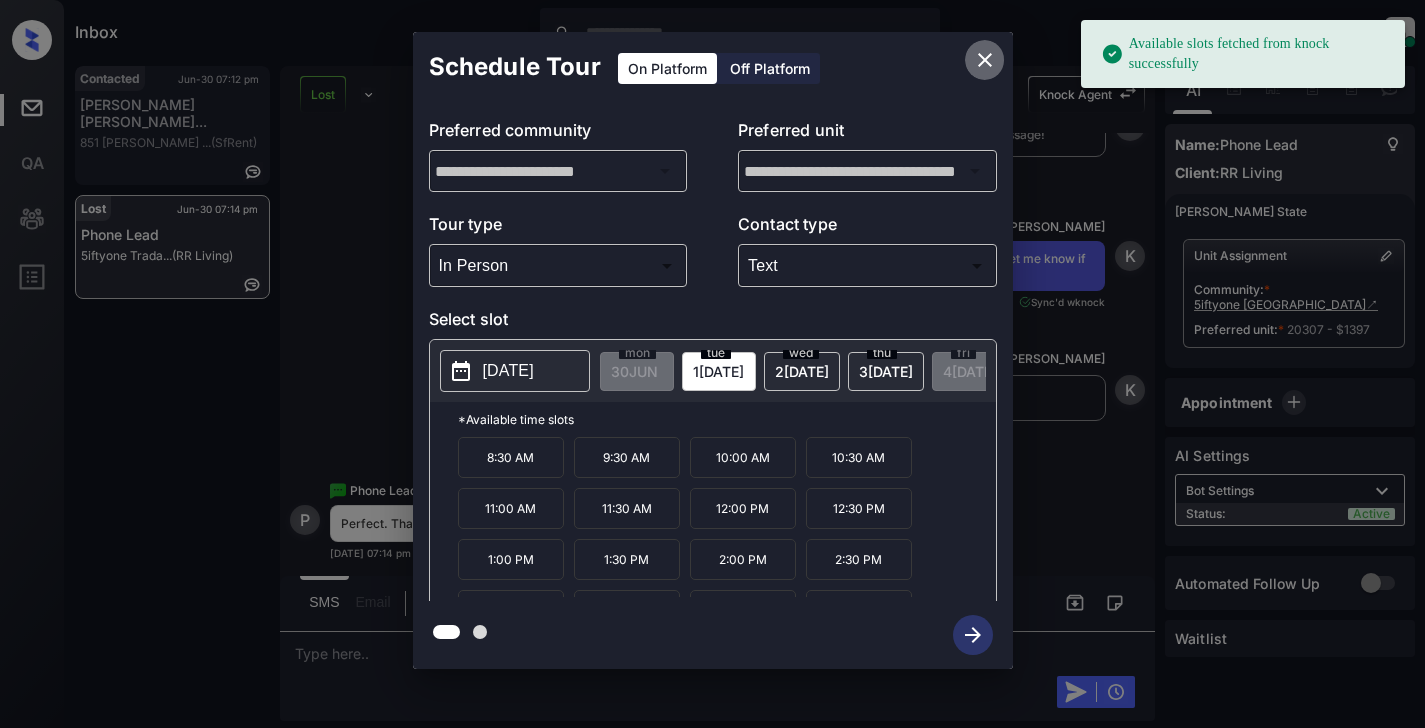 click 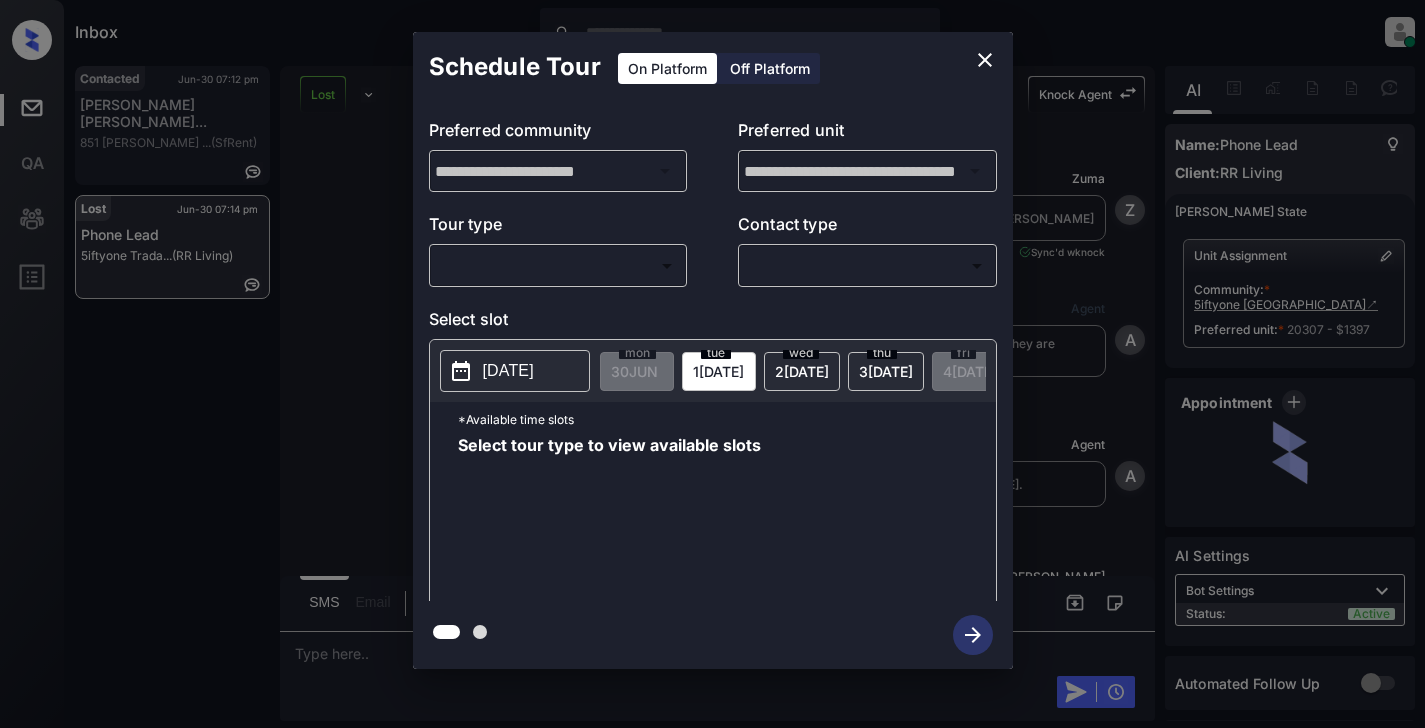 scroll, scrollTop: 0, scrollLeft: 0, axis: both 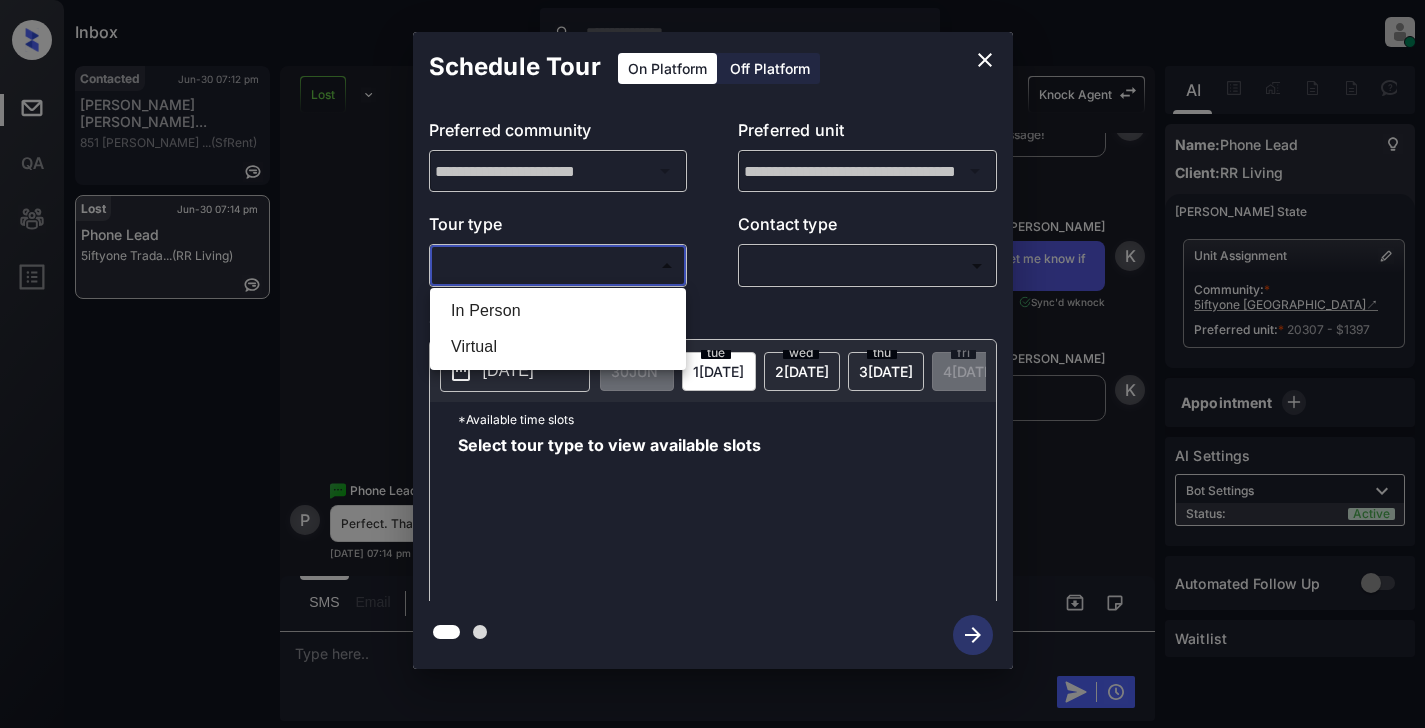 click on "Inbox Cynthia Montañez Online Set yourself   offline Set yourself   on break Profile Switch to  light  mode Sign out Contacted Jun-30 07:12 pm   Sophia Calvill... 851 O’Farrell ...  (SfRent) Lost Jun-30 07:14 pm   Phone Lead 5iftyone Trada...  (RR Living) Lost Lead Sentiment: Angry Upon sliding the acknowledgement:  Lead will move to lost stage. * ​ SMS and call option will be set to opt out. AFM will be turned off for the lead. Knock Agent New Message Zuma Lead transferred to leasing agent: kelsey Jun 25, 2025 03:58 pm  Sync'd w  knock Z New Message Agent Lead created because they indicated they are interested in leasing via Zuma IVR. Jun 25, 2025 03:58 pm A New Message Agent AFM Request sent to Kelsey. Jun 25, 2025 03:58 pm A New Message Kelsey Hi,  Kelsey here! Thanks for your interest in 5iftyone Tradan Heights. We're currently leasing for August move-ins and would love to show you around. Want to book a tour? Jun 25, 2025 03:58 pm   | TemplateAFMSms  Sync'd w  knock K New Message Kelsey K Phone Lead" at bounding box center (712, 364) 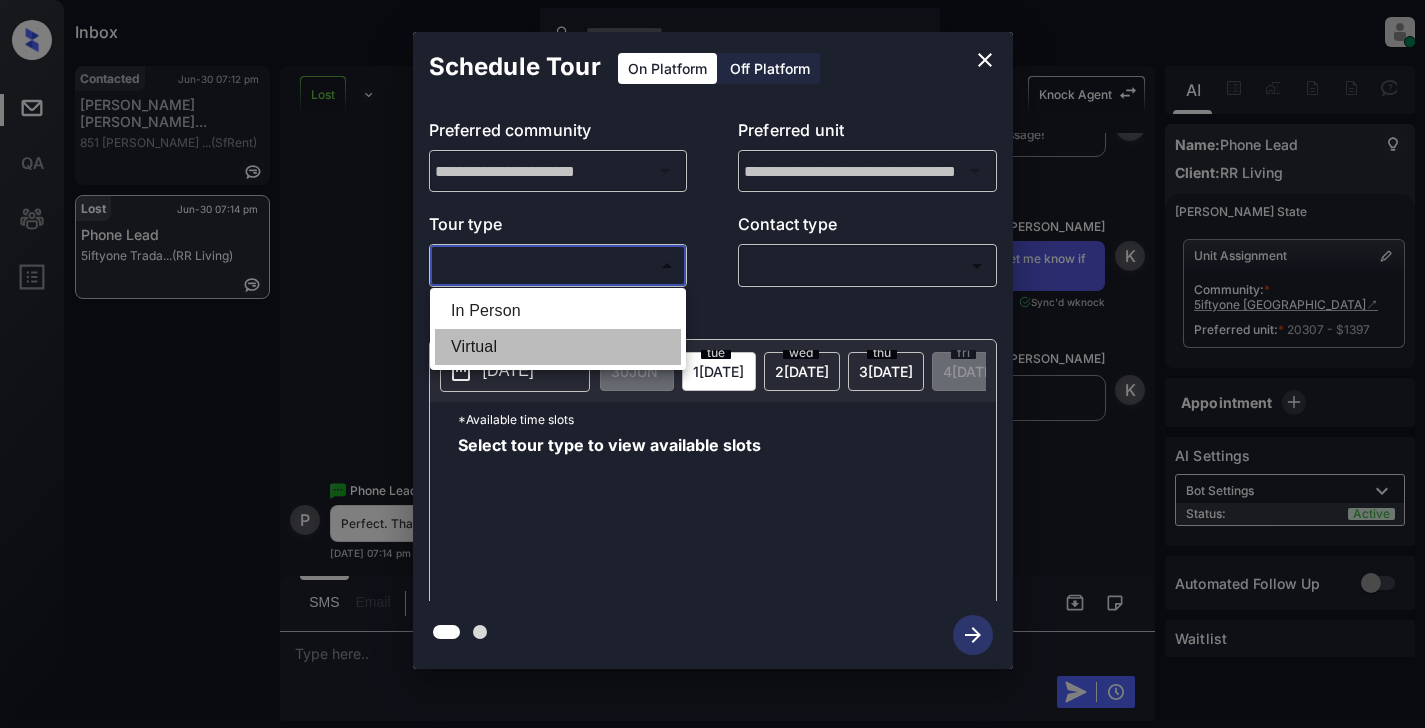 click on "Virtual" at bounding box center (558, 347) 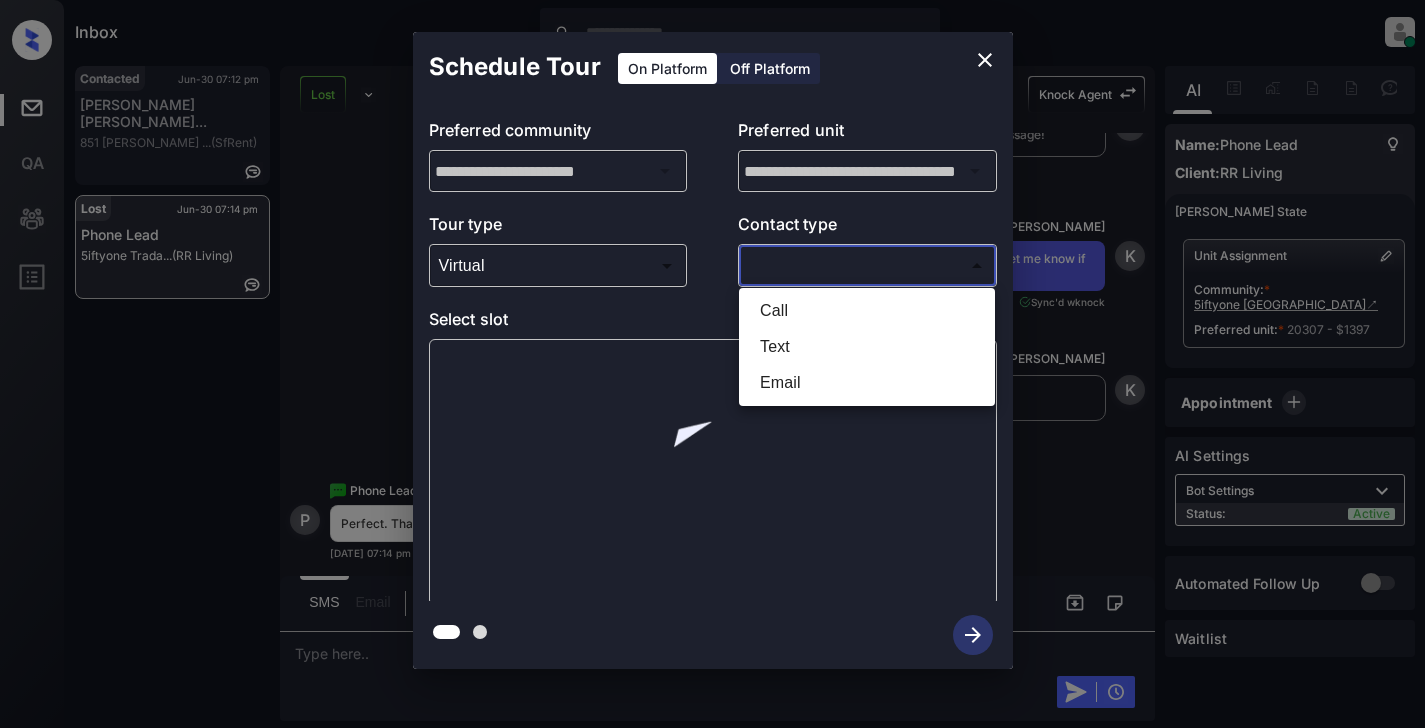click on "Inbox Cynthia Montañez Online Set yourself   offline Set yourself   on break Profile Switch to  light  mode Sign out Contacted Jun-30 07:12 pm   Sophia Calvill... 851 O’Farrell ...  (SfRent) Lost Jun-30 07:14 pm   Phone Lead 5iftyone Trada...  (RR Living) Lost Lead Sentiment: Angry Upon sliding the acknowledgement:  Lead will move to lost stage. * ​ SMS and call option will be set to opt out. AFM will be turned off for the lead. Knock Agent New Message Zuma Lead transferred to leasing agent: kelsey Jun 25, 2025 03:58 pm  Sync'd w  knock Z New Message Agent Lead created because they indicated they are interested in leasing via Zuma IVR. Jun 25, 2025 03:58 pm A New Message Agent AFM Request sent to Kelsey. Jun 25, 2025 03:58 pm A New Message Kelsey Hi,  Kelsey here! Thanks for your interest in 5iftyone Tradan Heights. We're currently leasing for August move-ins and would love to show you around. Want to book a tour? Jun 25, 2025 03:58 pm   | TemplateAFMSms  Sync'd w  knock K New Message Kelsey K Phone Lead" at bounding box center (712, 364) 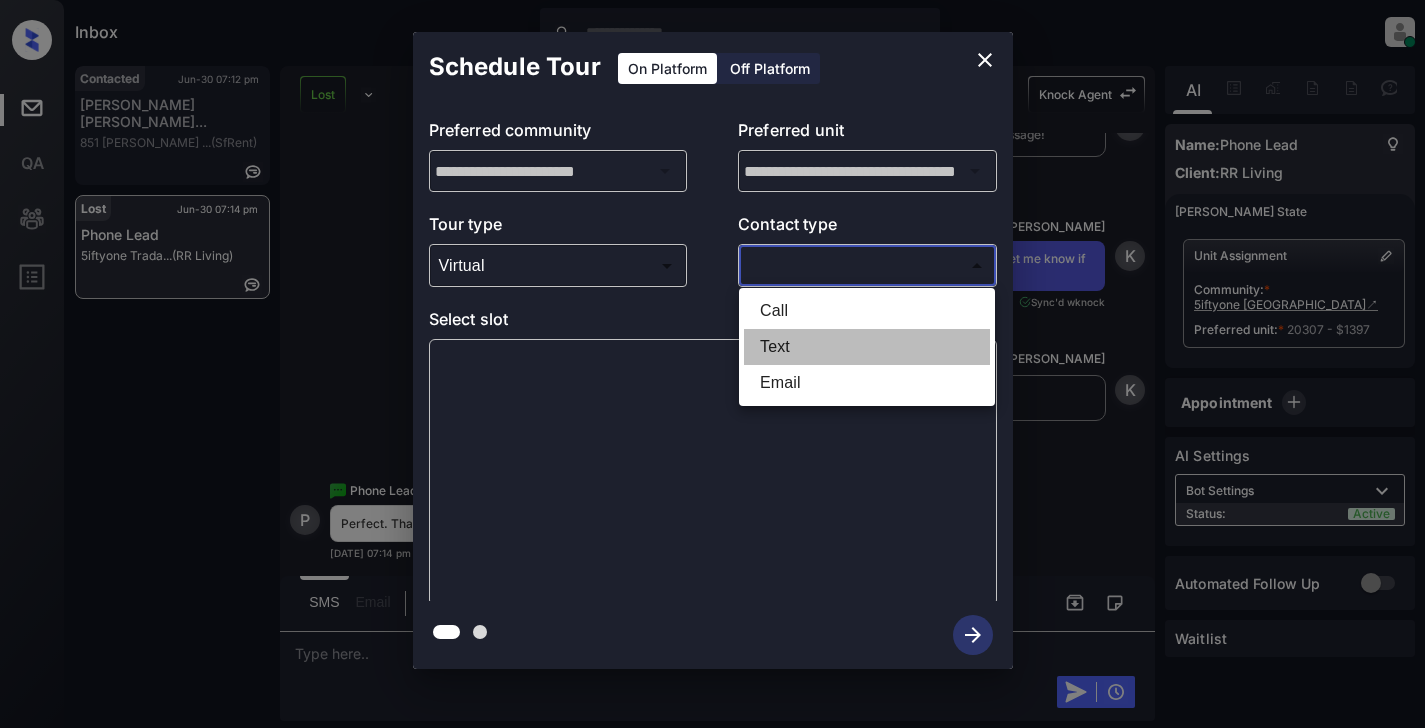 click on "Text" at bounding box center [867, 347] 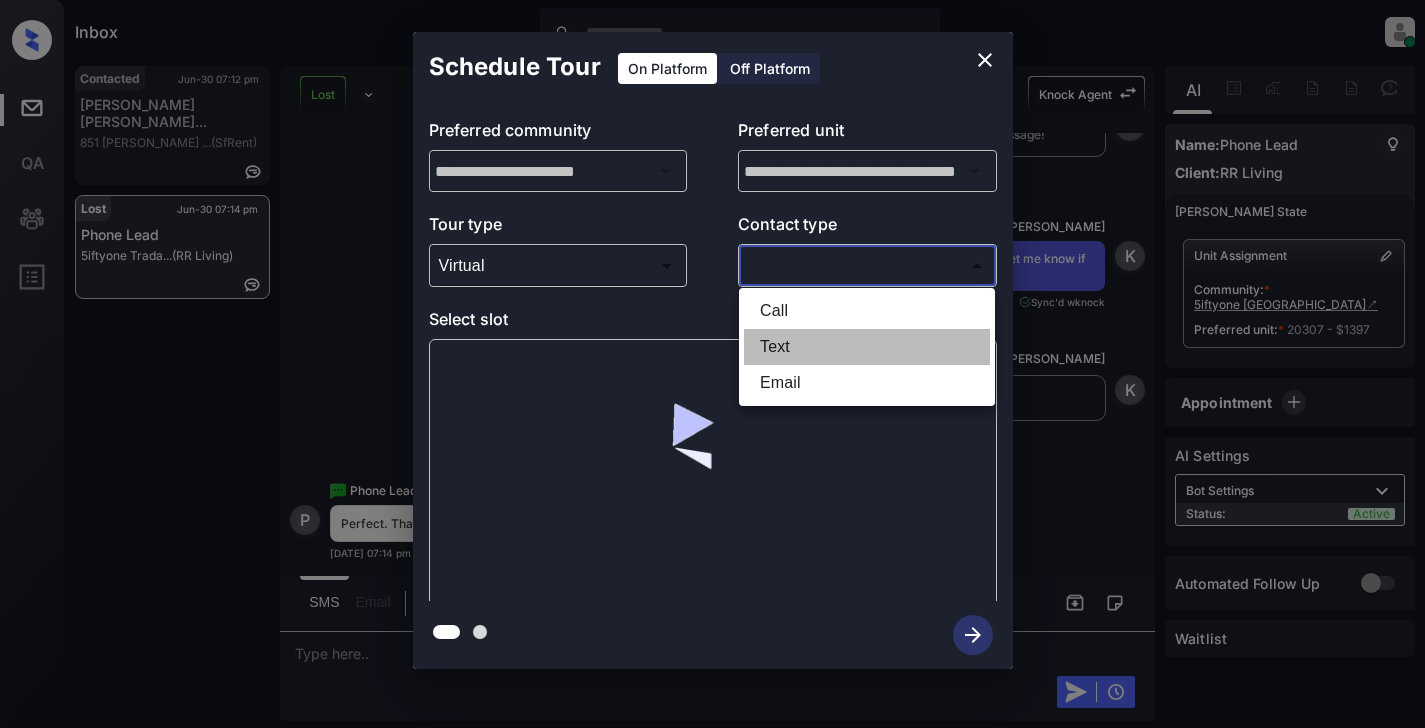 type on "****" 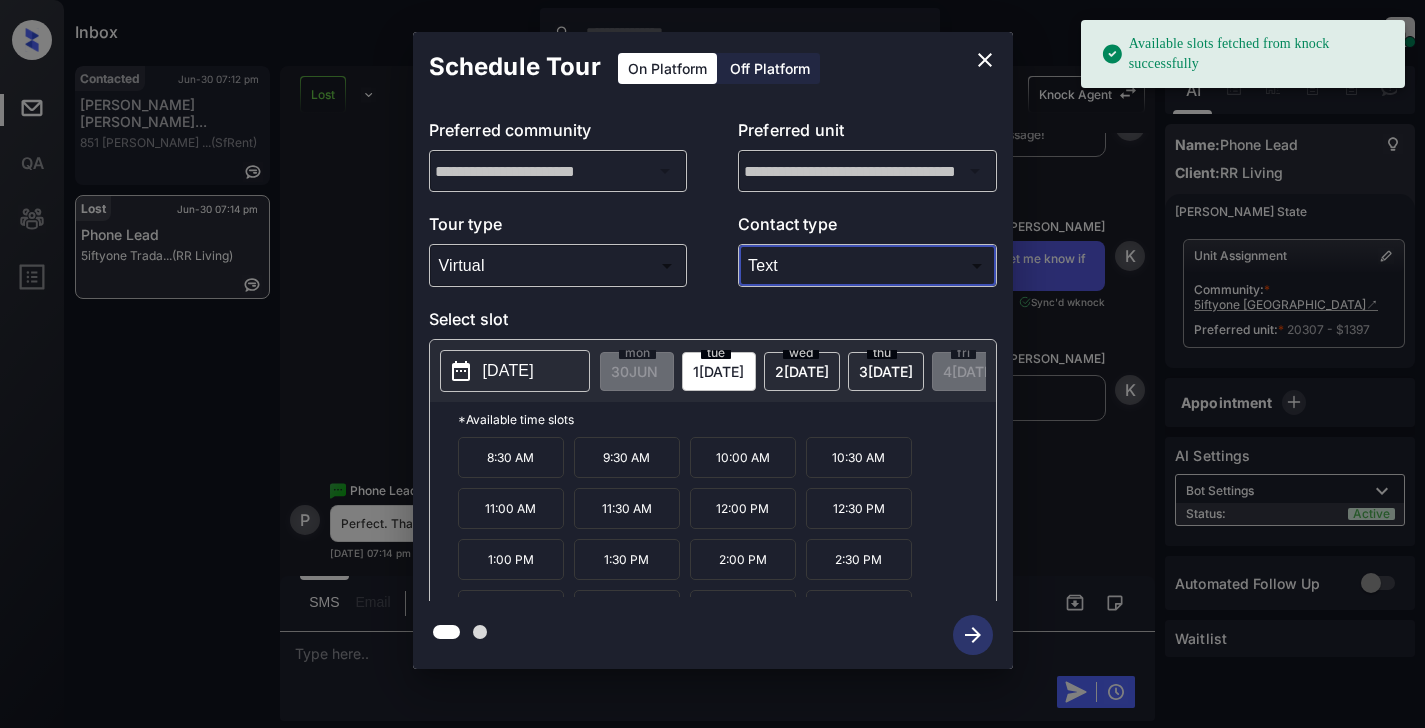 click on "2025-07-01" at bounding box center (515, 371) 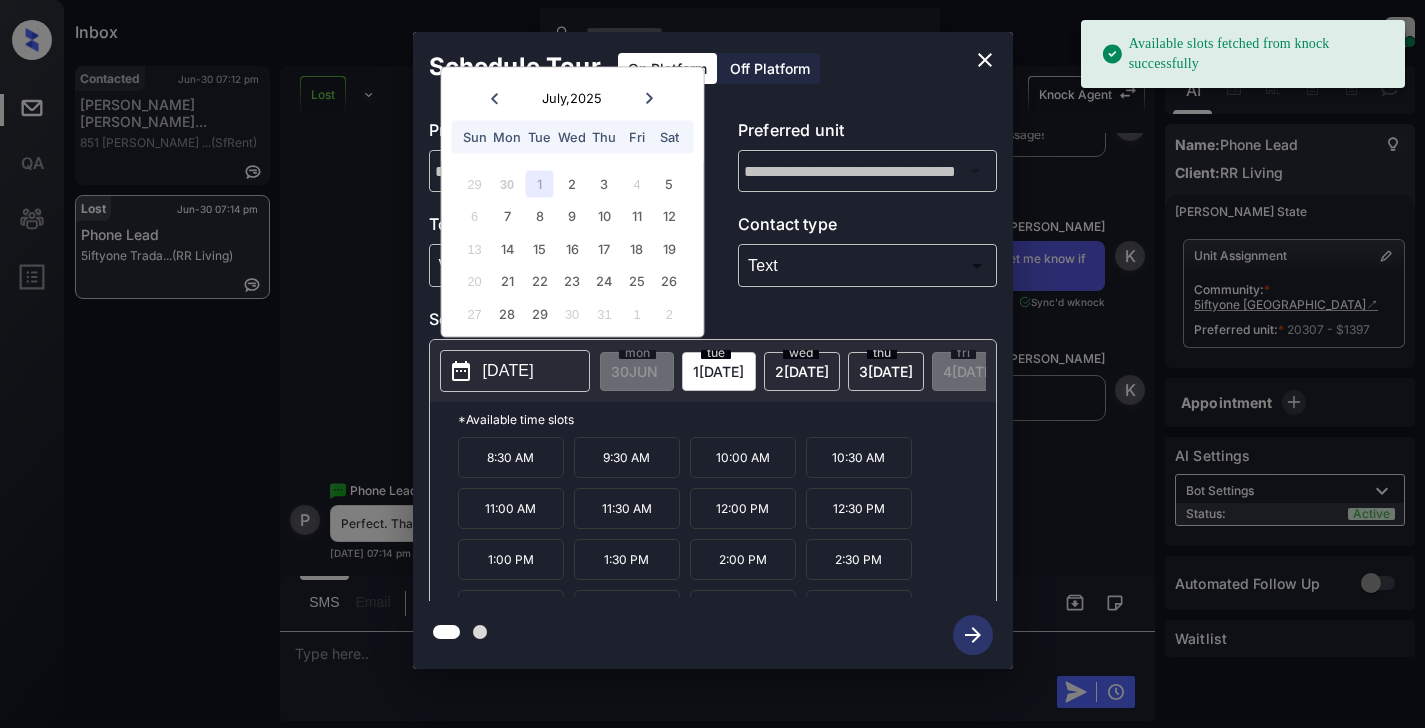 click on "2025-07-01" at bounding box center [515, 371] 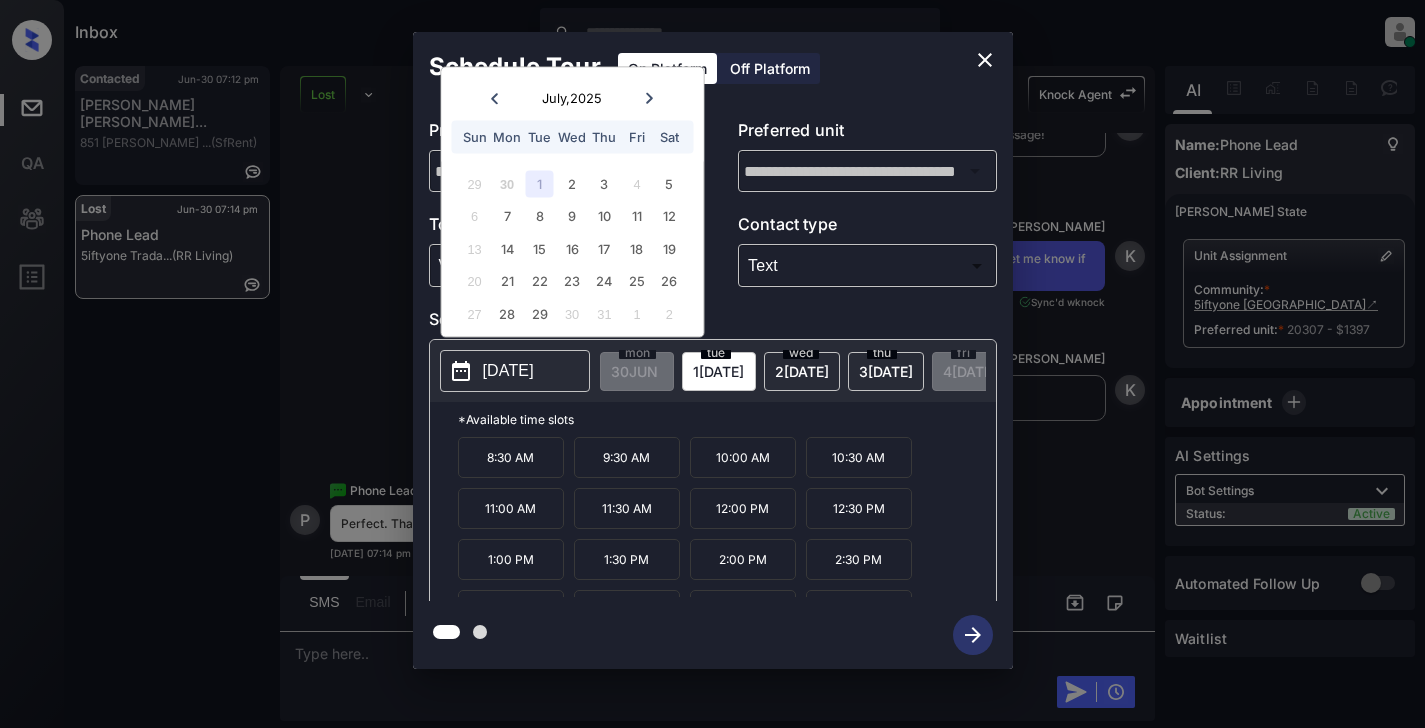 click on "July ,  2025 Sun Mon Tue Wed Thu Fri Sat 29 30 1 2 3 4 5 6 7 8 9 10 11 12 13 14 15 16 17 18 19 20 21 22 23 24 25 26 27 28 29 30 31 1 2" at bounding box center (572, 201) 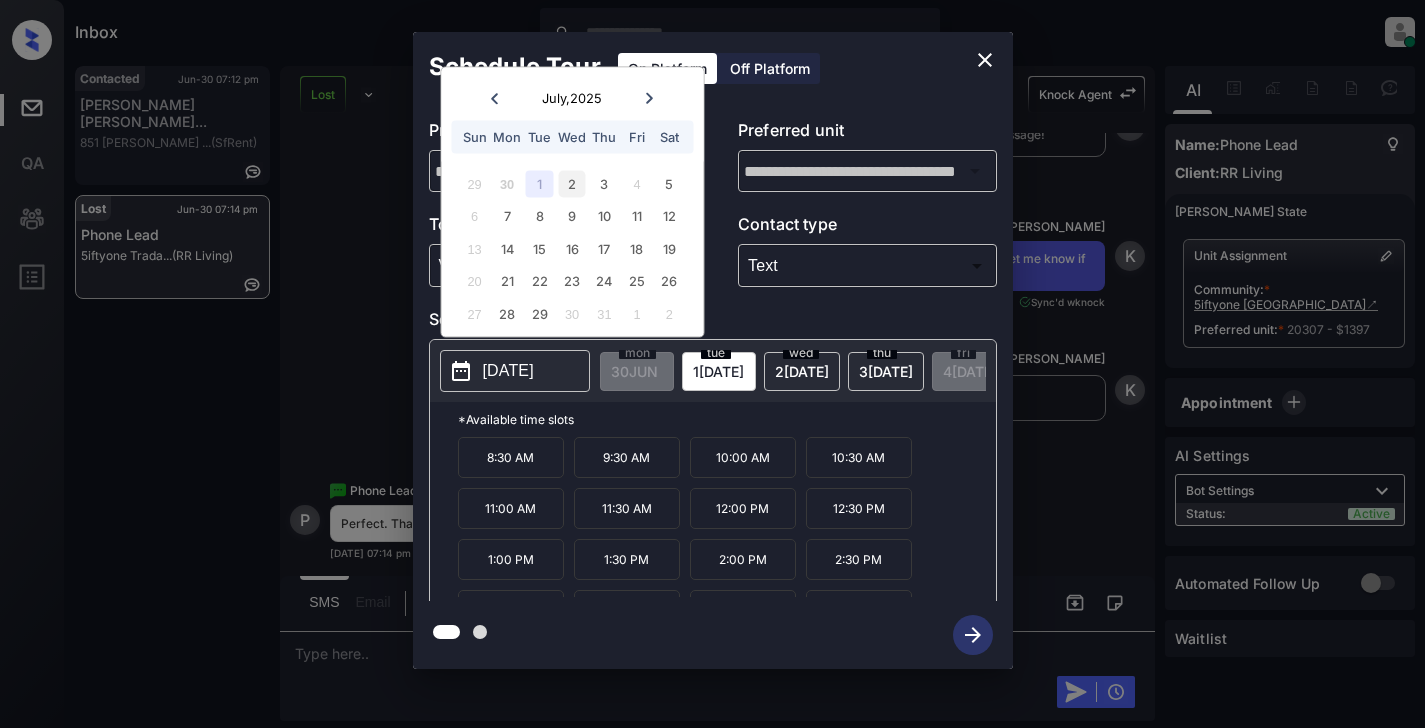 click on "2" at bounding box center (571, 183) 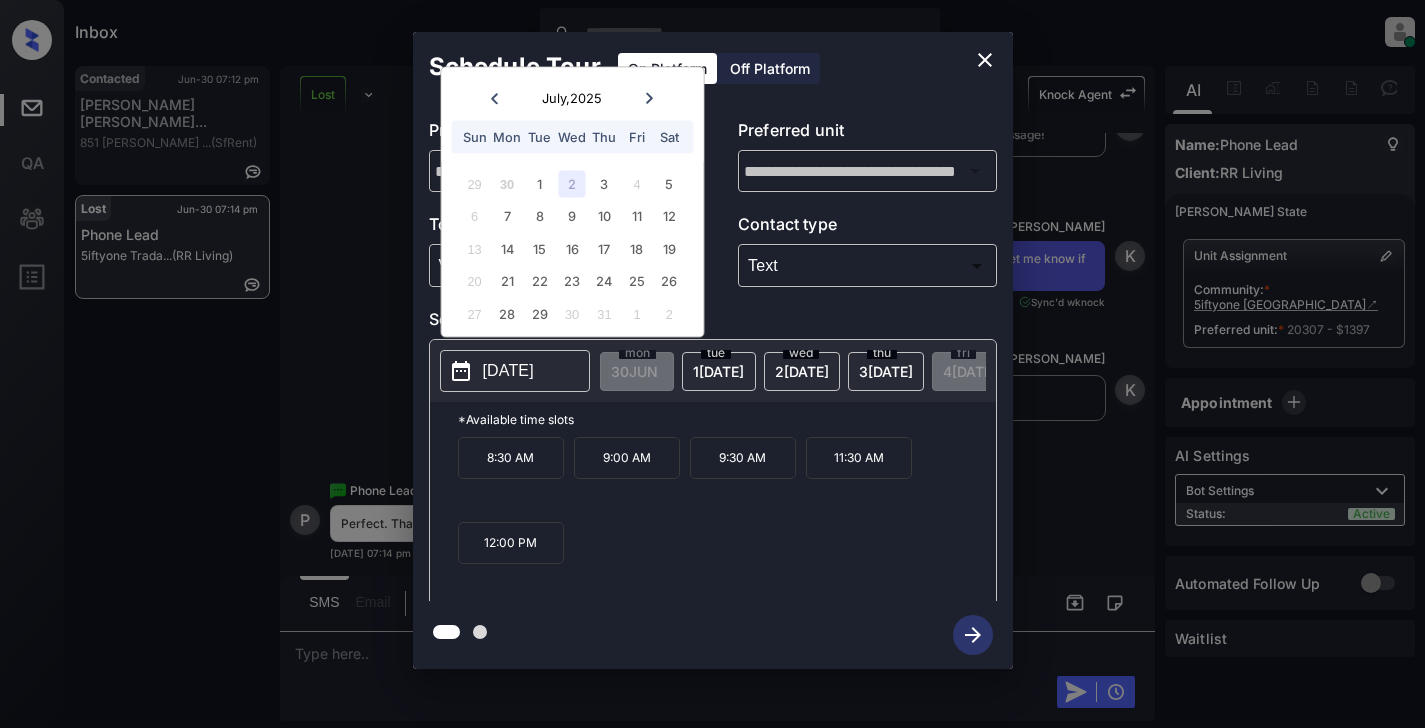drag, startPoint x: 568, startPoint y: 553, endPoint x: 528, endPoint y: 566, distance: 42.059483 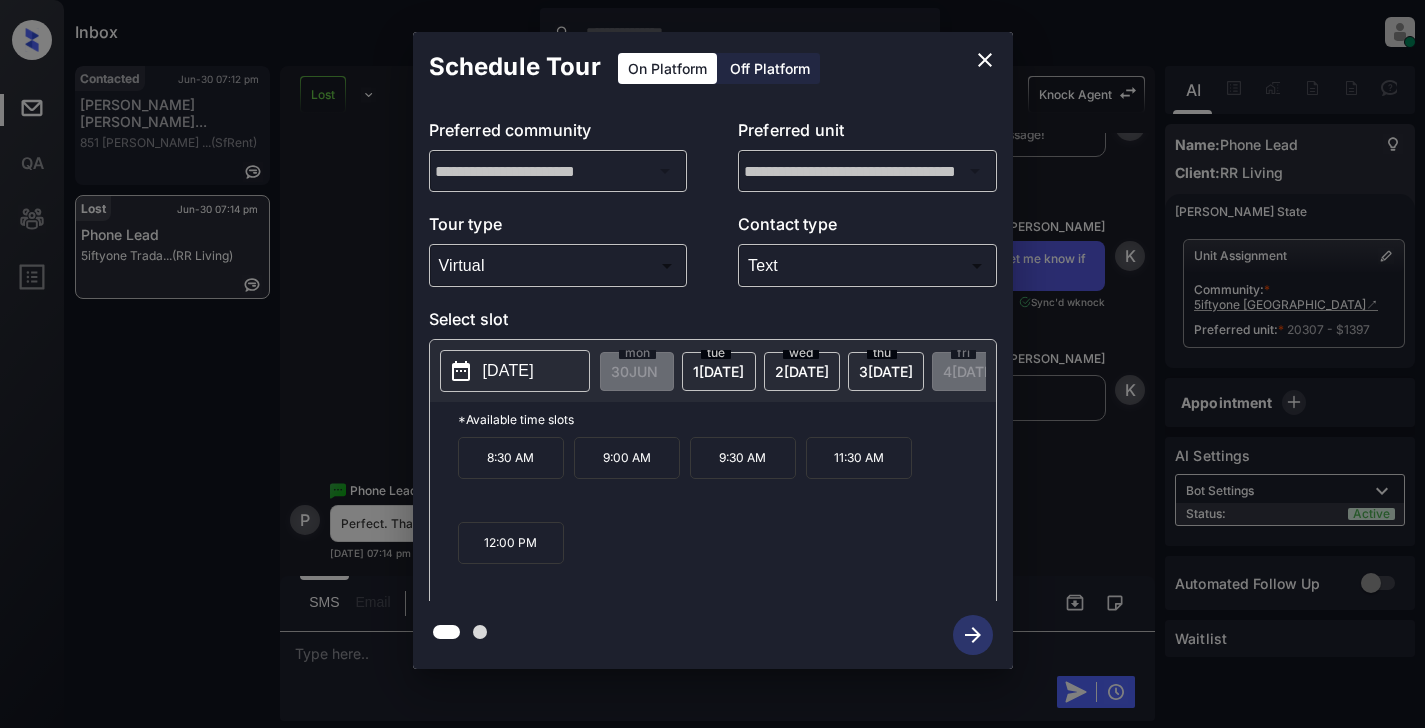 click on "12:00 PM" at bounding box center (511, 543) 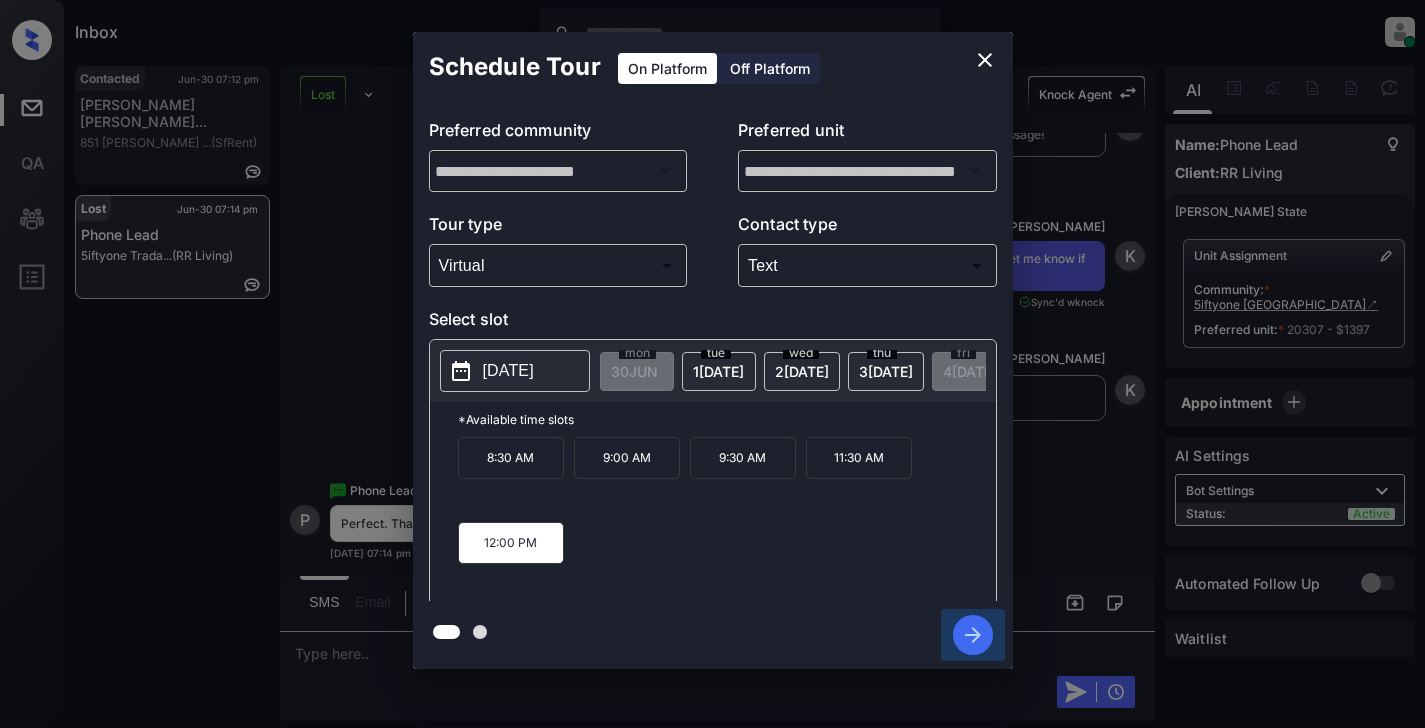 click 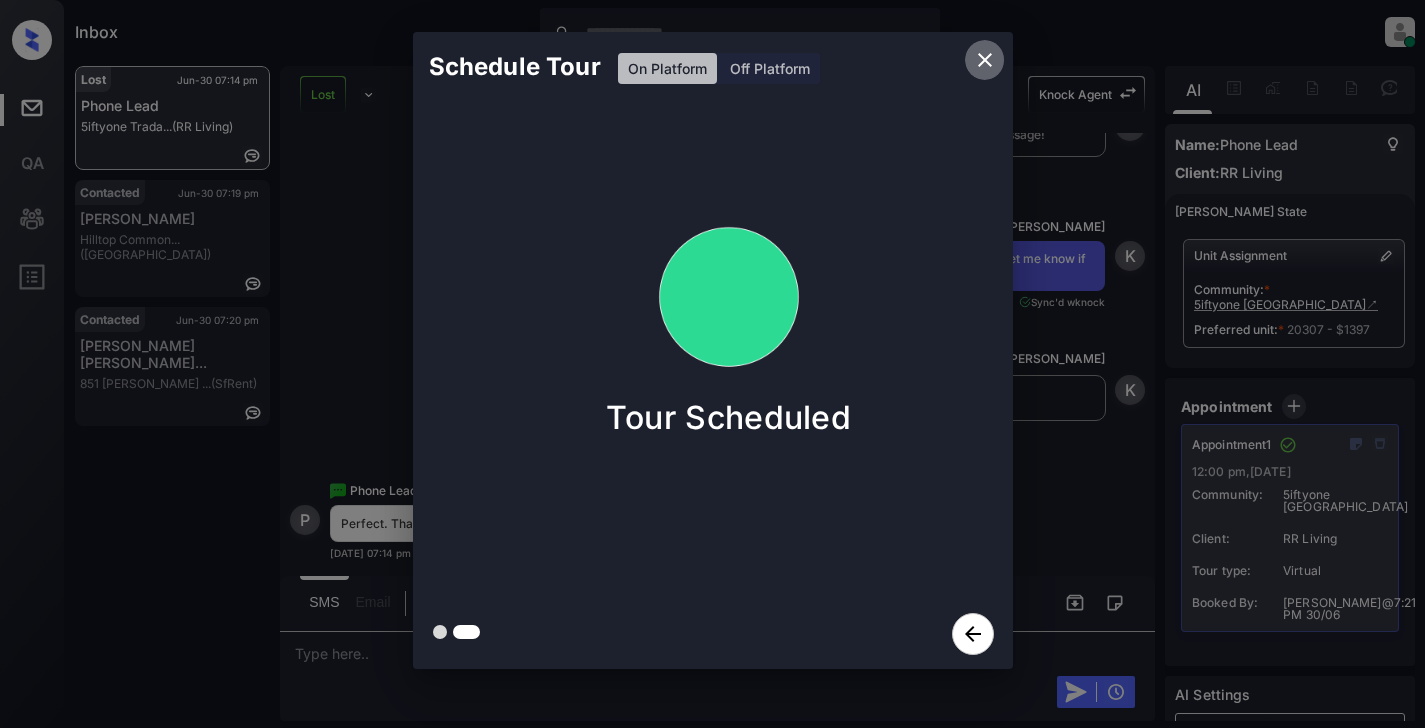 click at bounding box center (985, 60) 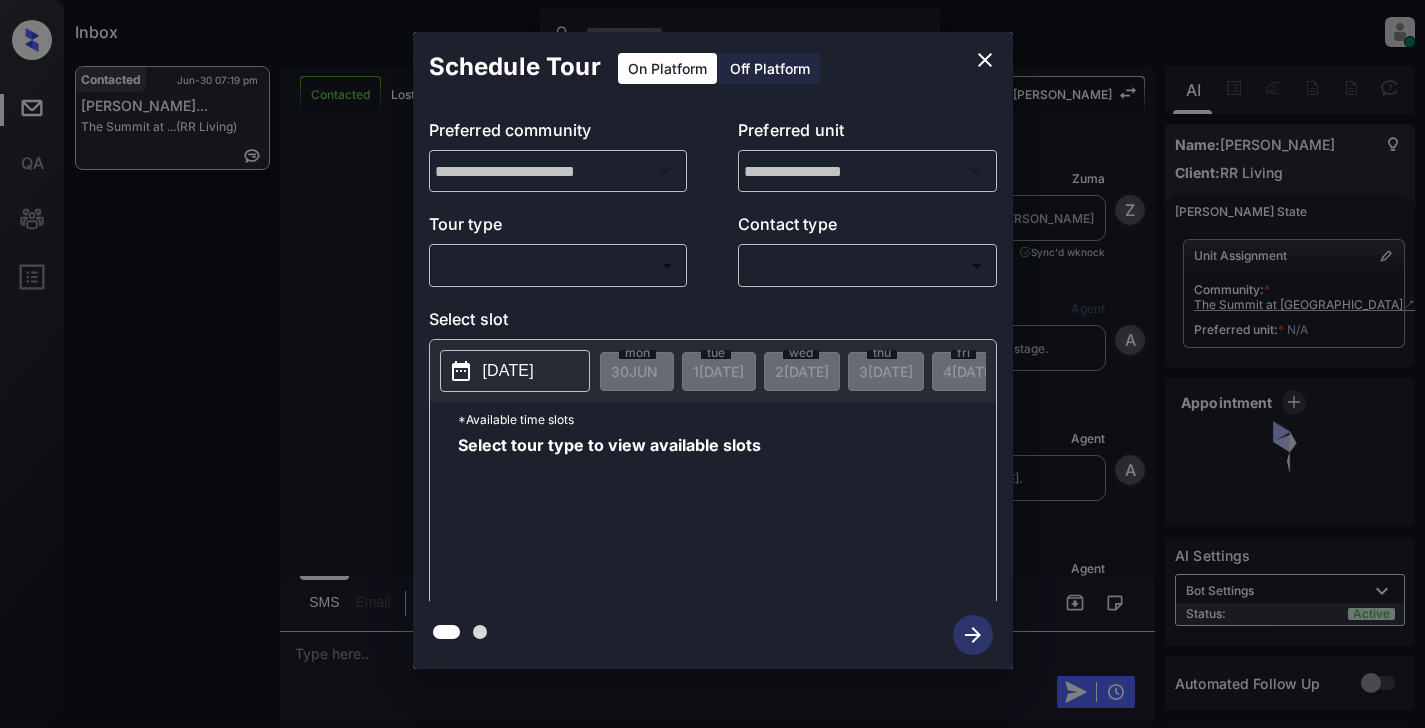scroll, scrollTop: 0, scrollLeft: 0, axis: both 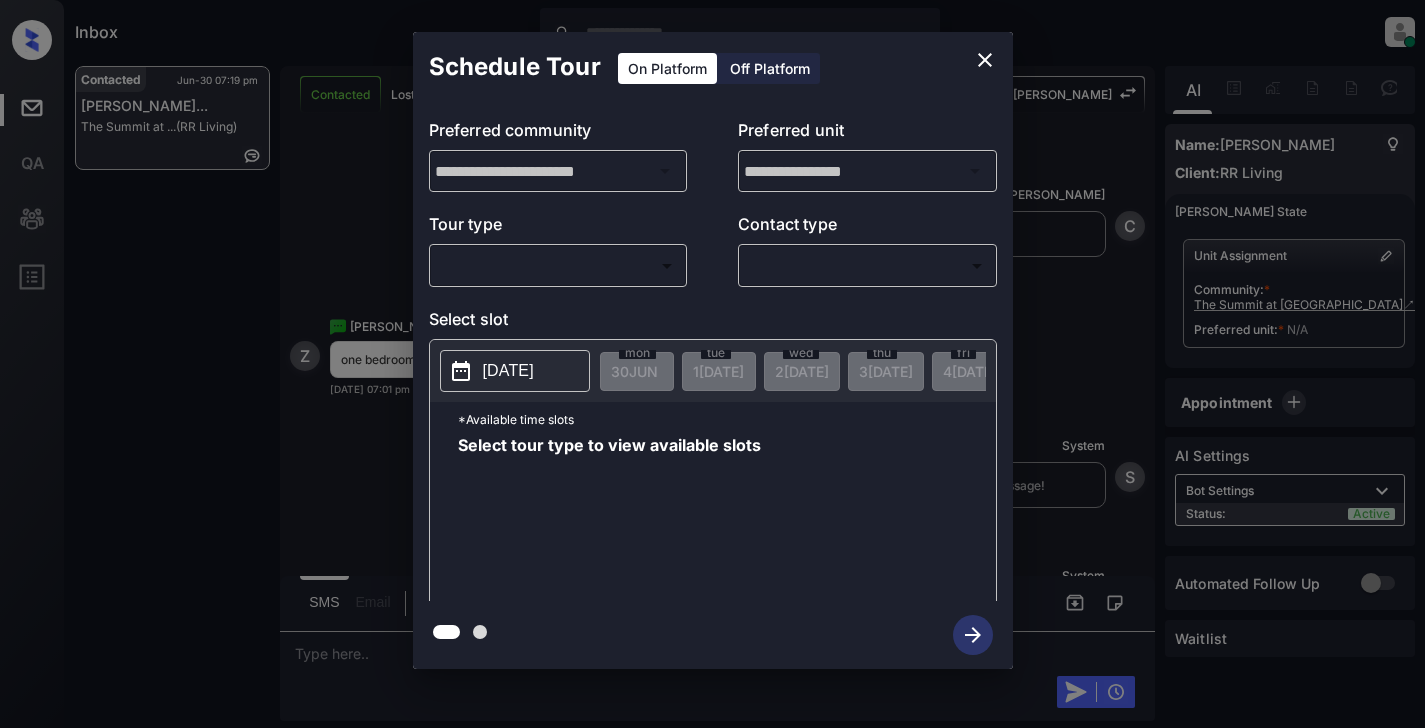 click on "Off Platform" at bounding box center (770, 68) 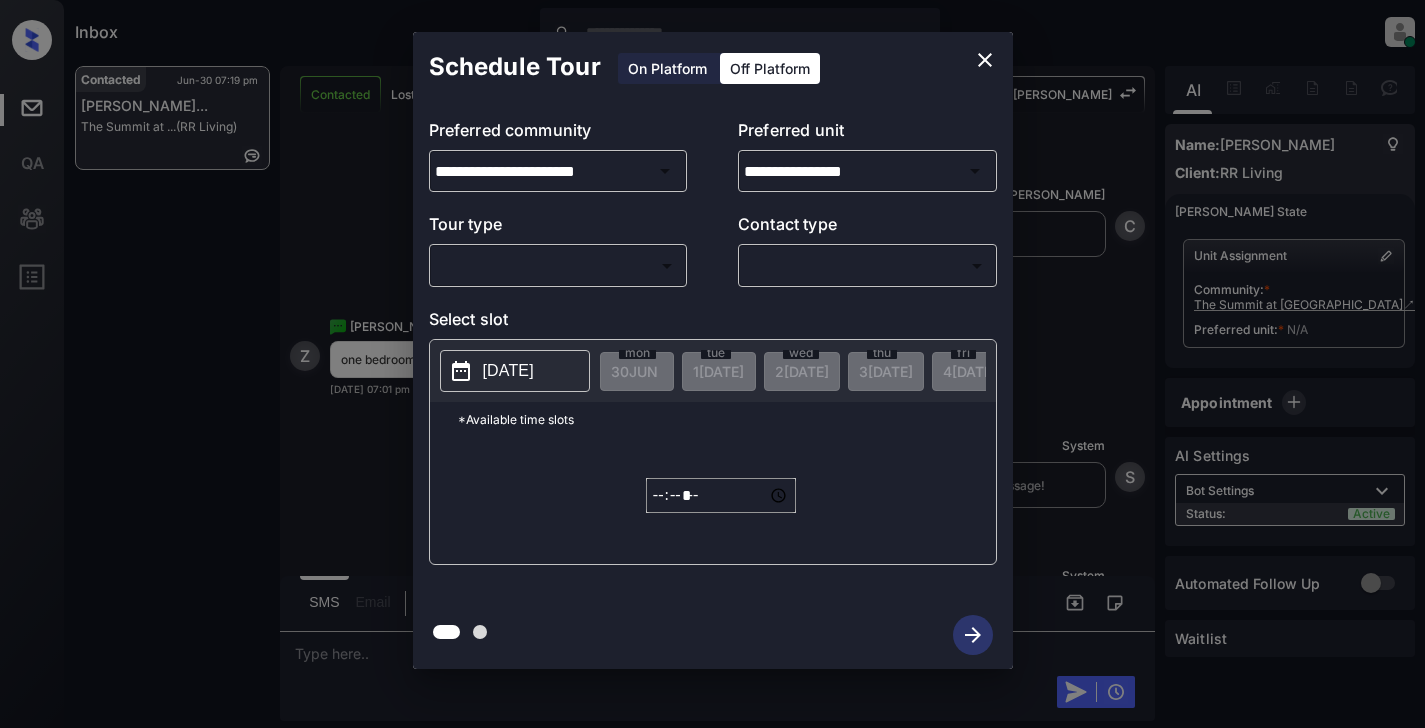 drag, startPoint x: 565, startPoint y: 290, endPoint x: 546, endPoint y: 278, distance: 22.472204 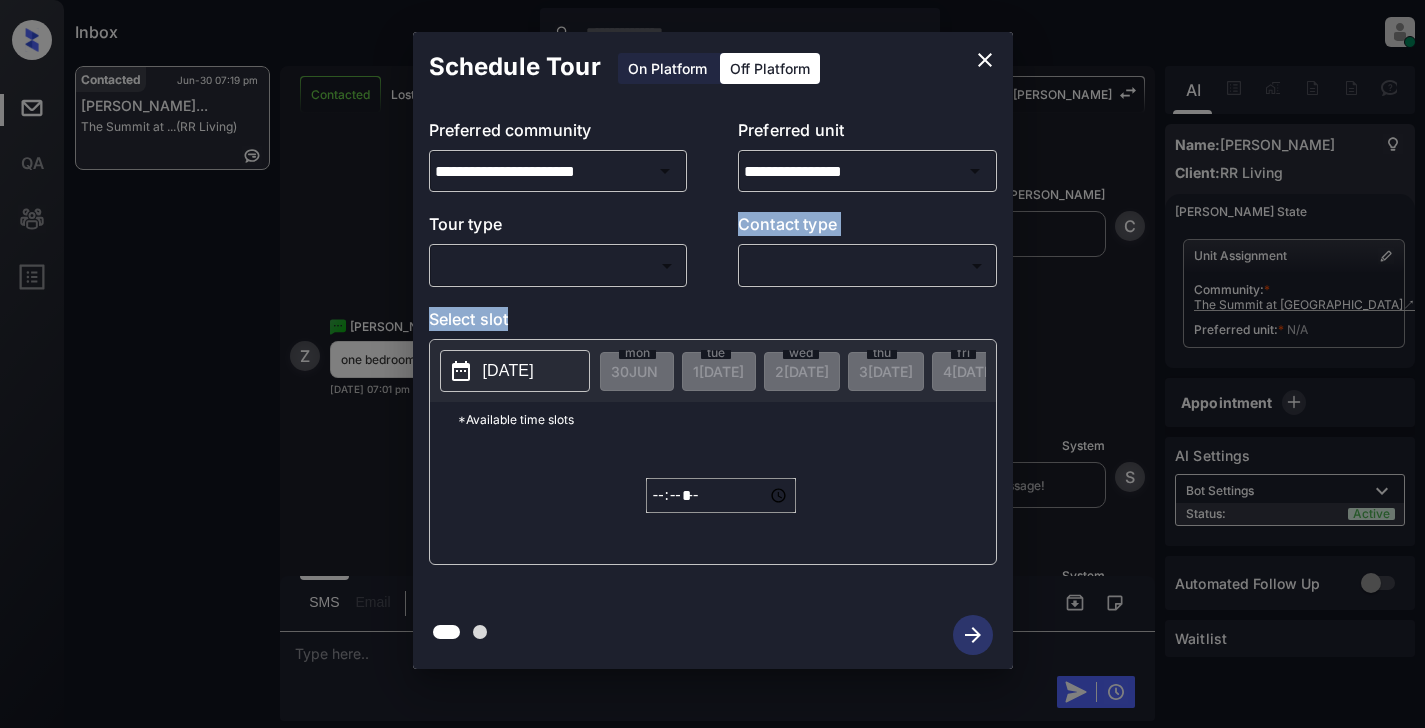 click on "Inbox [PERSON_NAME] Online Set yourself   offline Set yourself   on break Profile Switch to  light  mode Sign out Contacted Jun-30 07:19 pm   [PERSON_NAME]... The Summit at ...  (RR Living) Contacted Lost Lead Sentiment: Angry Upon sliding the acknowledgement:  Lead will move to lost stage. * ​ SMS and call option will be set to opt out. AFM will be turned off for the lead. [PERSON_NAME] New Message [PERSON_NAME] Lead transferred to leasing agent: [PERSON_NAME] [DATE] 06:55 pm  Sync'd w  knock Z New Message Agent Lead created via webhook in Inbound stage. [DATE] 06:55 pm A New Message Agent AFM Request sent to [PERSON_NAME]. [DATE] 06:55 pm A New Message Agent Notes Note: Structured Note:
Move In Date: [DATE]
[DATE] 06:55 pm A New Message [PERSON_NAME] Lead Details Updated
Move In Date:  [DATE]
[DATE] 06:55 pm K New Message [PERSON_NAME] Hi [PERSON_NAME]. This is [PERSON_NAME] with The Summit at [GEOGRAPHIC_DATA]. We’d love to have you come tour with us. What’s a good day and time for you? [DATE] 06:55 pm   knock" at bounding box center (712, 364) 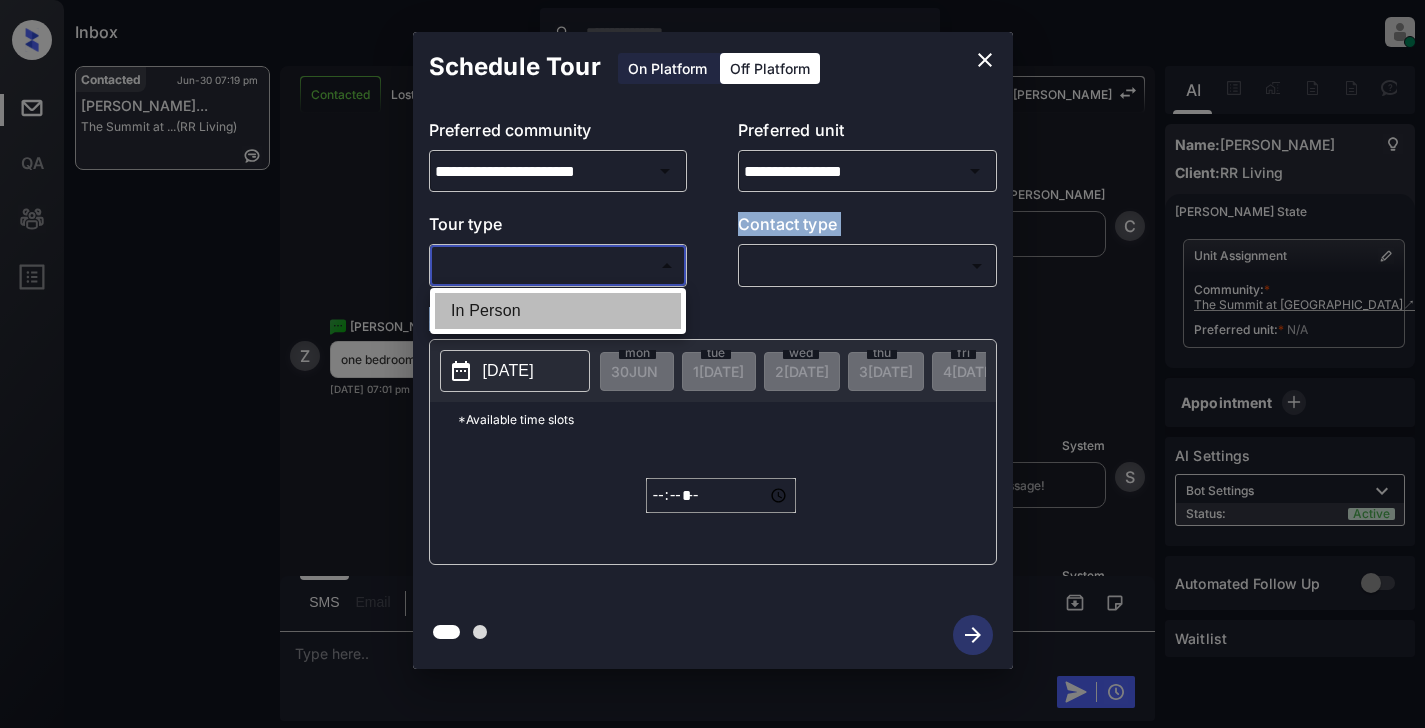 click on "In Person" at bounding box center [558, 311] 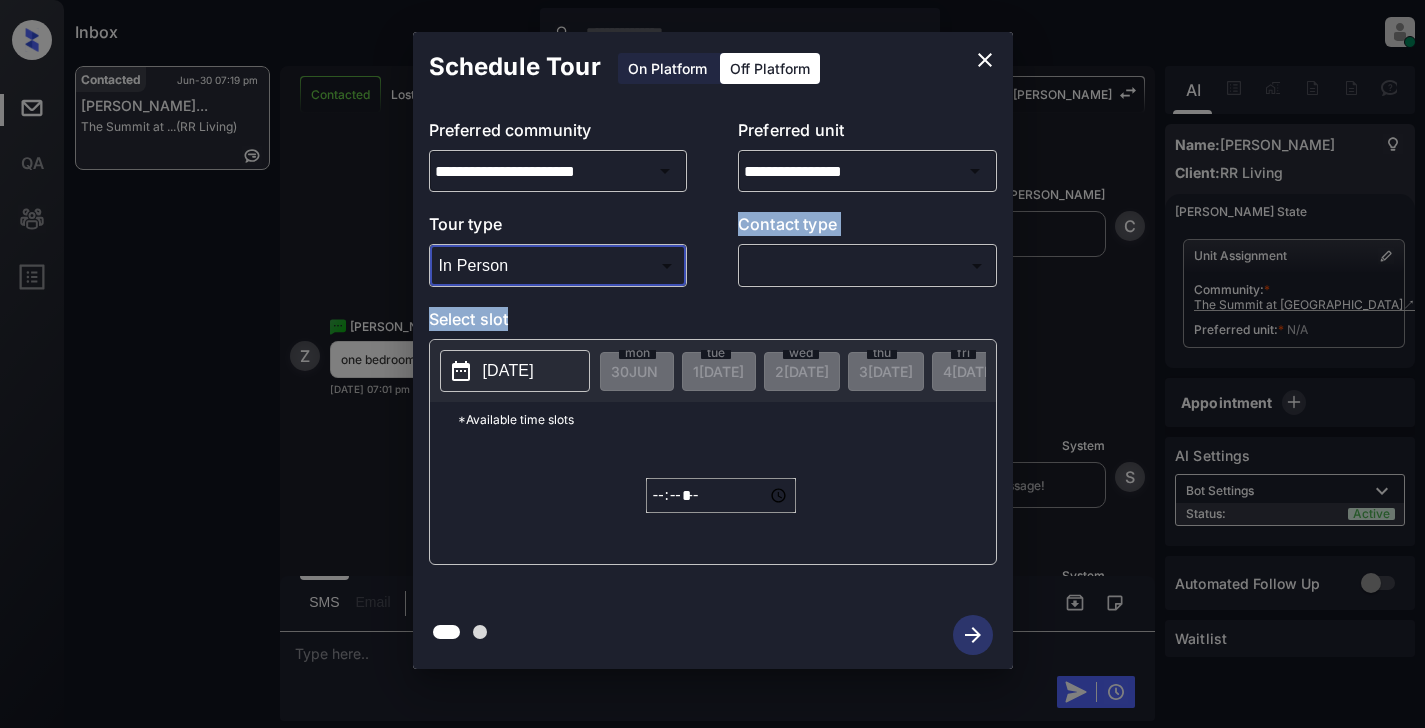 click on "Inbox Cynthia Montañez Online Set yourself   offline Set yourself   on break Profile Switch to  light  mode Sign out Contacted Jun-30 07:19 pm   Zachary Walter... The Summit at ...  (RR Living) Contacted Lost Lead Sentiment: Angry Upon sliding the acknowledgement:  Lead will move to lost stage. * ​ SMS and call option will be set to opt out. AFM will be turned off for the lead. Kelsey New Message Zuma Lead transferred to leasing agent: kelsey Jun 30, 2025 06:55 pm  Sync'd w  knock Z New Message Agent Lead created via webhook in Inbound stage. Jun 30, 2025 06:55 pm A New Message Agent AFM Request sent to Kelsey. Jun 30, 2025 06:55 pm A New Message Agent Notes Note: Structured Note:
Move In Date: 2025-07-31
Jun 30, 2025 06:55 pm A New Message Kelsey Lead Details Updated
Move In Date:  31-7-2025
Jun 30, 2025 06:55 pm K New Message Kelsey Hi Zachary. This is Kelsey with The Summit at Rock Hill. We’d love to have you come tour with us. What’s a good day and time for you? Jun 30, 2025 06:55 pm   knock" at bounding box center (712, 364) 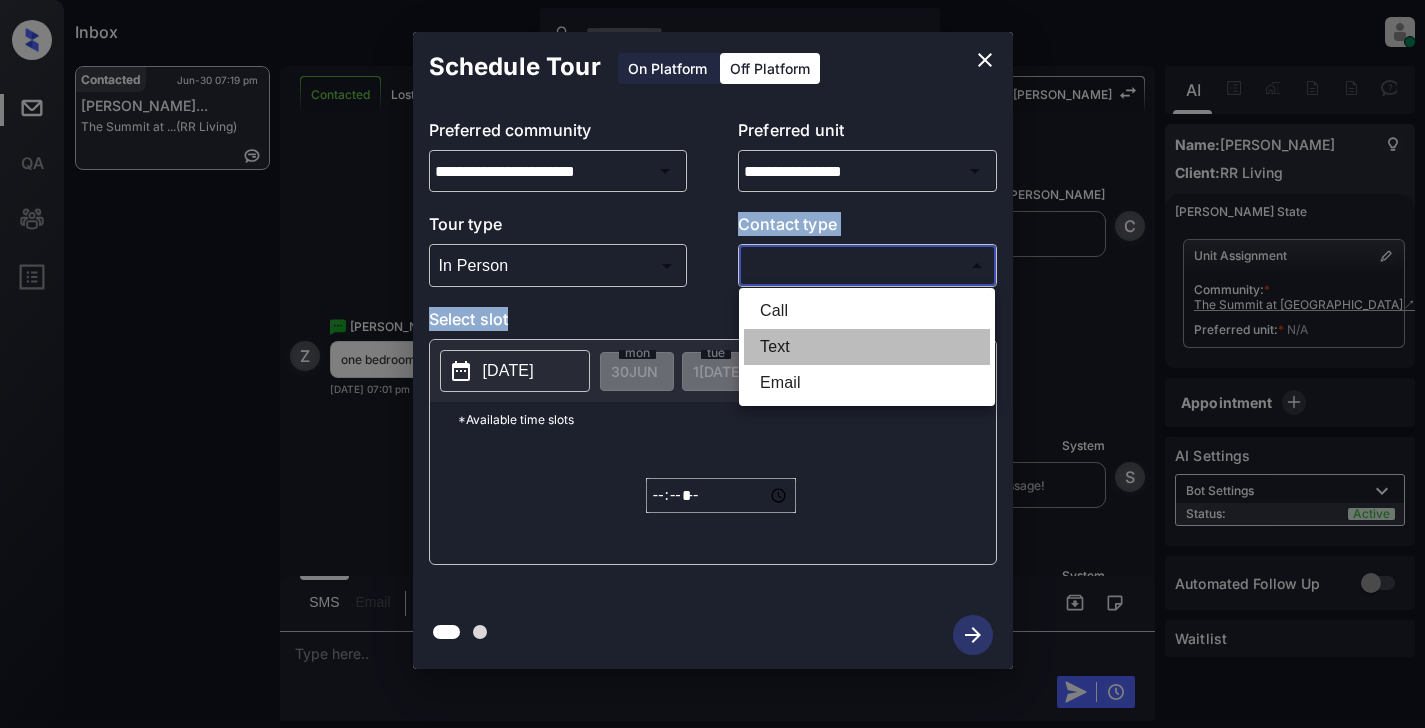click on "Text" at bounding box center (867, 347) 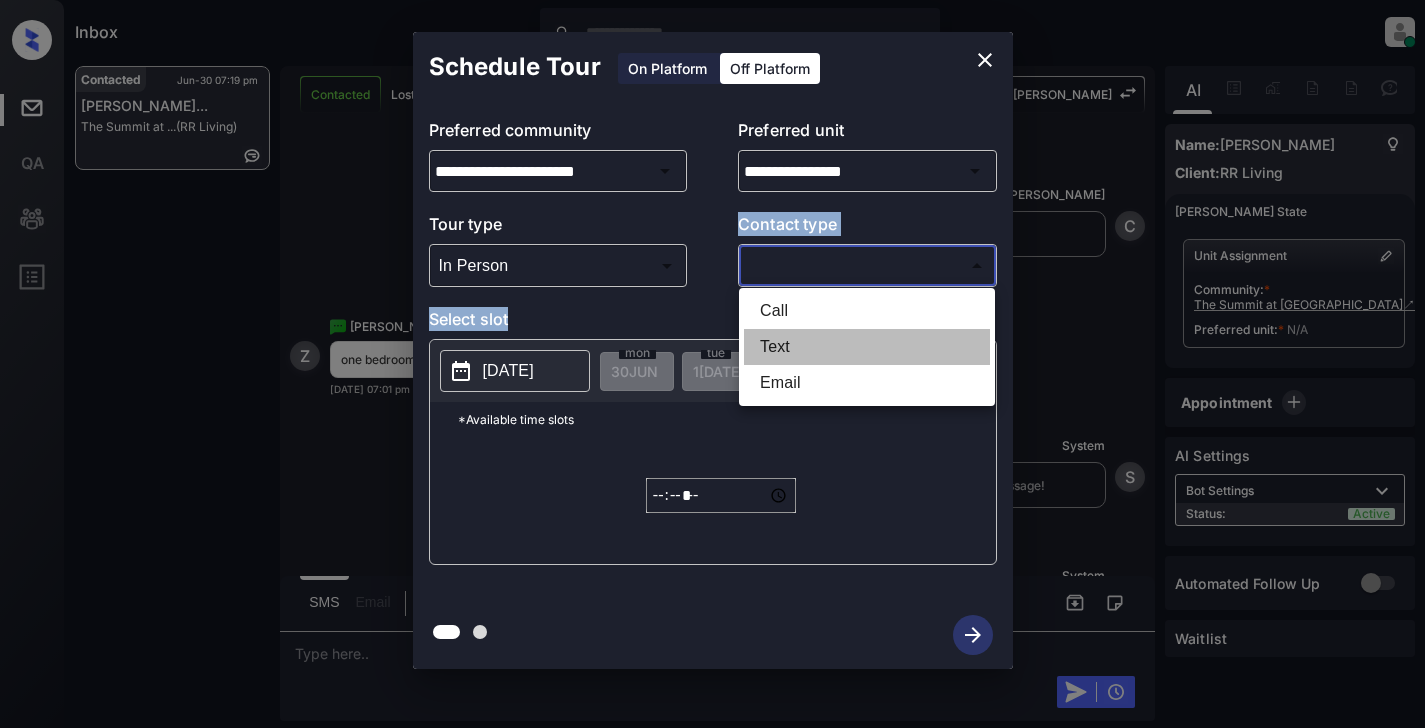 type on "****" 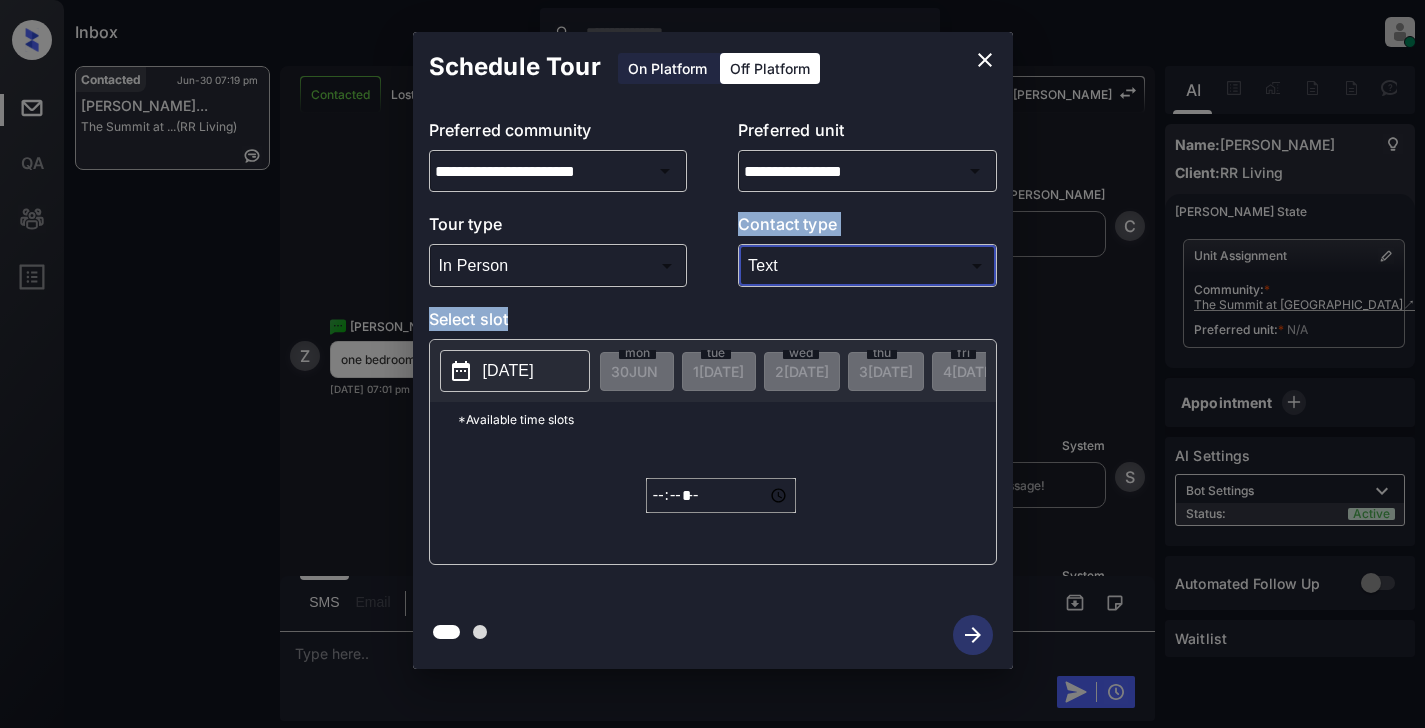 click on "2025-06-30" at bounding box center [508, 371] 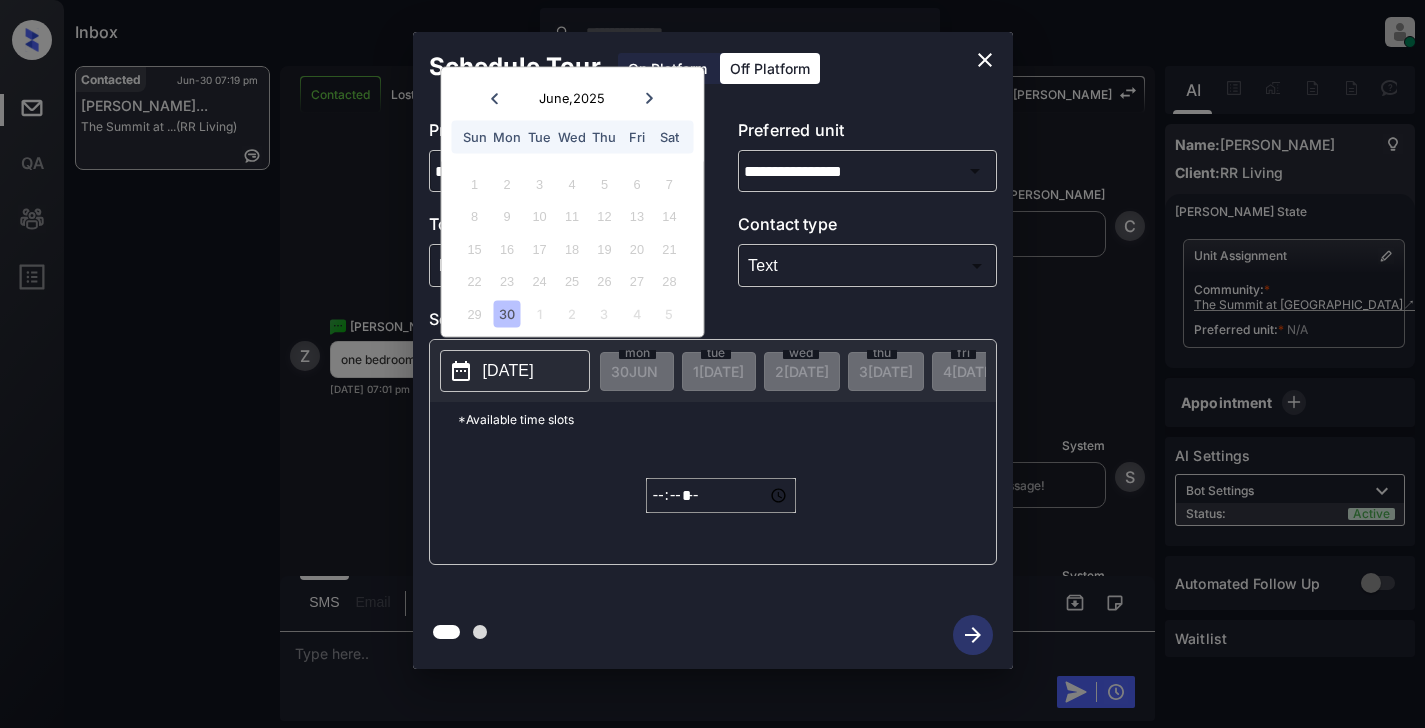 click on "Thu" at bounding box center [604, 136] 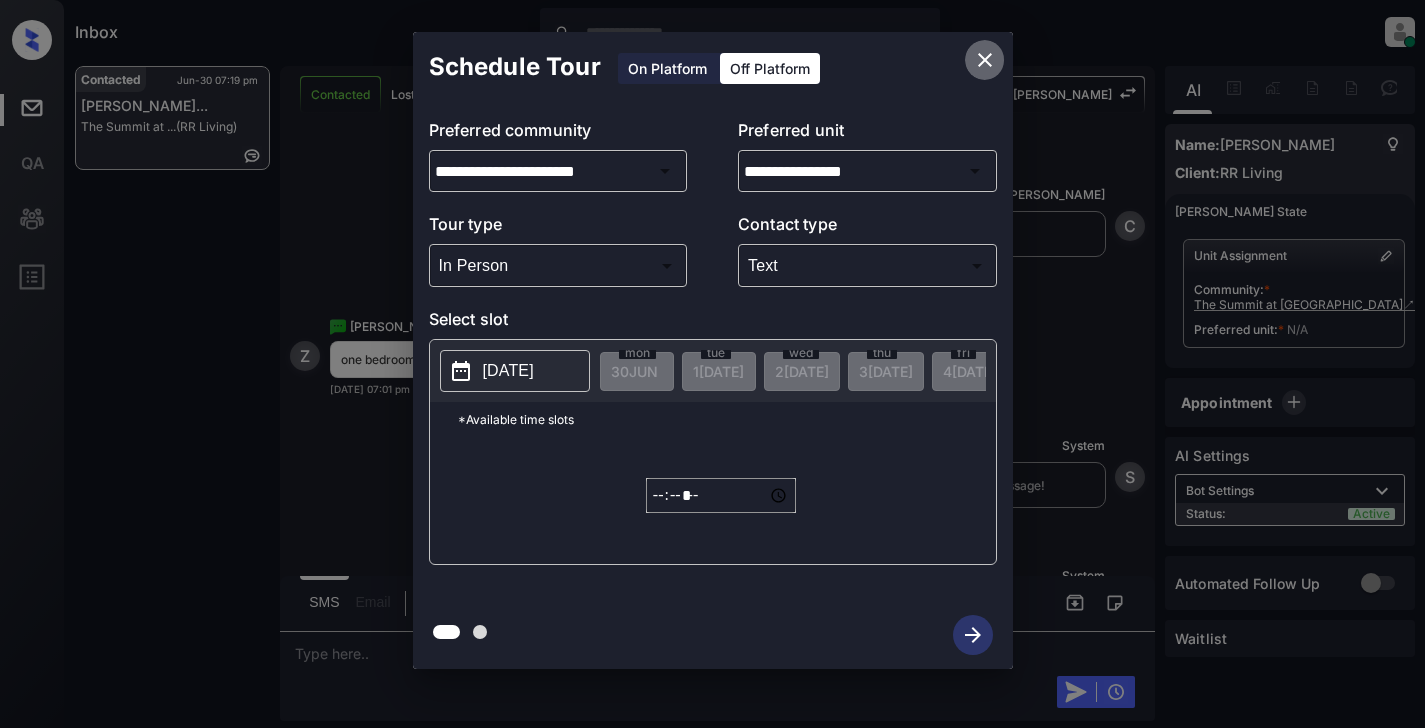 click 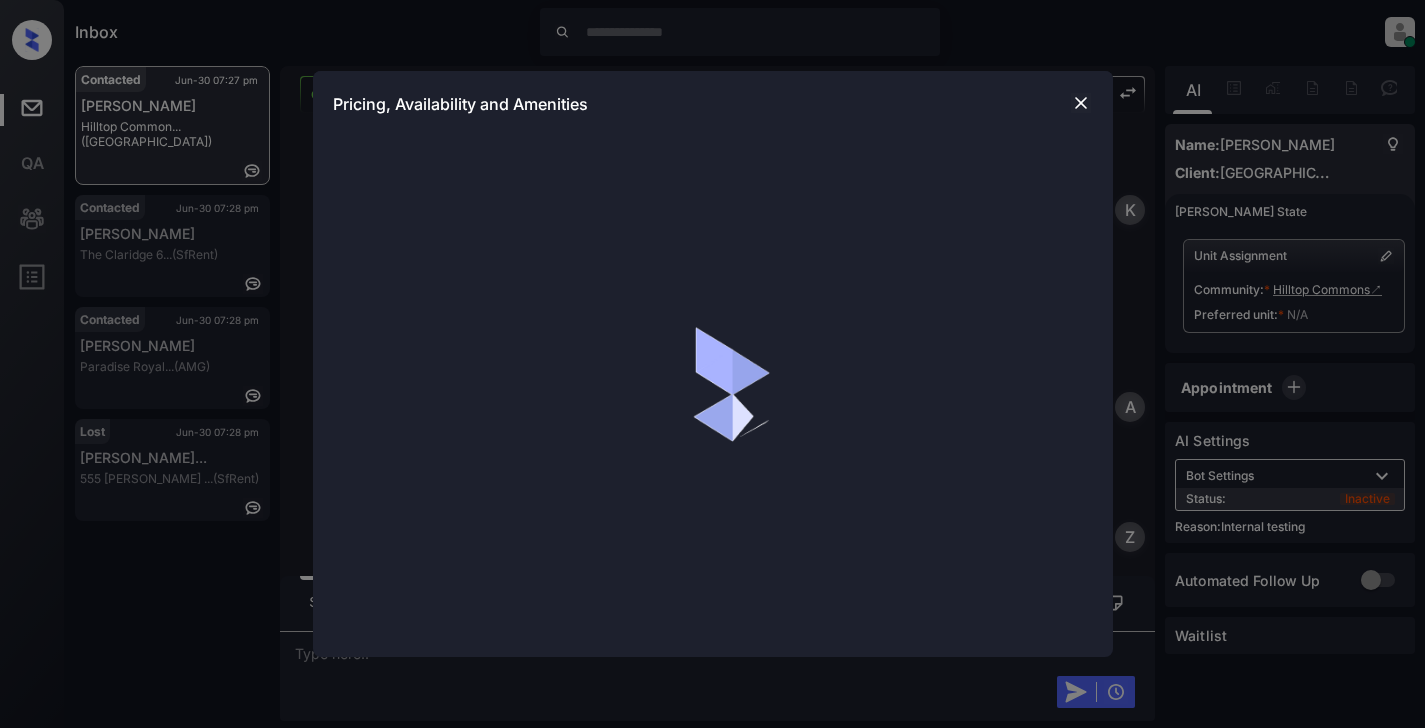 scroll, scrollTop: 0, scrollLeft: 0, axis: both 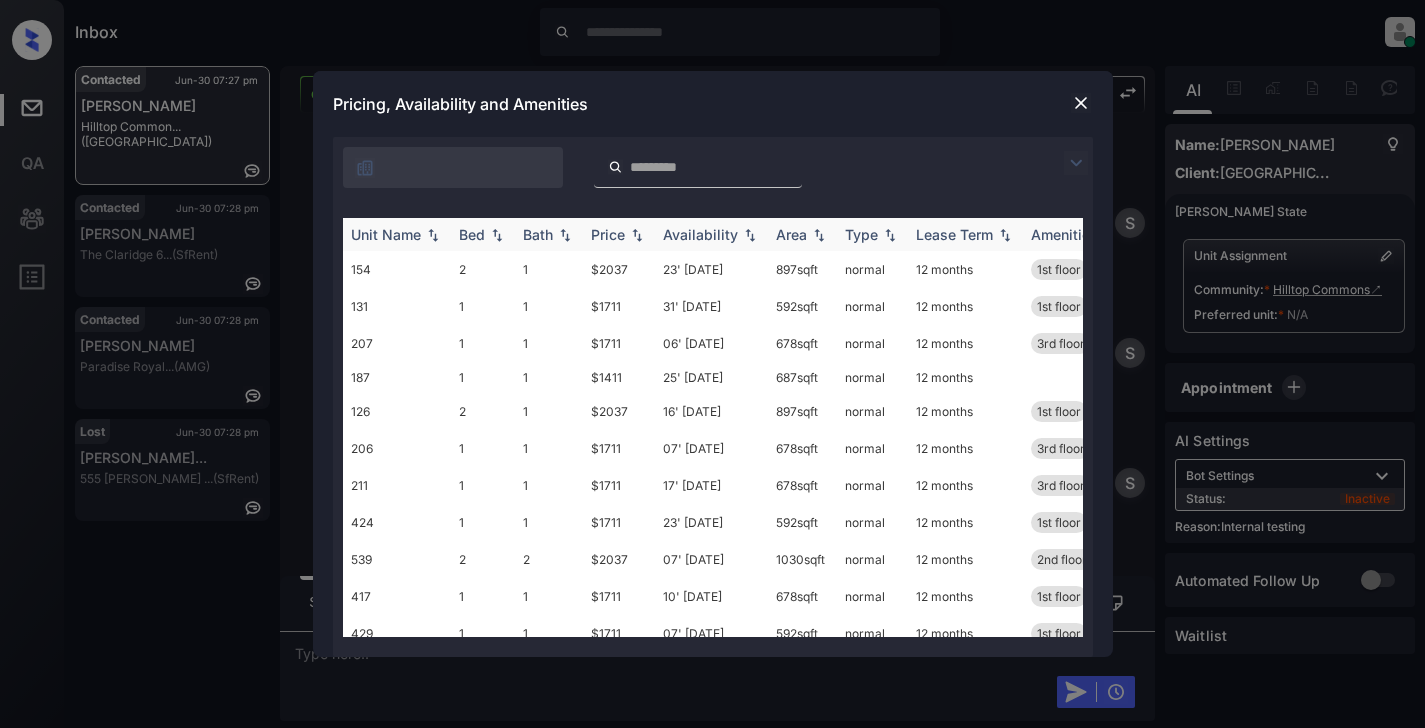 click at bounding box center [497, 235] 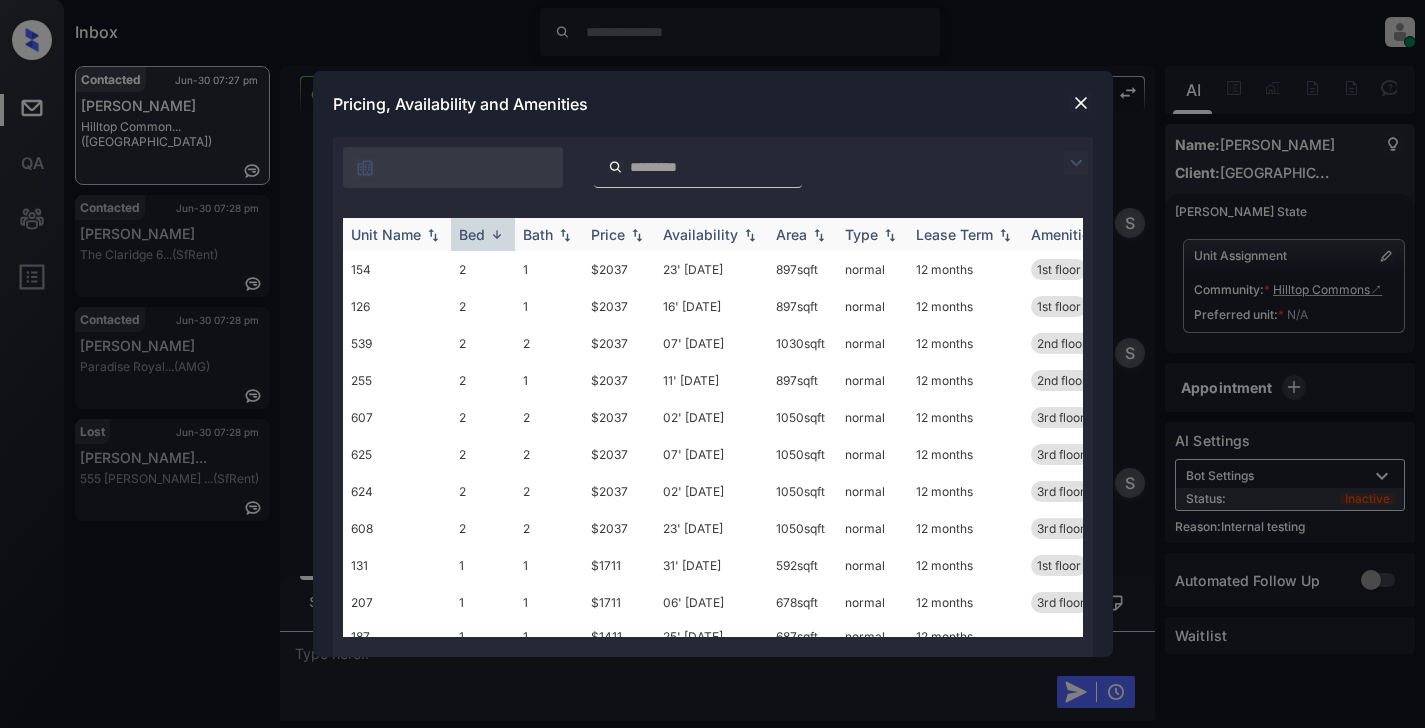 click at bounding box center [497, 234] 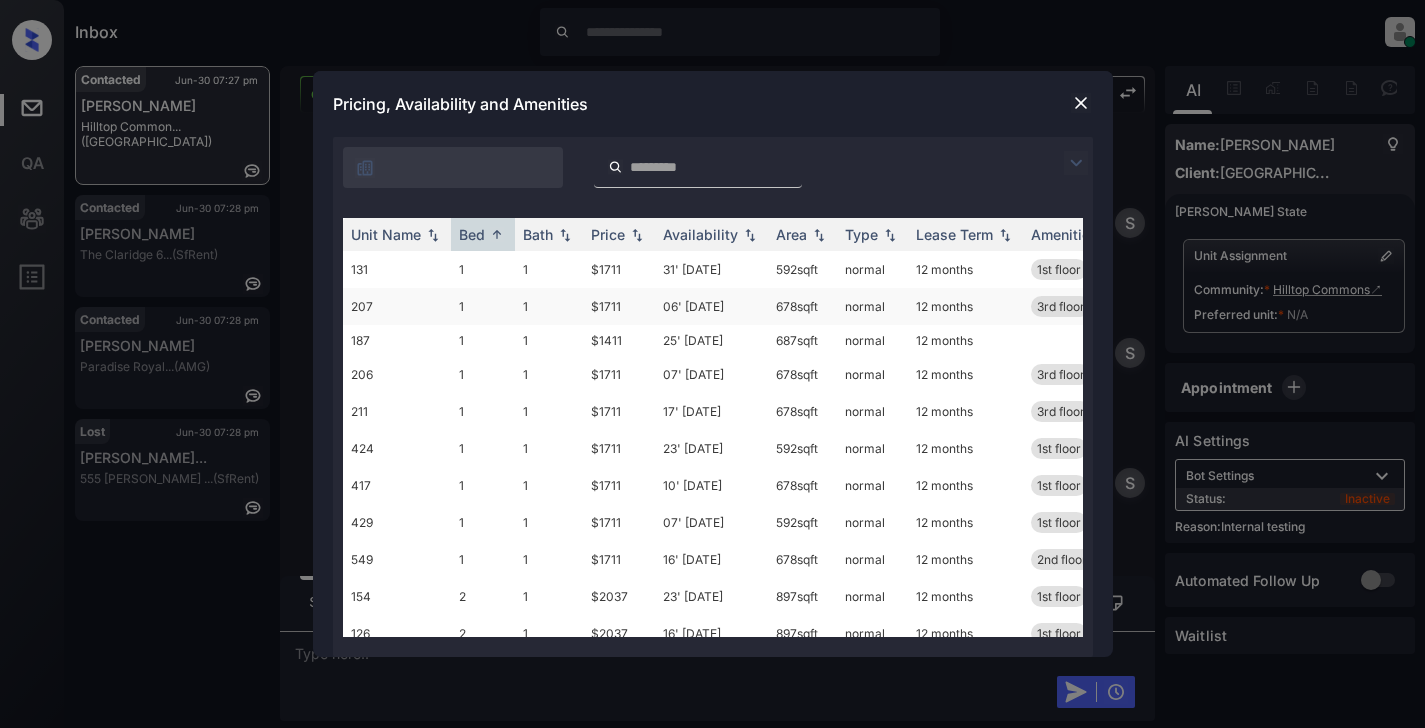 click on "207" at bounding box center (397, 306) 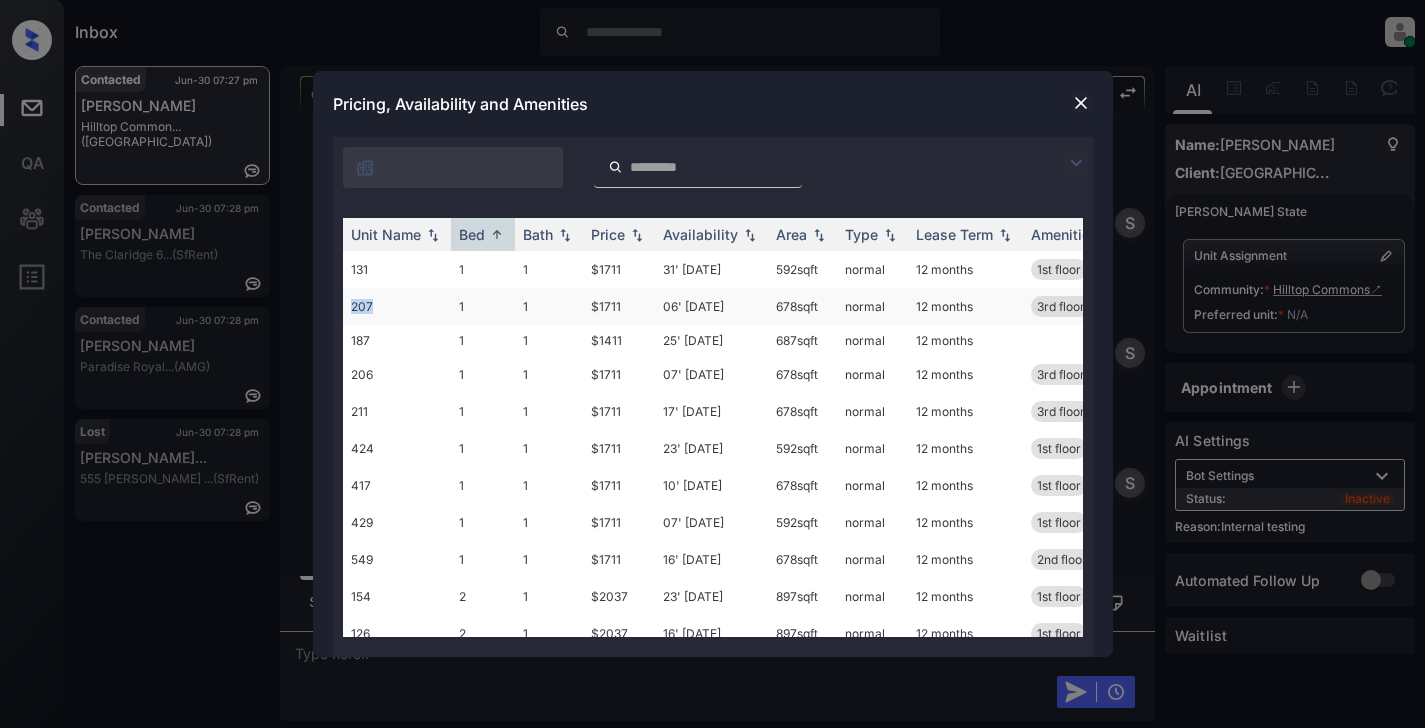 click on "207" at bounding box center [397, 306] 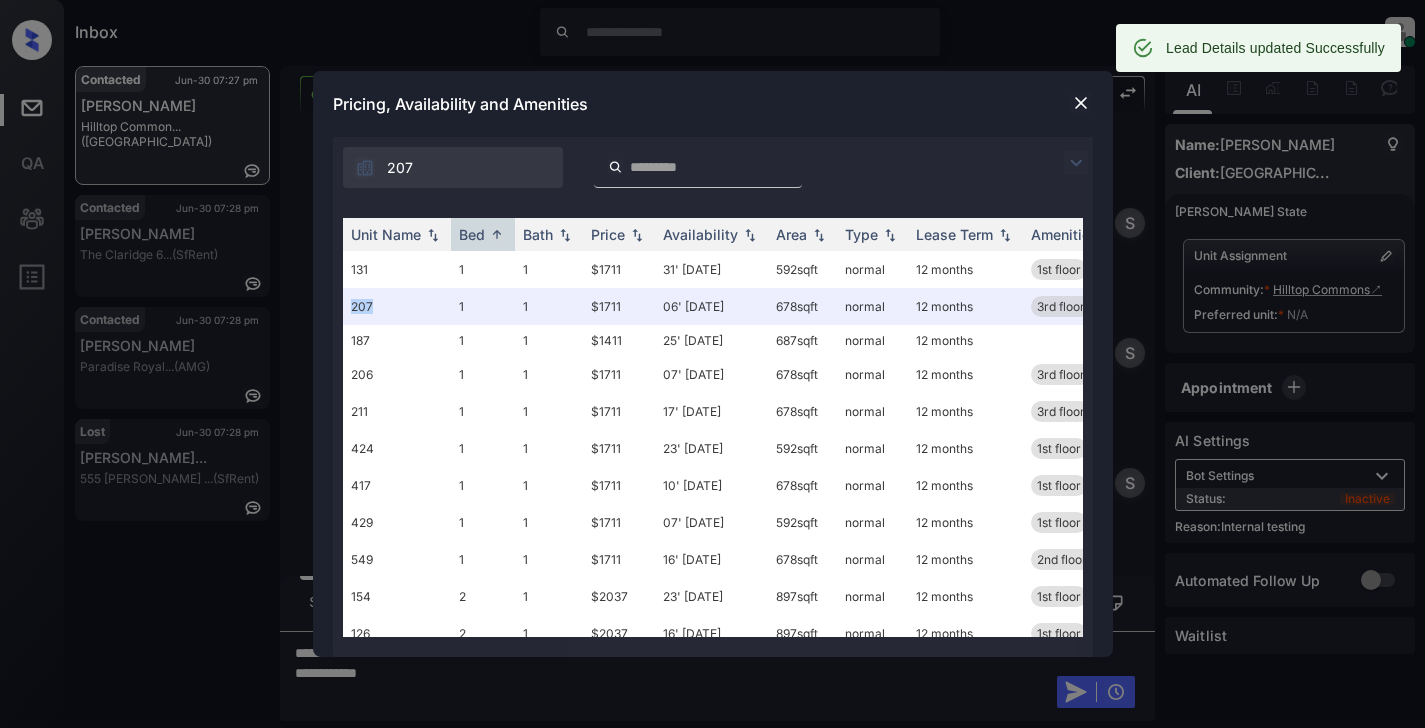 click at bounding box center (1081, 103) 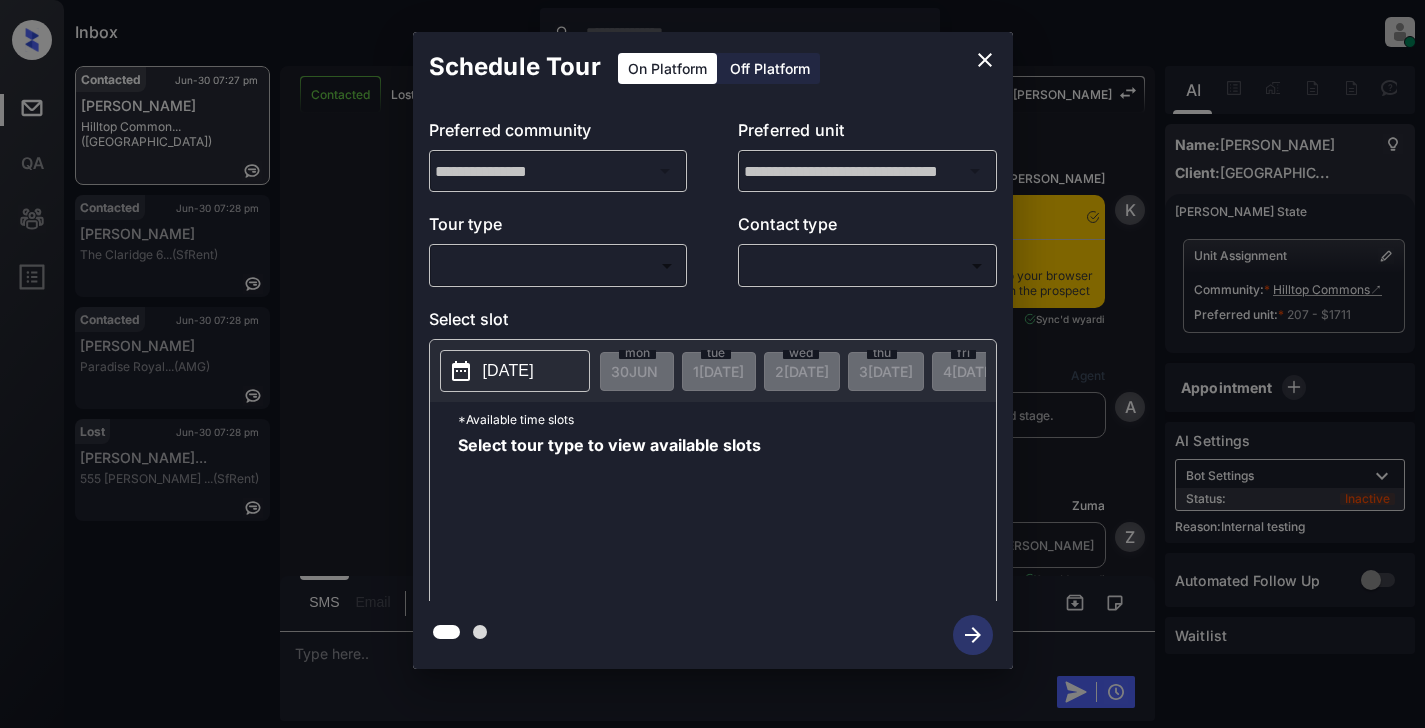 scroll, scrollTop: 0, scrollLeft: 0, axis: both 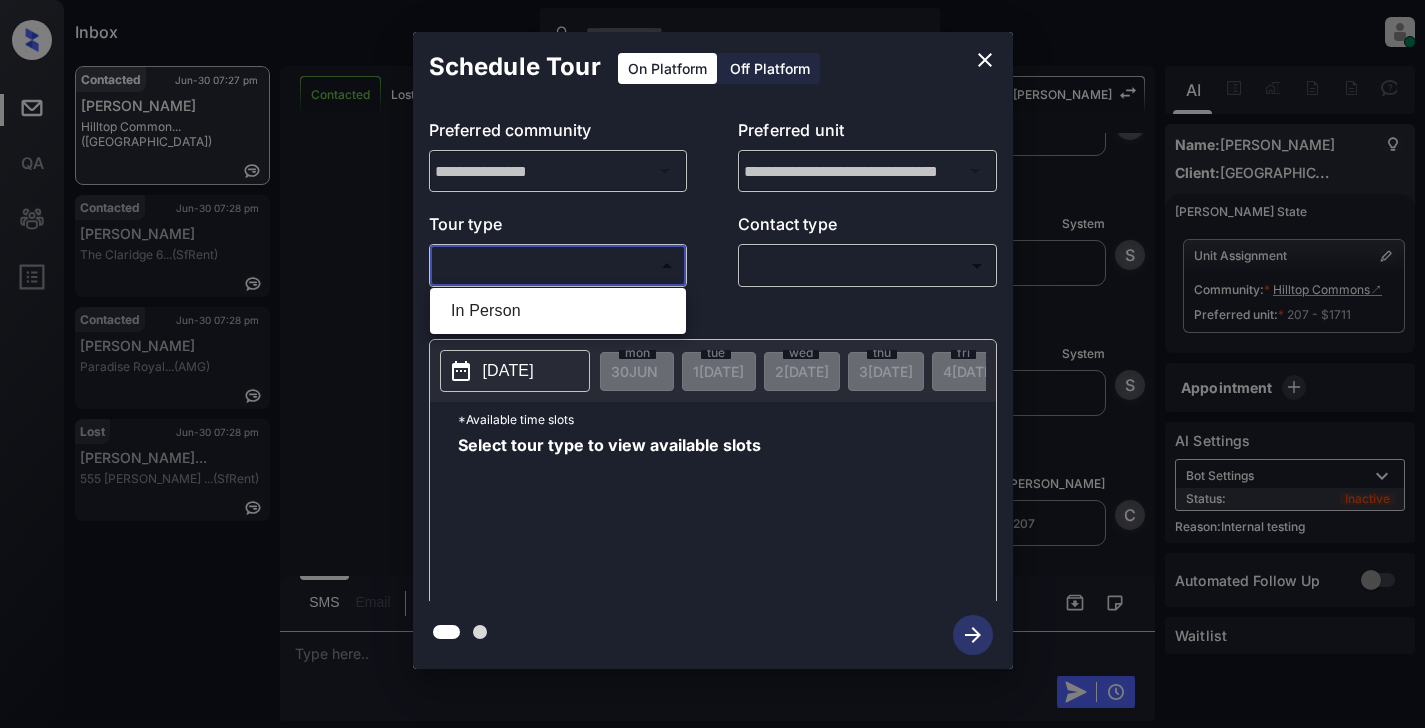 click on "Inbox Cynthia Montañez Online Set yourself   offline Set yourself   on break Profile Switch to  light  mode Sign out Contacted Jun-30 07:27 pm   Hannah Holmes Hilltop Common...  (Fairfield) Contacted Jun-30 07:28 pm   Kenza Elamrani The Claridge 6...  (SfRent) Contacted Jun-30 07:28 pm   Travis Cage Paradise Royal...  (AMG) Lost Jun-30 07:28 pm   Paula Betancou... 555 O’Farrell ...  (SfRent) Contacted Lost Lead Sentiment: Angry Upon sliding the acknowledgement:  Lead will move to lost stage. * ​ SMS and call option will be set to opt out. AFM will be turned off for the lead. Kelsey New Message Kelsey Notes Note: https://conversation.getzuma.com/686342cbe61063cabdc84802 - Paste this link into your browser to view Kelsey’s conversation with the prospect Jun 30, 2025 07:07 pm  Sync'd w  yardi K New Message Agent Lead created via leadPoller in Inbound stage. Jun 30, 2025 07:07 pm A New Message Zuma Lead transferred to leasing agent: kelsey Jun 30, 2025 07:07 pm  Sync'd w  yardi Z New Message Agent A Agent" at bounding box center [712, 364] 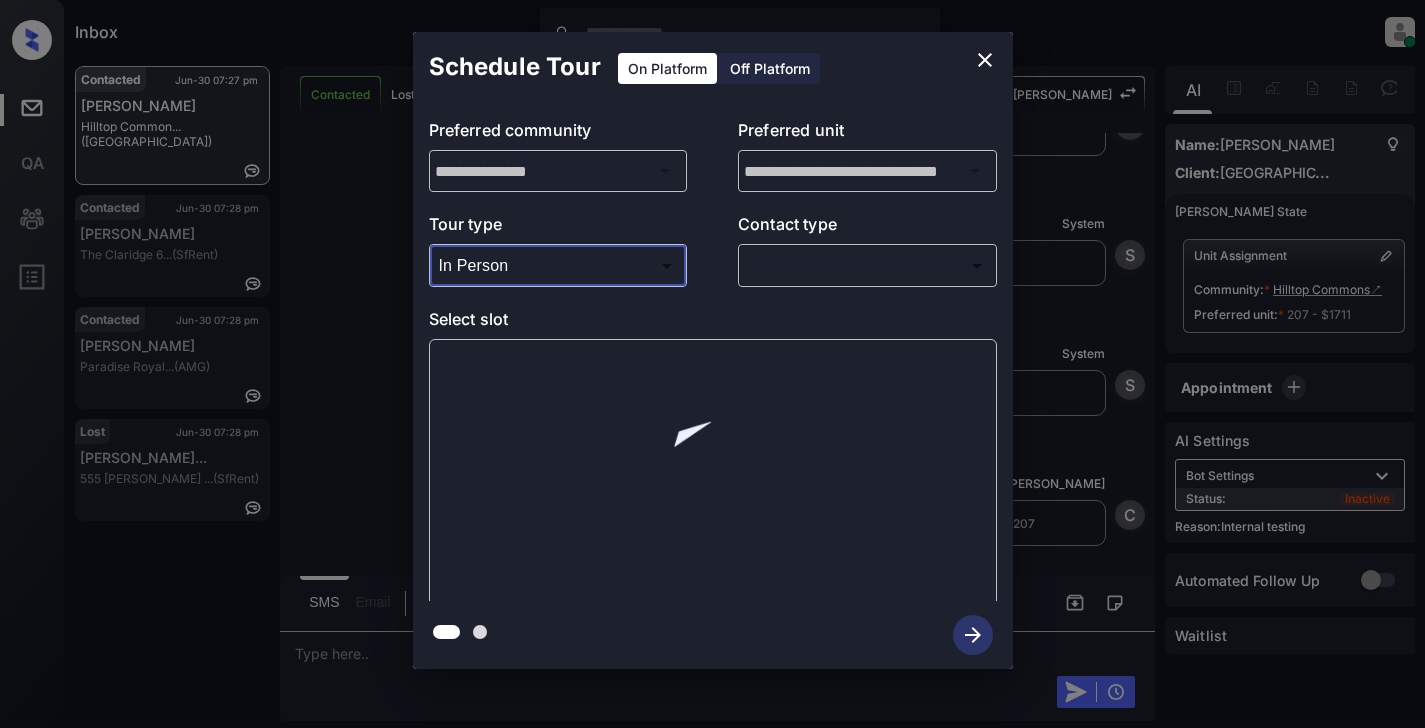 click on "Inbox Cynthia Montañez Online Set yourself   offline Set yourself   on break Profile Switch to  light  mode Sign out Contacted Jun-30 07:27 pm   Hannah Holmes Hilltop Common...  (Fairfield) Contacted Jun-30 07:28 pm   Kenza Elamrani The Claridge 6...  (SfRent) Contacted Jun-30 07:28 pm   Travis Cage Paradise Royal...  (AMG) Lost Jun-30 07:28 pm   Paula Betancou... 555 O’Farrell ...  (SfRent) Contacted Lost Lead Sentiment: Angry Upon sliding the acknowledgement:  Lead will move to lost stage. * ​ SMS and call option will be set to opt out. AFM will be turned off for the lead. Kelsey New Message Kelsey Notes Note: https://conversation.getzuma.com/686342cbe61063cabdc84802 - Paste this link into your browser to view Kelsey’s conversation with the prospect Jun 30, 2025 07:07 pm  Sync'd w  yardi K New Message Agent Lead created via leadPoller in Inbound stage. Jun 30, 2025 07:07 pm A New Message Zuma Lead transferred to leasing agent: kelsey Jun 30, 2025 07:07 pm  Sync'd w  yardi Z New Message Agent A Agent" at bounding box center (712, 364) 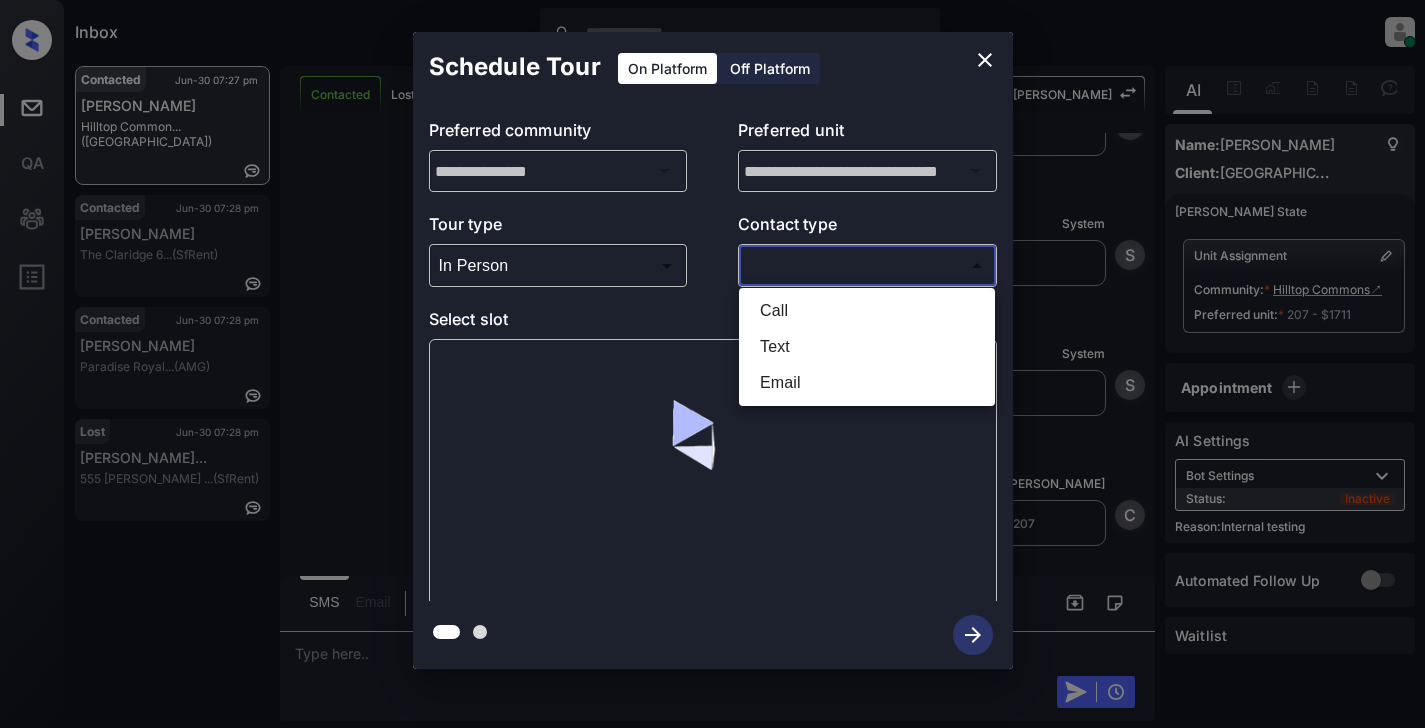 click on "Text" at bounding box center (867, 347) 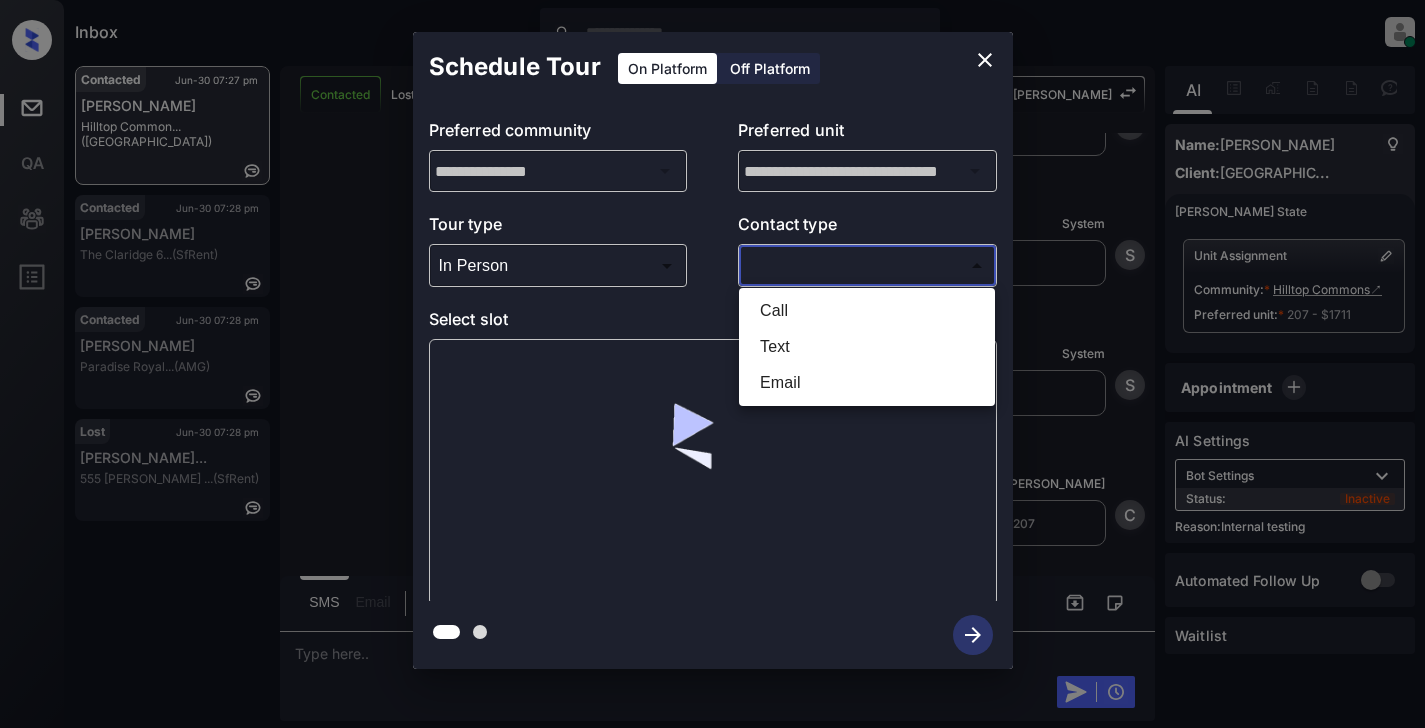 type on "****" 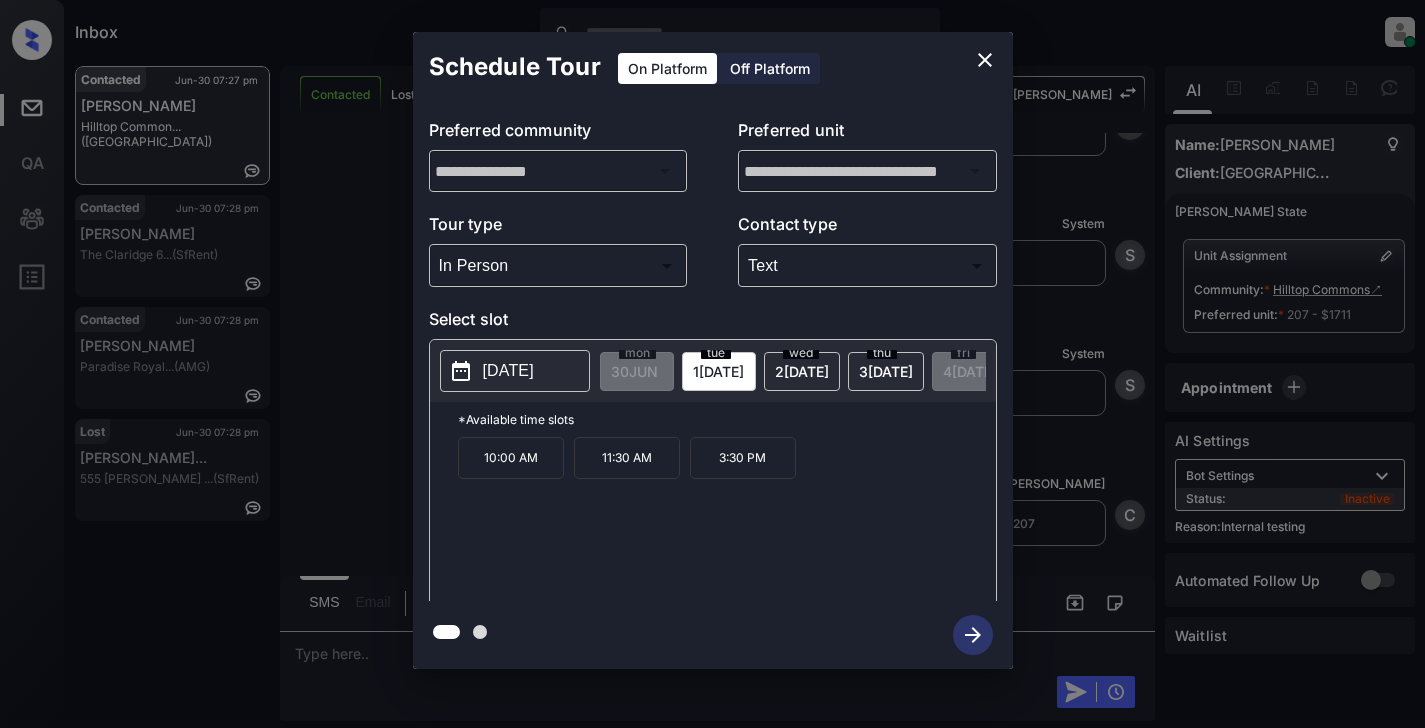 click 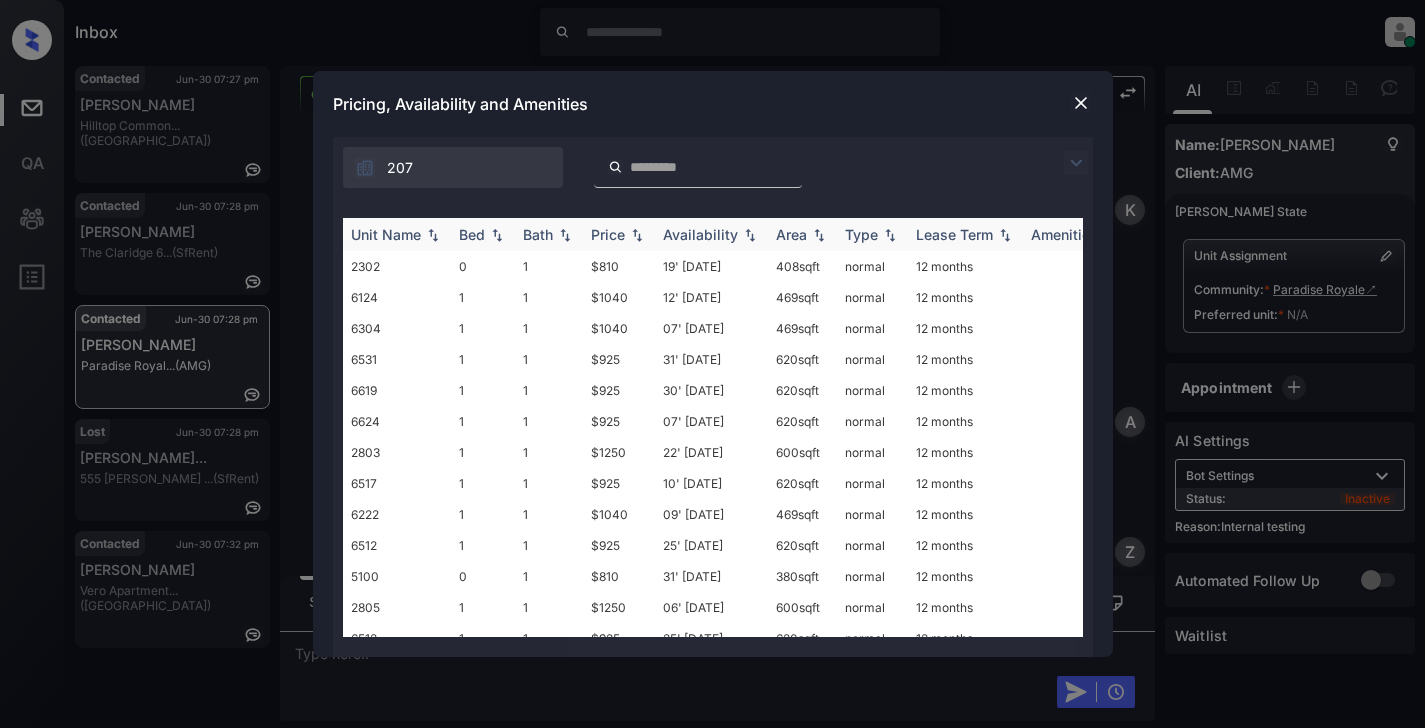 scroll, scrollTop: 0, scrollLeft: 0, axis: both 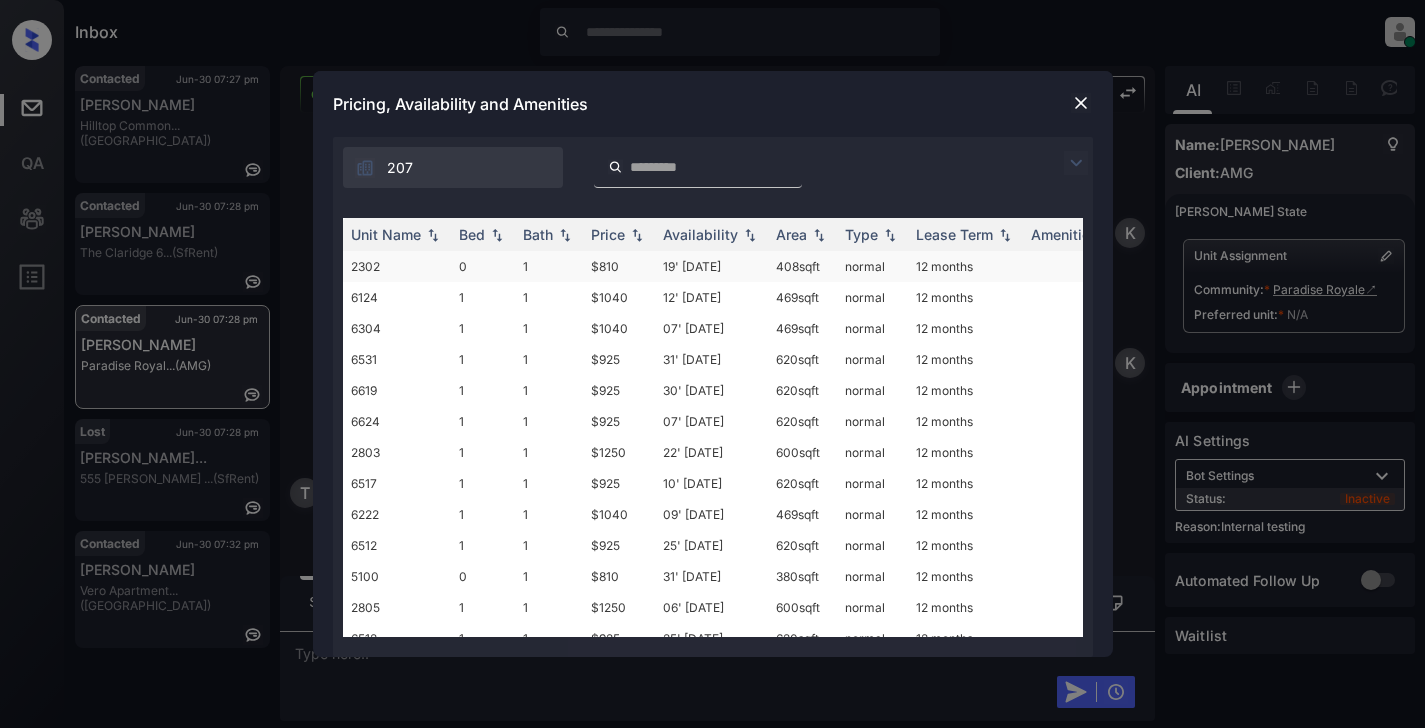 click on "2302" at bounding box center (397, 266) 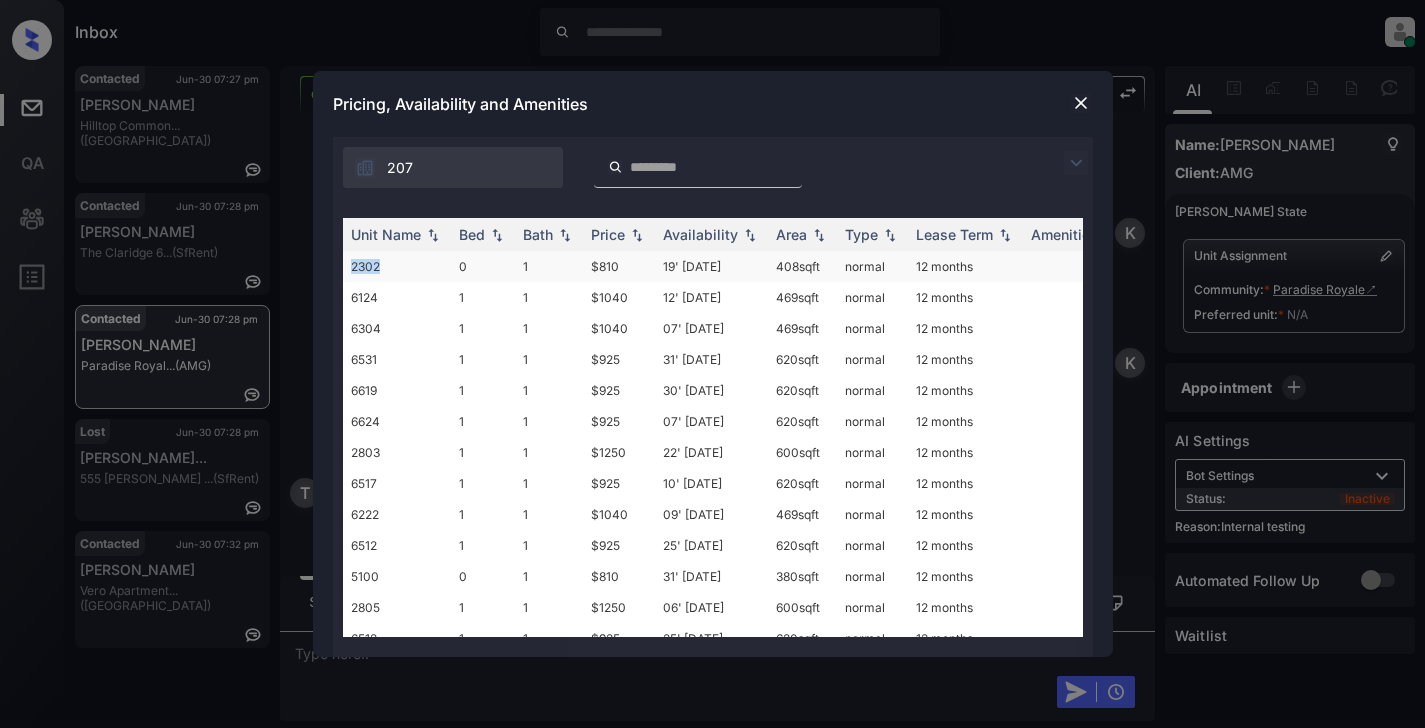 click on "2302" at bounding box center (397, 266) 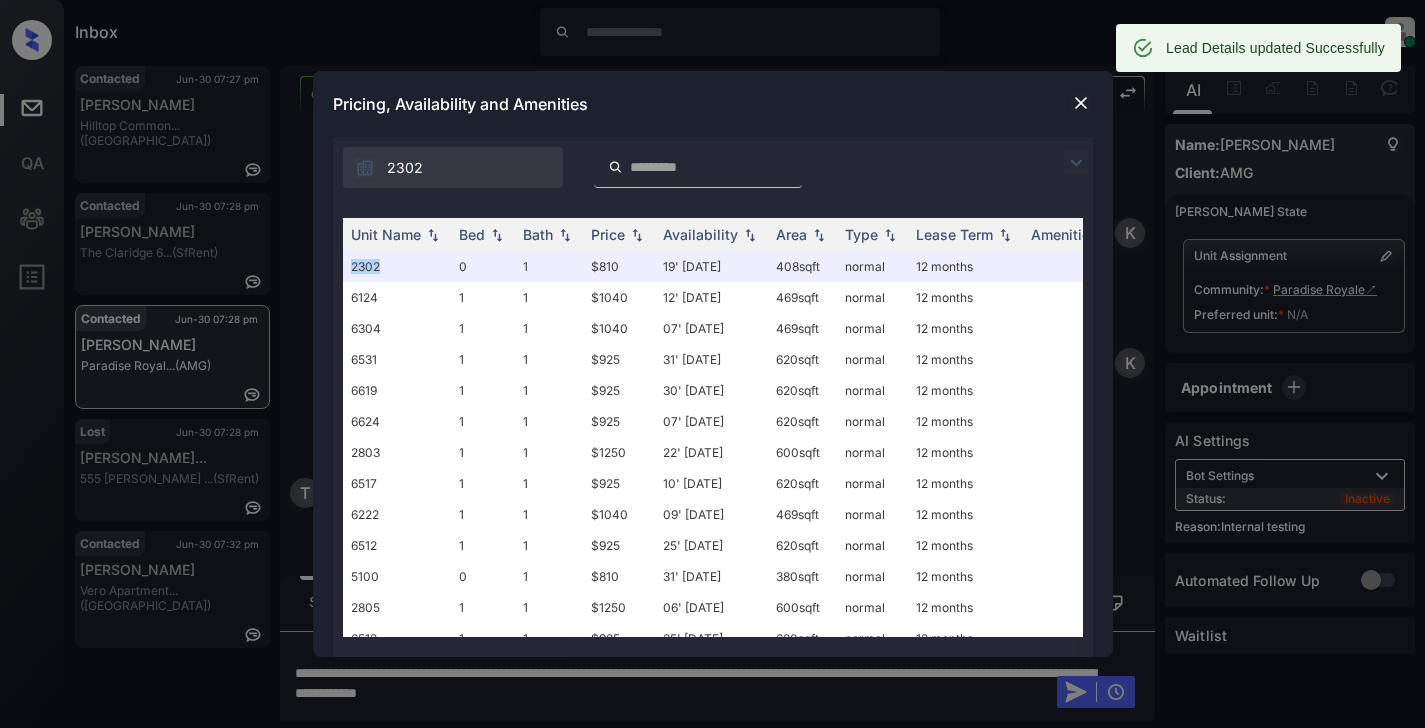 click at bounding box center (1081, 103) 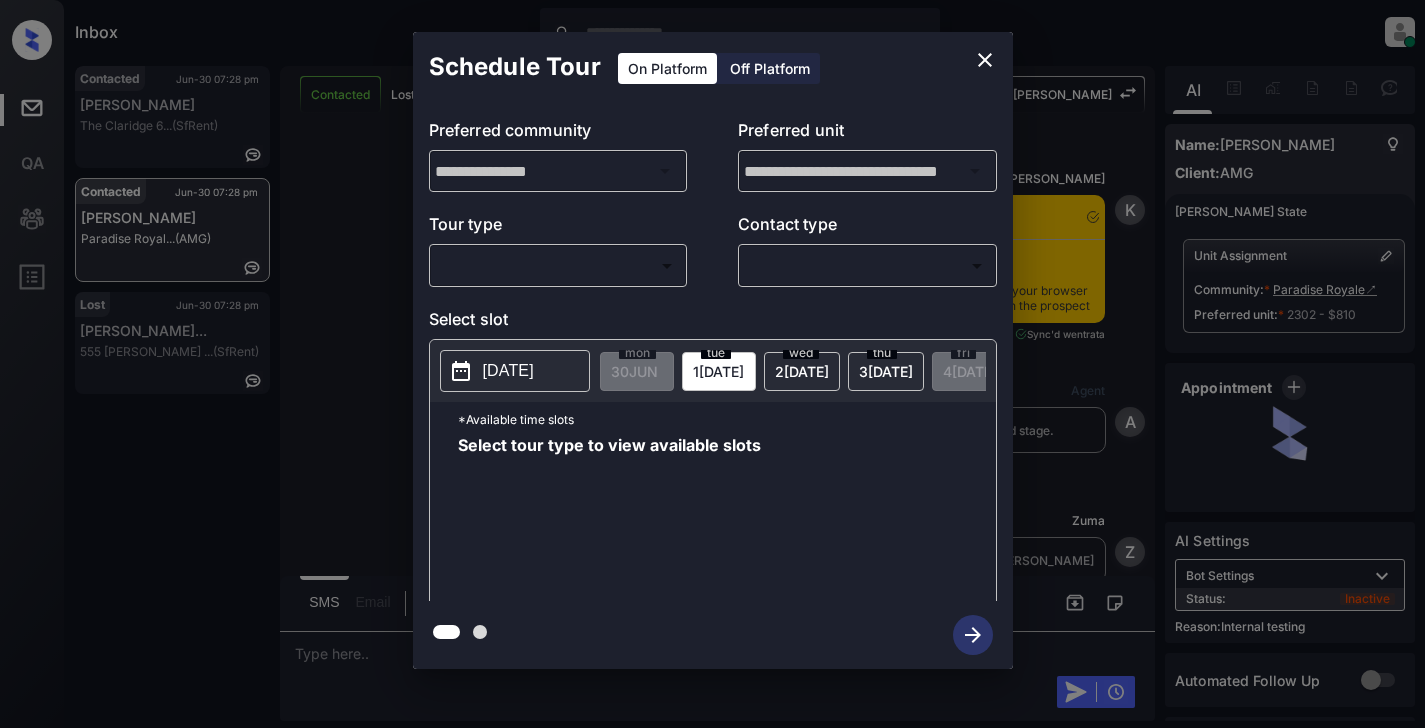 scroll, scrollTop: 0, scrollLeft: 0, axis: both 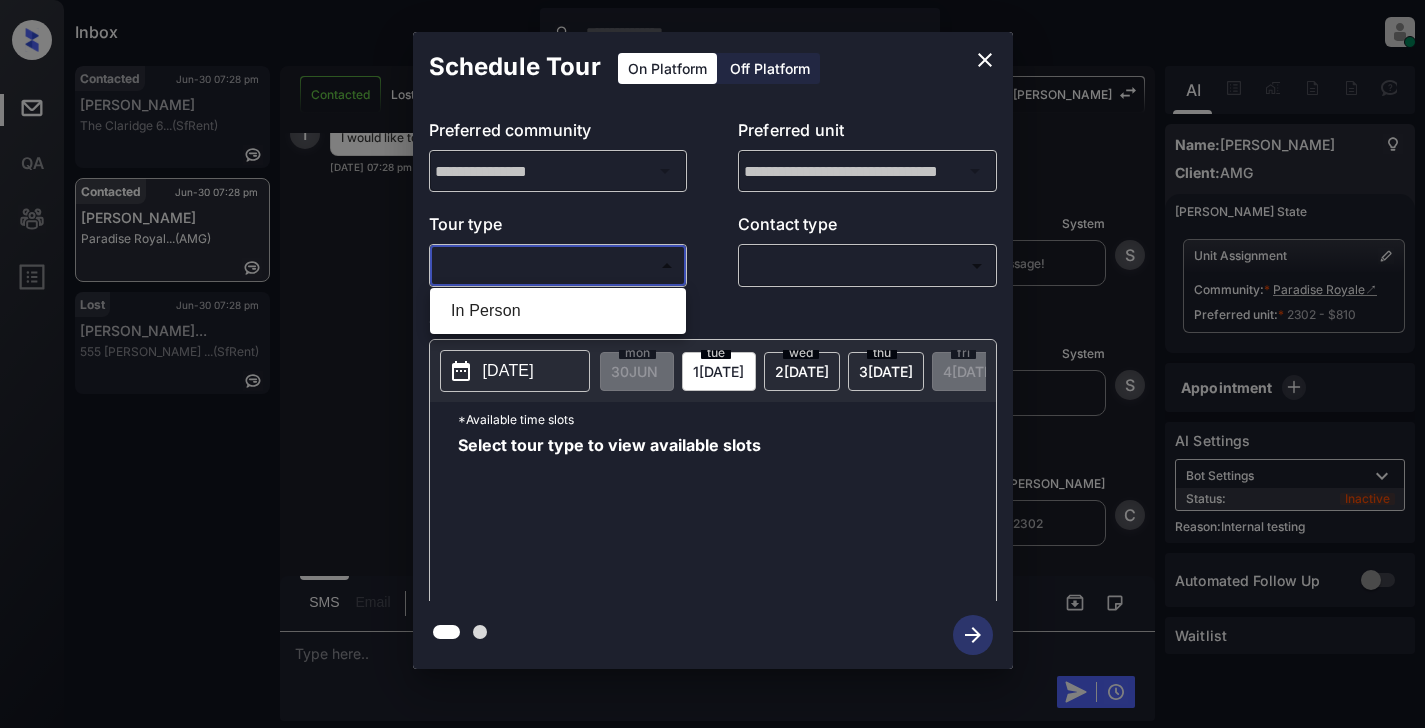 click on "Inbox [PERSON_NAME] Online Set yourself   offline Set yourself   on break Profile Switch to  light  mode Sign out Contacted Jun-30 07:28 pm   [PERSON_NAME] The [PERSON_NAME] 6...  (SfRent) Contacted Jun-30 07:28 pm   [PERSON_NAME] Paradise Royal...  (AMG) Lost Jun-30 07:28 pm   [PERSON_NAME]... 555 [PERSON_NAME] ...  (SfRent) Contacted Lost Lead Sentiment: Angry Upon sliding the acknowledgement:  Lead will move to lost stage. * ​ SMS and call option will be set to opt out. AFM will be turned off for the lead. Kelsey New Message Kelsey Notes Note: <a href="[URL][DOMAIN_NAME]">[URL][DOMAIN_NAME]</a> - Paste this link into your browser to view [PERSON_NAME] conversation with the prospect [DATE] 05:28 pm  Sync'd w  entrata K New Message Agent Lead created via leadPoller in Inbound stage. [DATE] 05:28 pm A New Message Zuma Lead transferred to leasing agent: [PERSON_NAME] [DATE] 05:28 pm  Sync'd w  entrata Z New Message Agent A A K" at bounding box center (712, 364) 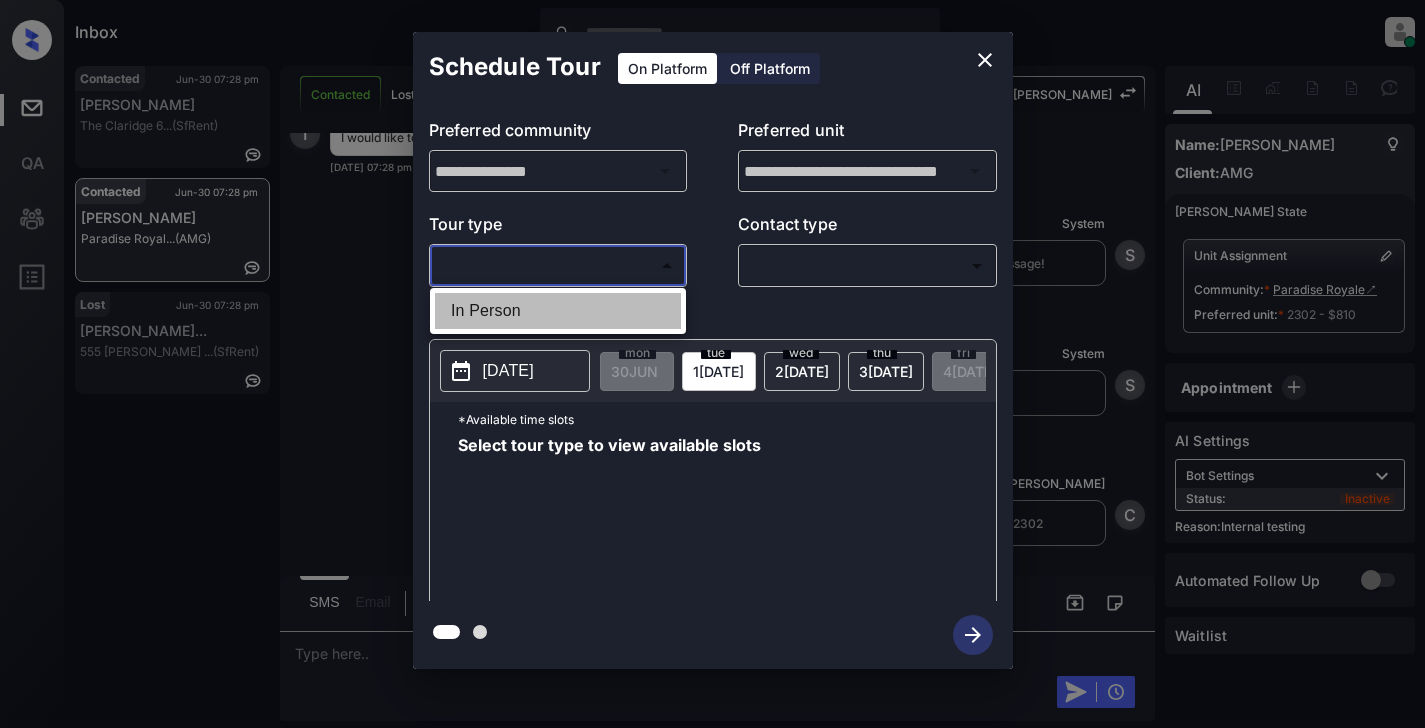 click on "In Person" at bounding box center [558, 311] 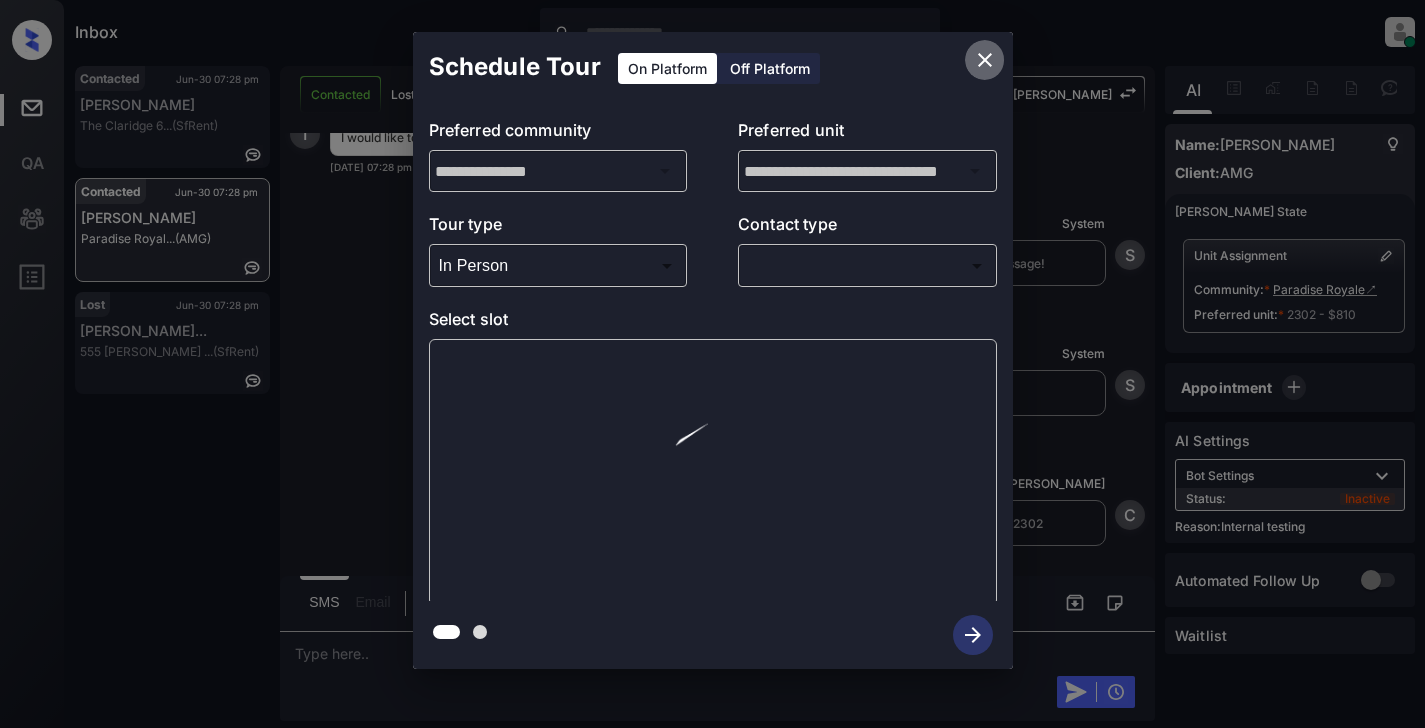 click 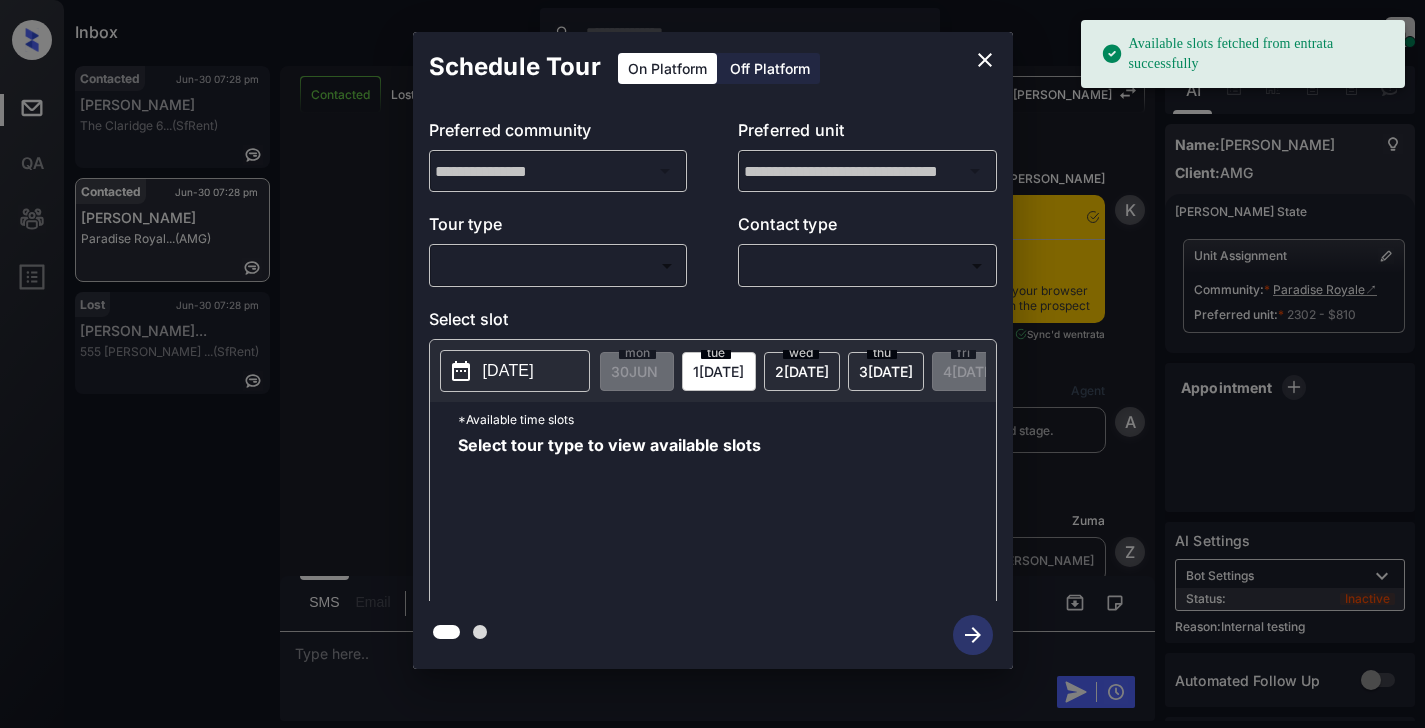 scroll, scrollTop: 0, scrollLeft: 0, axis: both 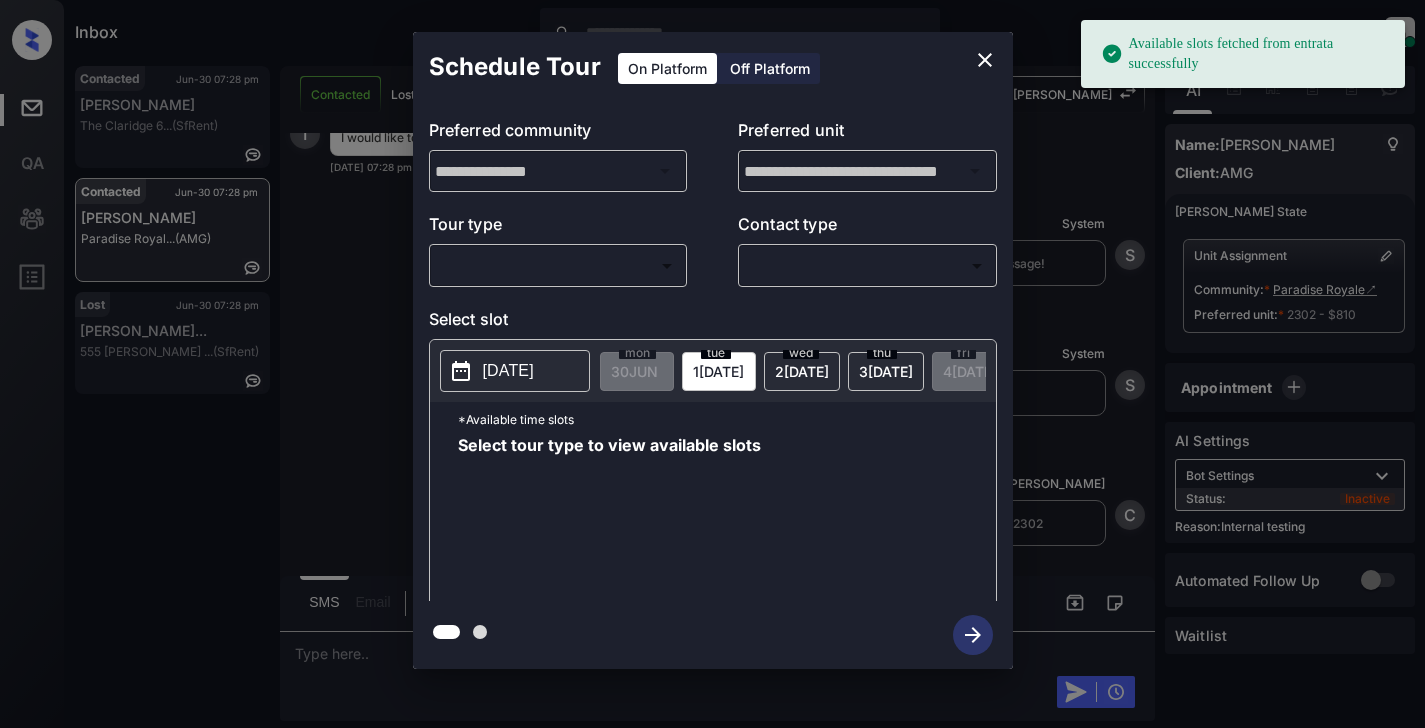 click on "Available slots fetched from entrata successfully Inbox Cynthia Montañez Online Set yourself   offline Set yourself   on break Profile Switch to  light  mode Sign out Contacted Jun-30 07:28 pm   Kenza Elamrani The Claridge 6...  (SfRent) Contacted Jun-30 07:28 pm   Travis Cage Paradise Royal...  (AMG) Lost Jun-30 07:28 pm   Paula Betancou... 555 O’Farrell ...  (SfRent) Contacted Lost Lead Sentiment: Angry Upon sliding the acknowledgement:  Lead will move to lost stage. * ​ SMS and call option will be set to opt out. AFM will be turned off for the lead. Kelsey New Message Kelsey Notes Note: <a href="https://conversation.getzuma.com/68632b90d74eeff1f621b2b3">https://conversation.getzuma.com/68632b90d74eeff1f621b2b3</a> - Paste this link into your browser to view Kelsey’s conversation with the prospect Jun 30, 2025 05:28 pm  Sync'd w  entrata K New Message Agent Lead created via leadPoller in Inbound stage. Jun 30, 2025 05:28 pm A New Message Zuma Lead transferred to leasing agent: kelsey  Sync'd w  Z A A" at bounding box center (712, 364) 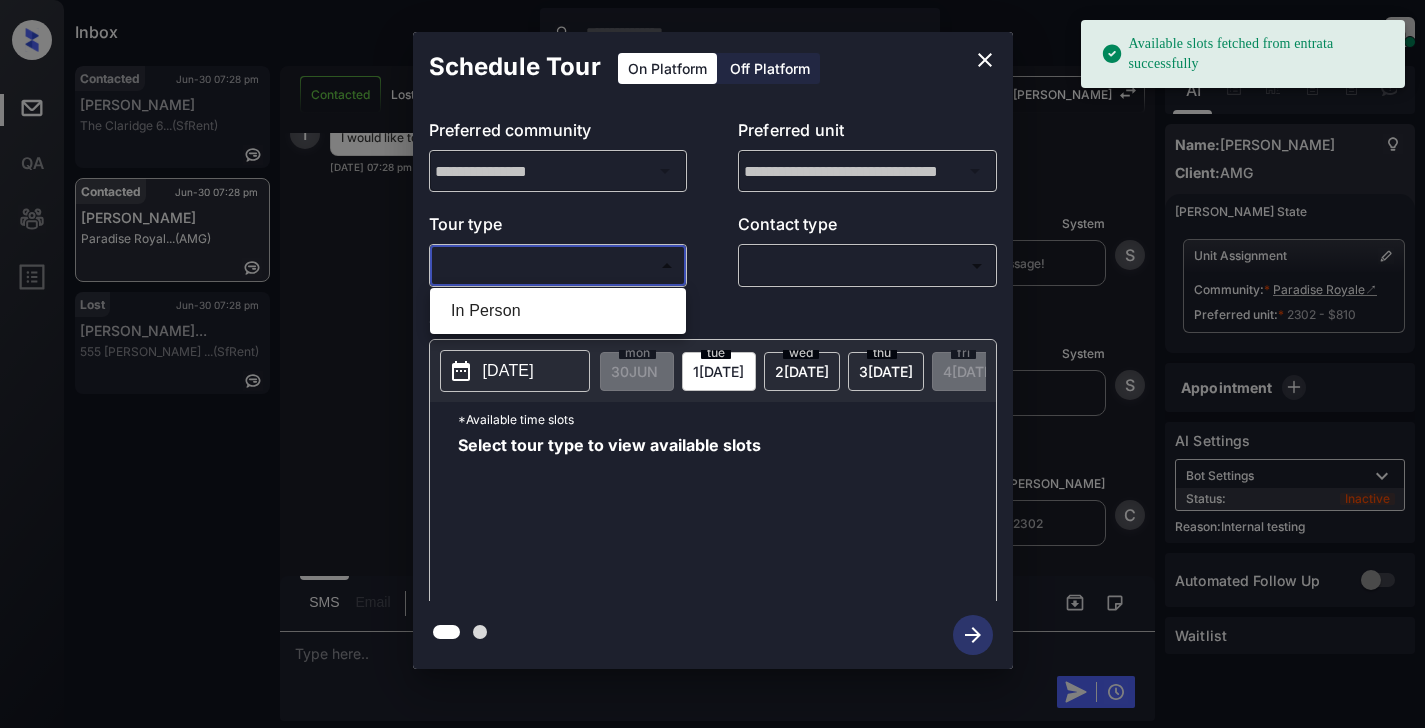 click on "In Person" at bounding box center [558, 311] 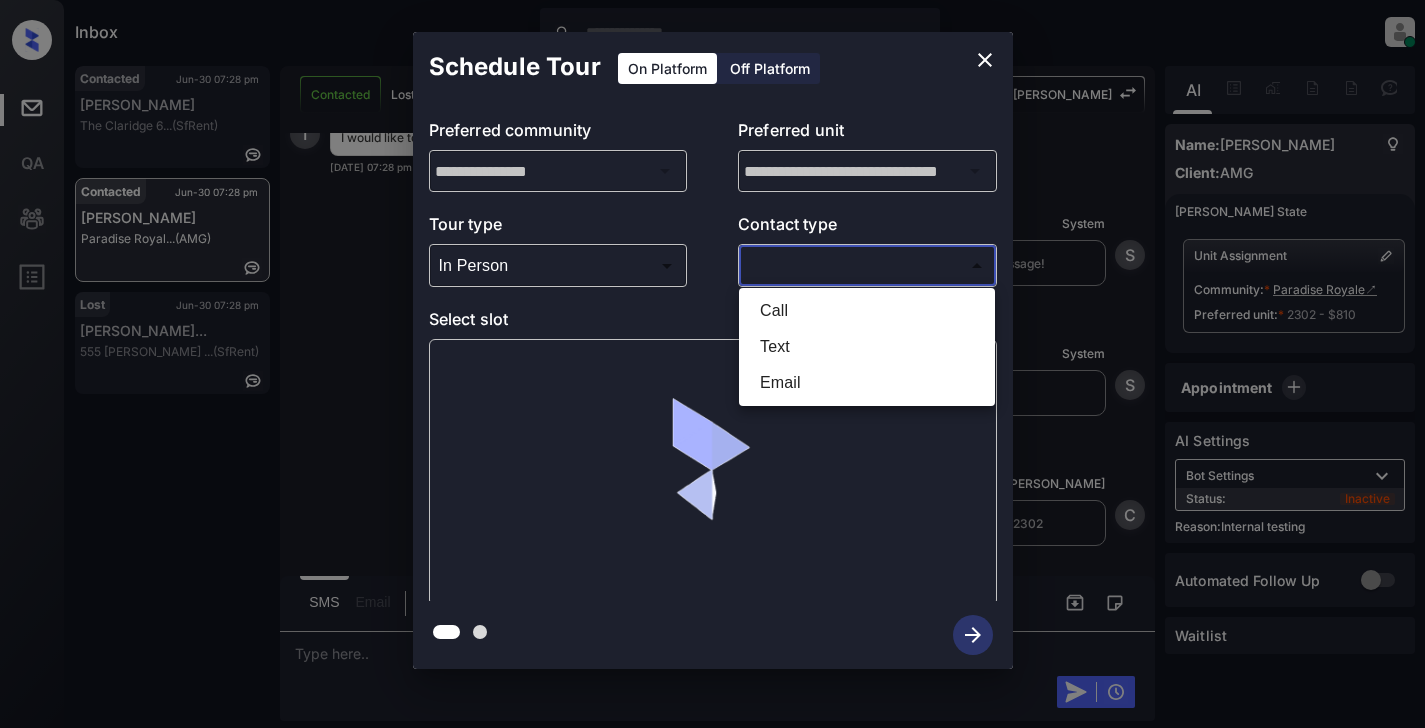 click on "Available slots fetched from entrata successfully Inbox Cynthia Montañez Online Set yourself   offline Set yourself   on break Profile Switch to  light  mode Sign out Contacted Jun-30 07:28 pm   Kenza Elamrani The Claridge 6...  (SfRent) Contacted Jun-30 07:28 pm   Travis Cage Paradise Royal...  (AMG) Lost Jun-30 07:28 pm   Paula Betancou... 555 O’Farrell ...  (SfRent) Contacted Lost Lead Sentiment: Angry Upon sliding the acknowledgement:  Lead will move to lost stage. * ​ SMS and call option will be set to opt out. AFM will be turned off for the lead. Kelsey New Message Kelsey Notes Note: <a href="https://conversation.getzuma.com/68632b90d74eeff1f621b2b3">https://conversation.getzuma.com/68632b90d74eeff1f621b2b3</a> - Paste this link into your browser to view Kelsey’s conversation with the prospect Jun 30, 2025 05:28 pm  Sync'd w  entrata K New Message Agent Lead created via leadPoller in Inbound stage. Jun 30, 2025 05:28 pm A New Message Zuma Lead transferred to leasing agent: kelsey  Sync'd w  Z A A" at bounding box center (712, 364) 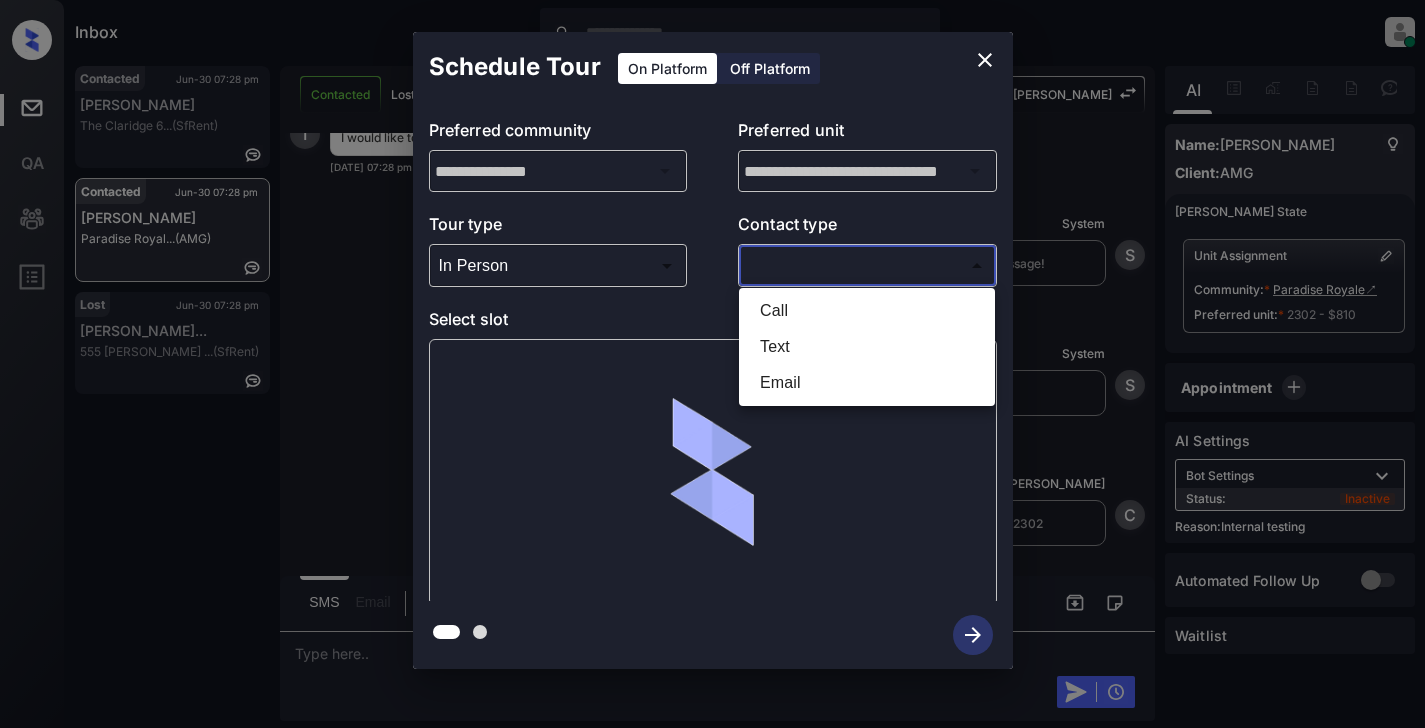 click on "Text" at bounding box center (867, 347) 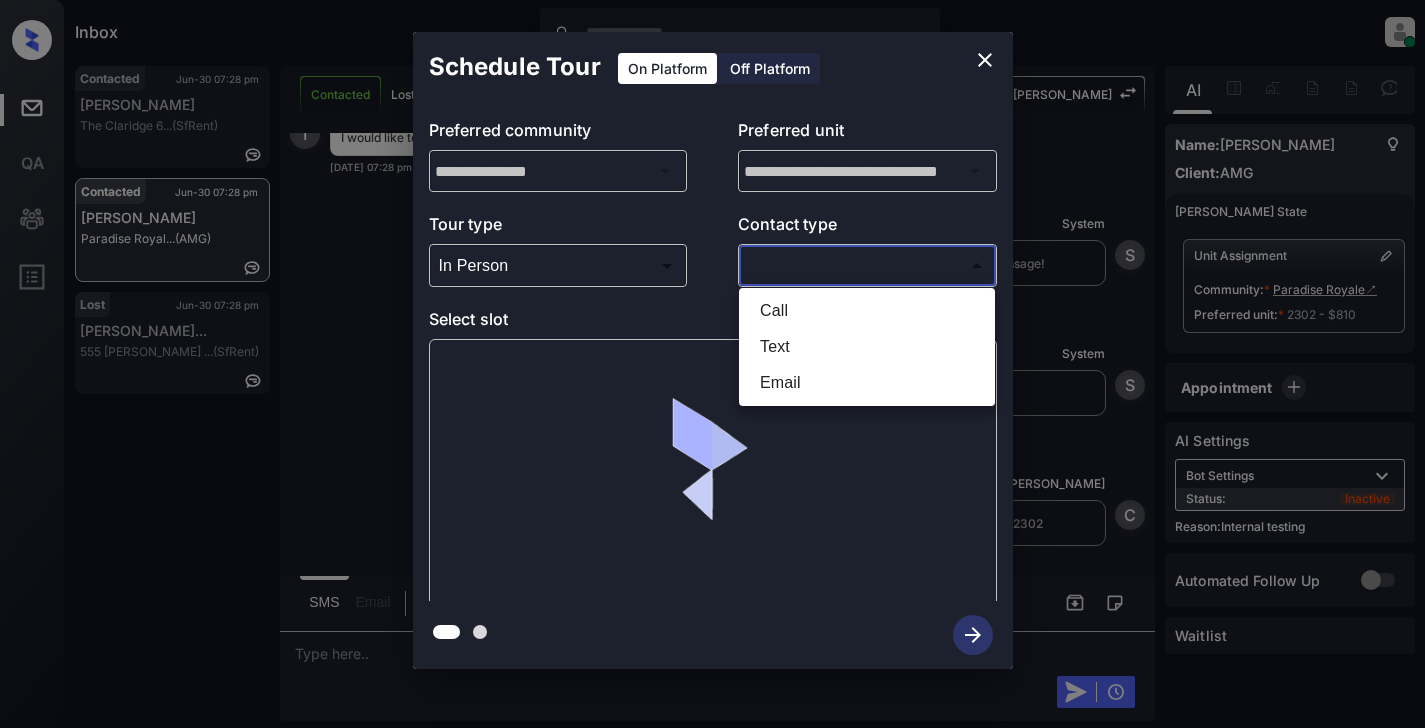 type on "****" 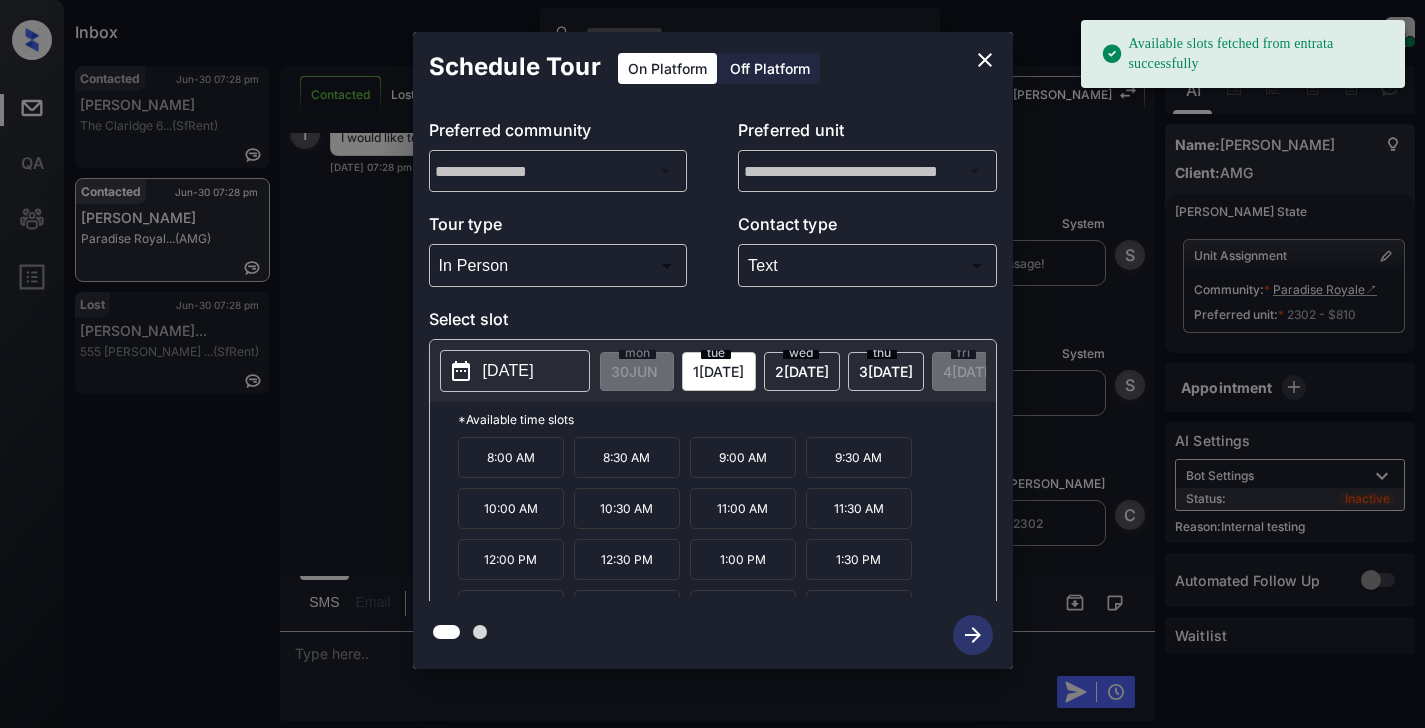 click on "9:00 AM" at bounding box center (743, 457) 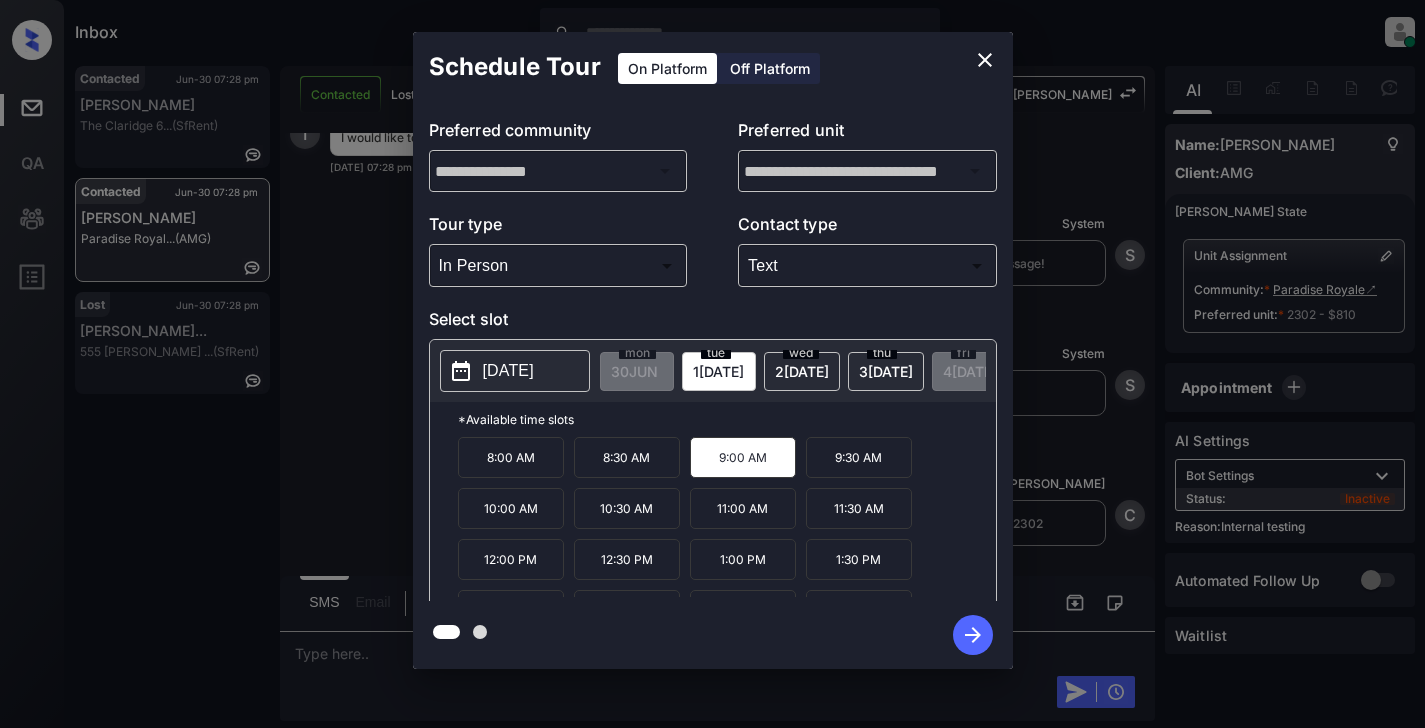 click 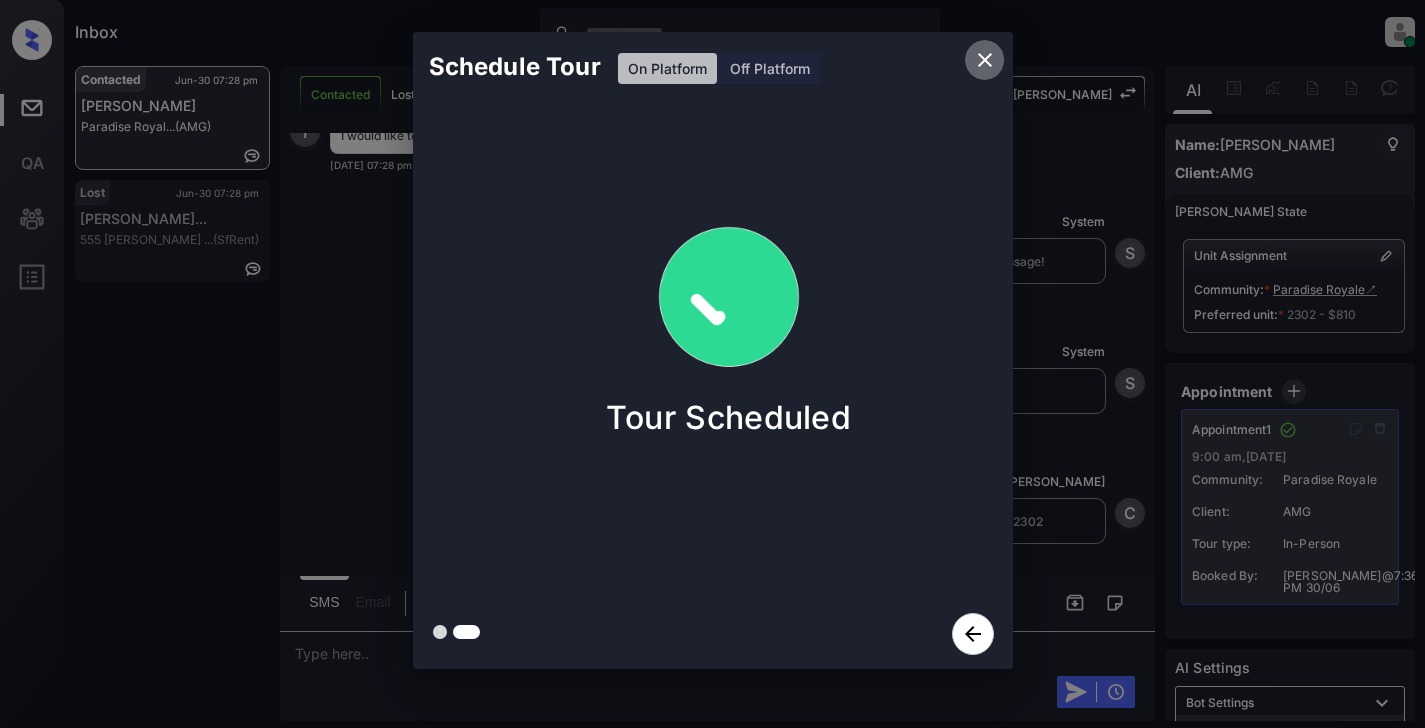 click 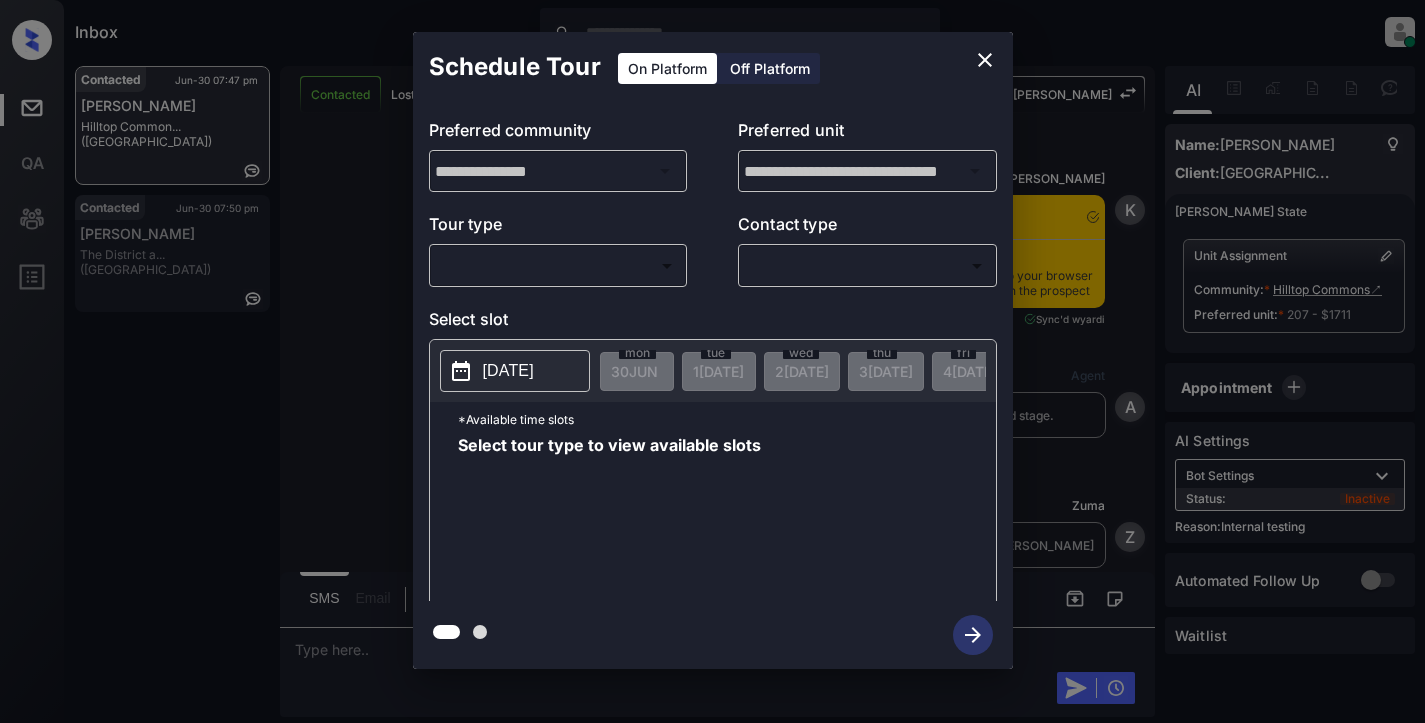 scroll, scrollTop: 0, scrollLeft: 0, axis: both 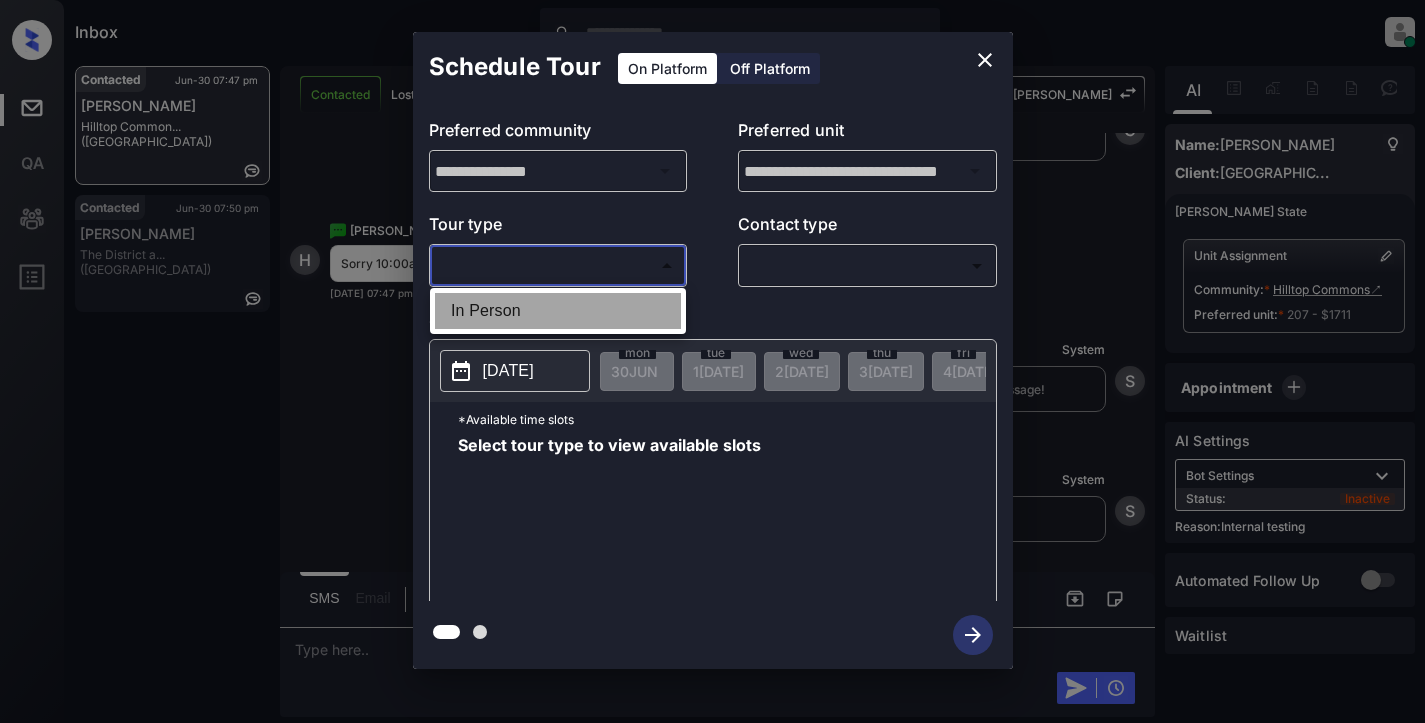 click on "In Person" at bounding box center (558, 311) 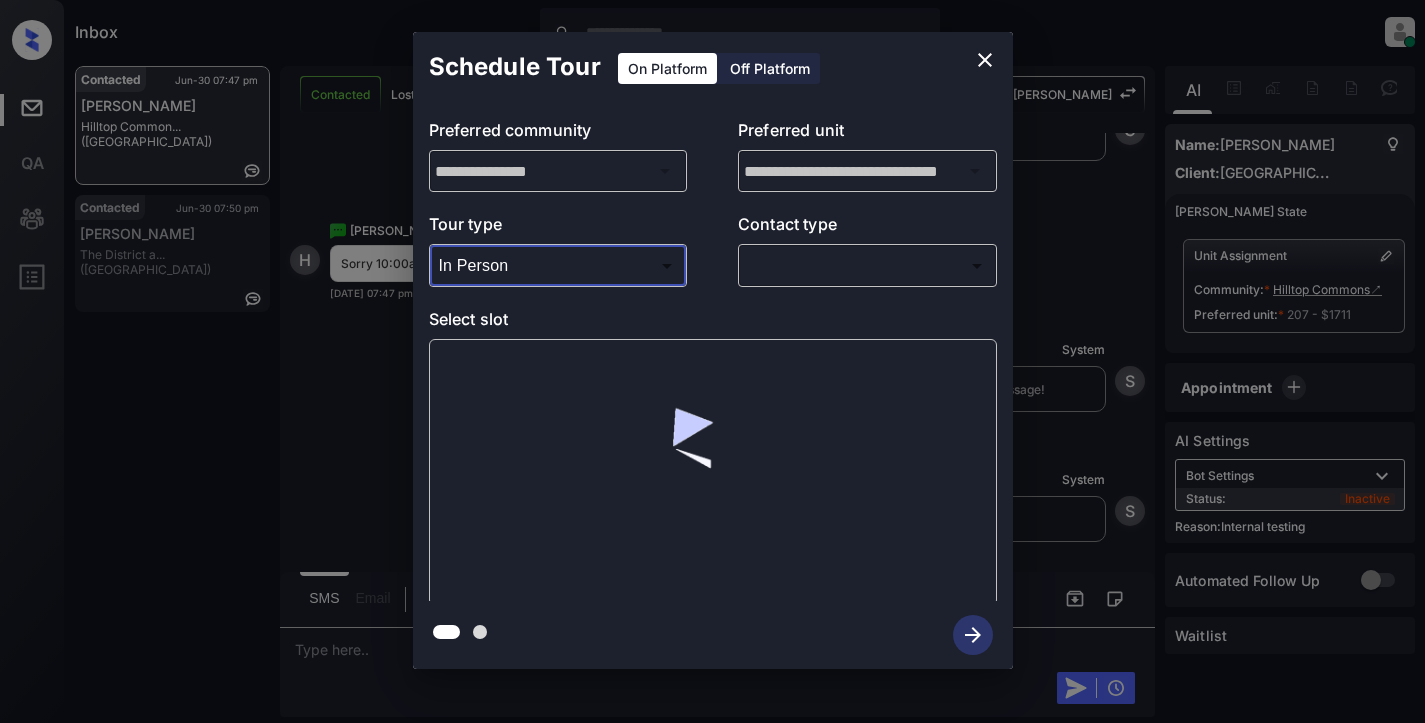 click on "Inbox [PERSON_NAME] Online Set yourself   offline Set yourself   on break Profile Switch to  light  mode Sign out Contacted Jun-30 07:47 pm   [PERSON_NAME][GEOGRAPHIC_DATA]...  ([GEOGRAPHIC_DATA]) Contacted Jun-30 07:50 pm   [PERSON_NAME] The District a...  ([GEOGRAPHIC_DATA]) Contacted Lost Lead Sentiment: Angry Upon sliding the acknowledgement:  Lead will move to lost stage. * ​ SMS and call option will be set to opt out. AFM will be turned off for the lead. Kelsey New Message Kelsey Notes Note: [URL][DOMAIN_NAME] - Paste this link into your browser to view [PERSON_NAME] conversation with the prospect [DATE] 07:07 pm  Sync'd w  yardi K New Message Agent Lead created via leadPoller in Inbound stage. [DATE] 07:07 pm A New Message [PERSON_NAME] Lead transferred to leasing agent: [PERSON_NAME] [DATE] 07:07 pm  Sync'd w  yardi Z New Message Agent AFM Request sent to [PERSON_NAME]. [DATE] 07:07 pm A New Message Agent Notes Note: [DATE] 07:07 pm A New Message [PERSON_NAME] New Message K K" at bounding box center (712, 361) 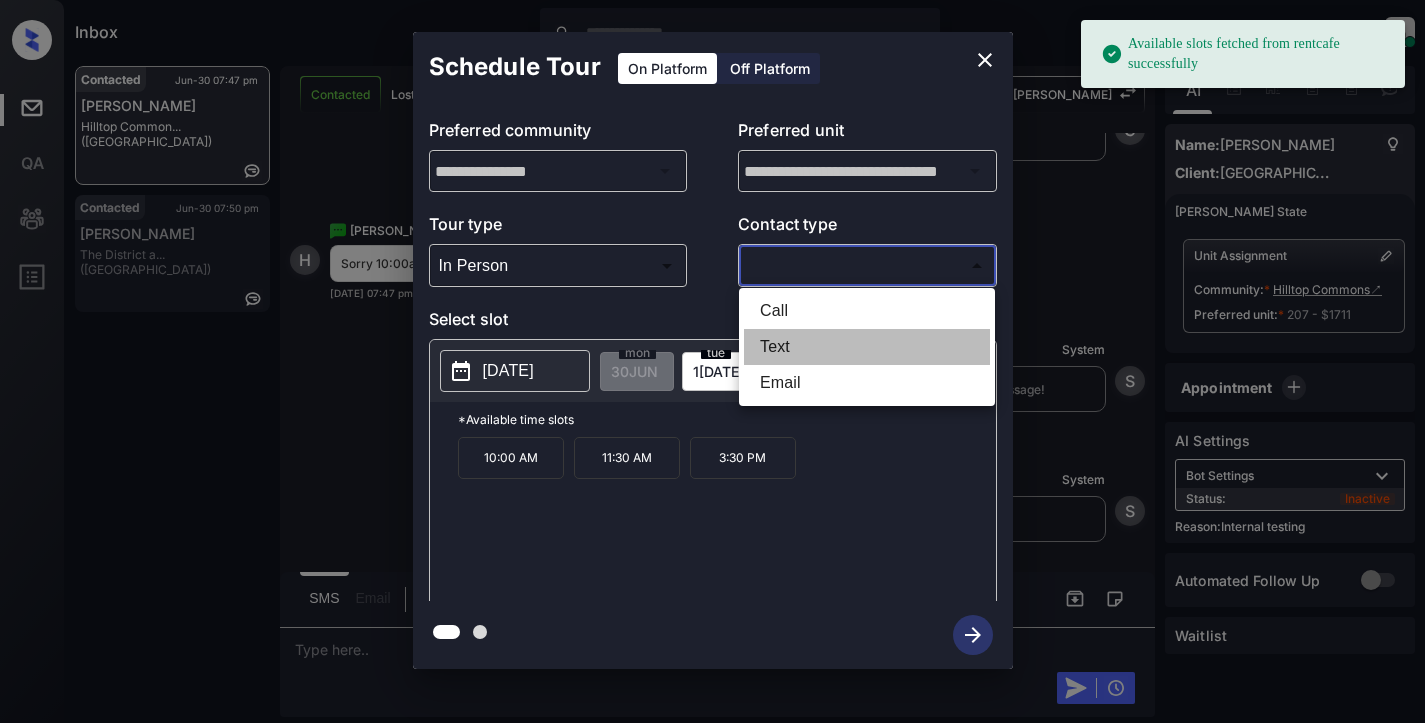 click on "Text" at bounding box center (867, 347) 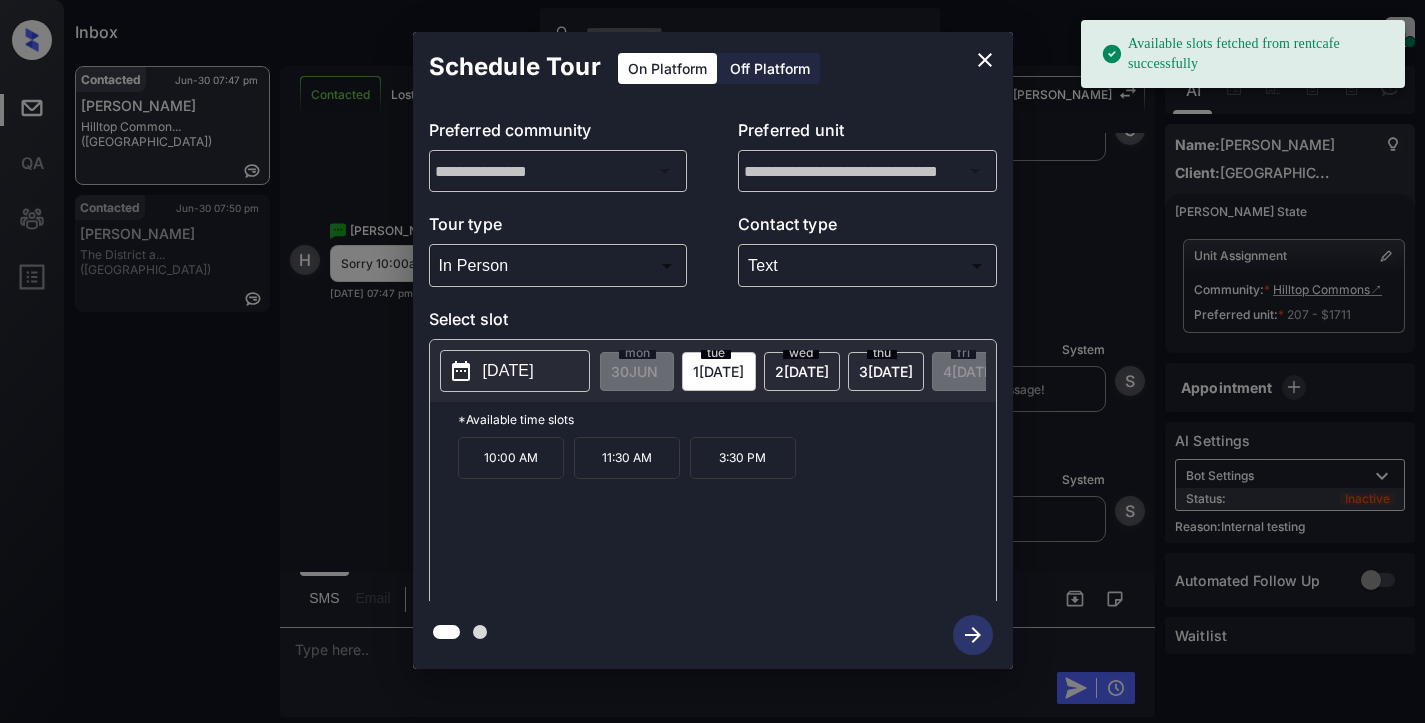 click on "11:30 AM" at bounding box center [627, 458] 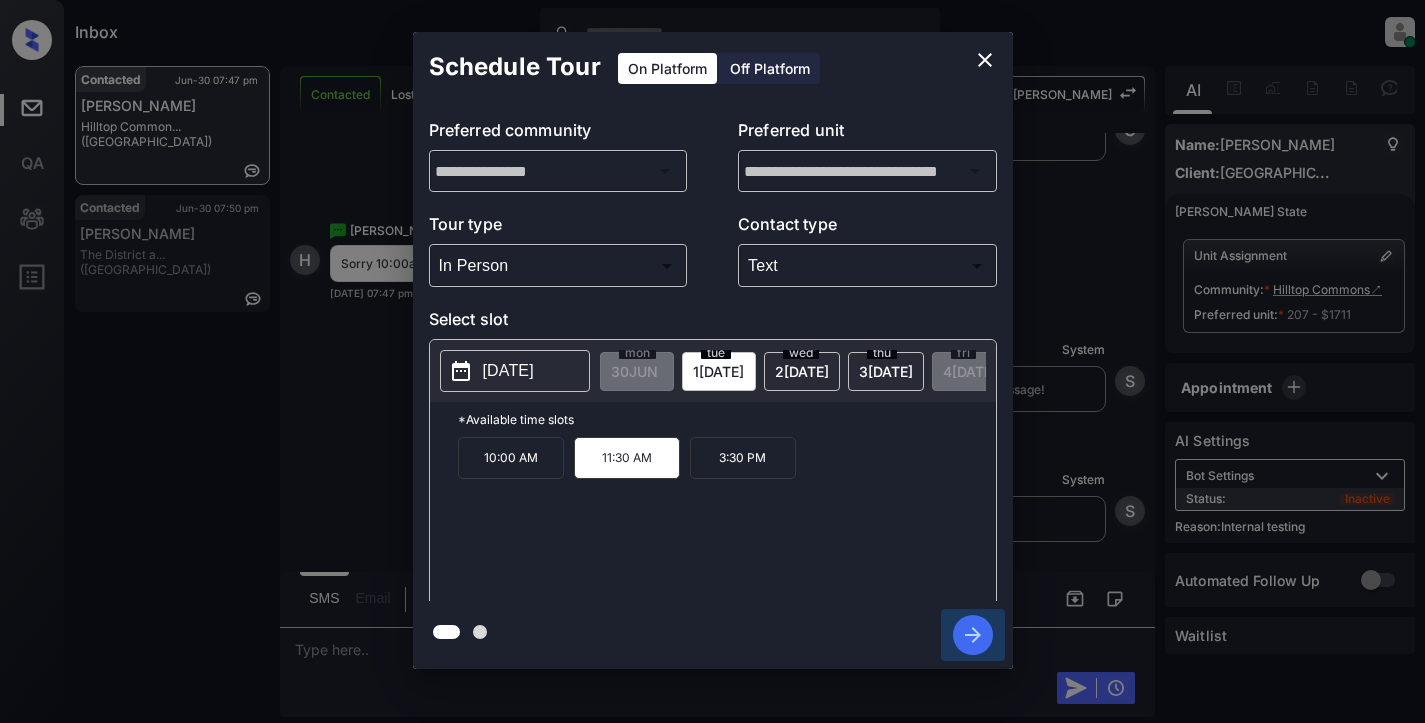 click 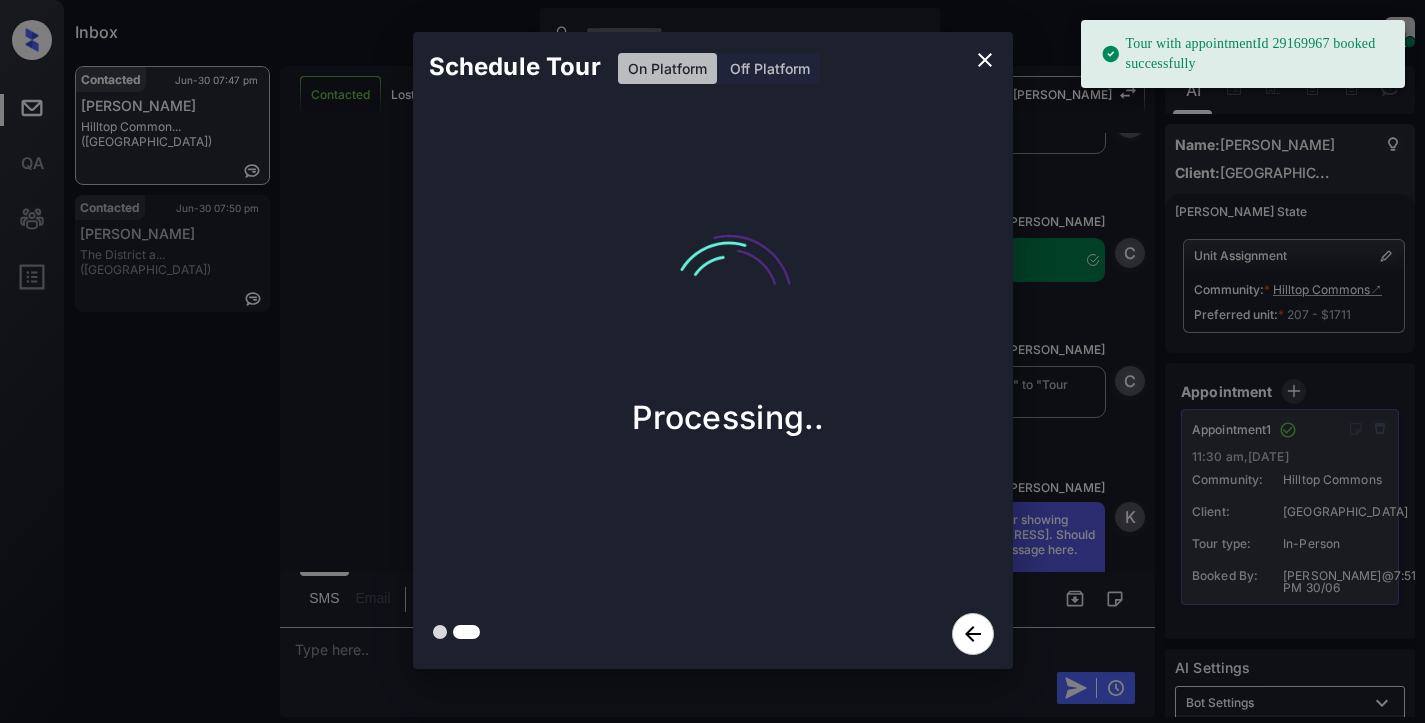 scroll, scrollTop: 5641, scrollLeft: 0, axis: vertical 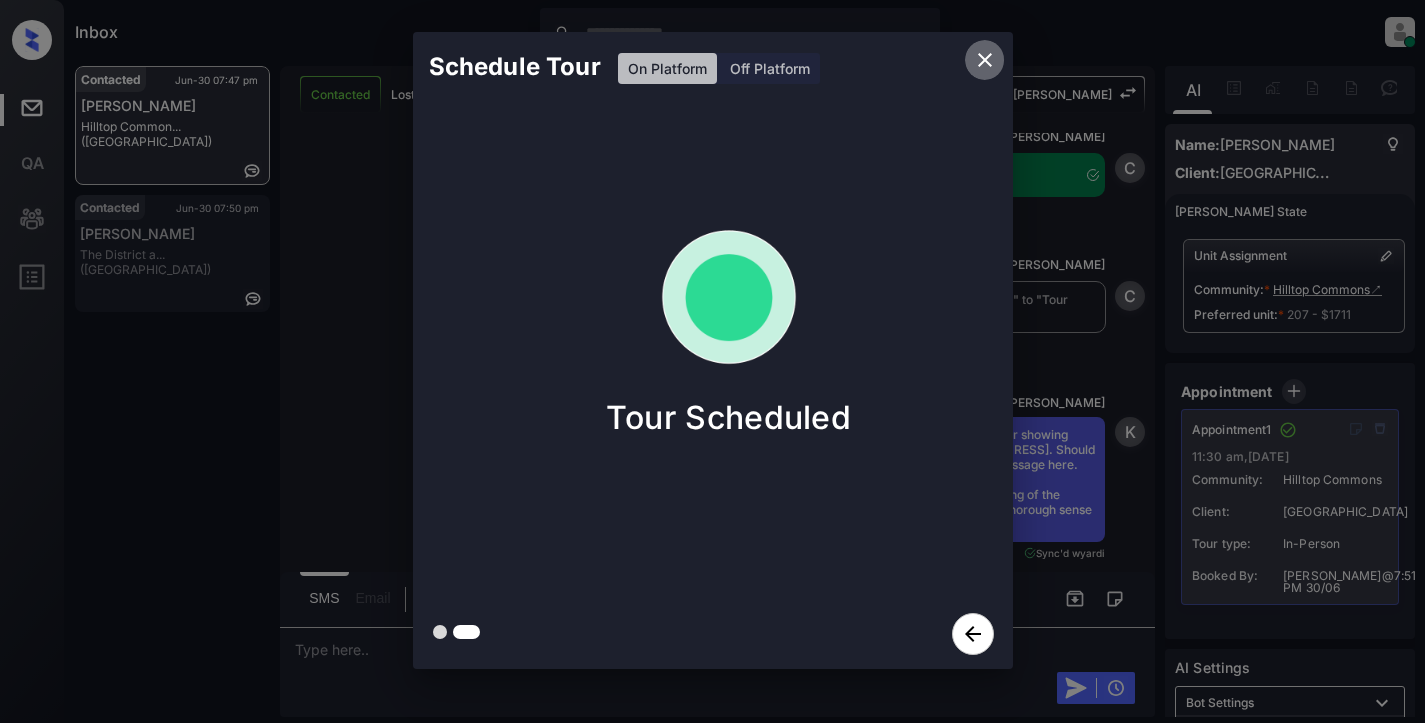 click 